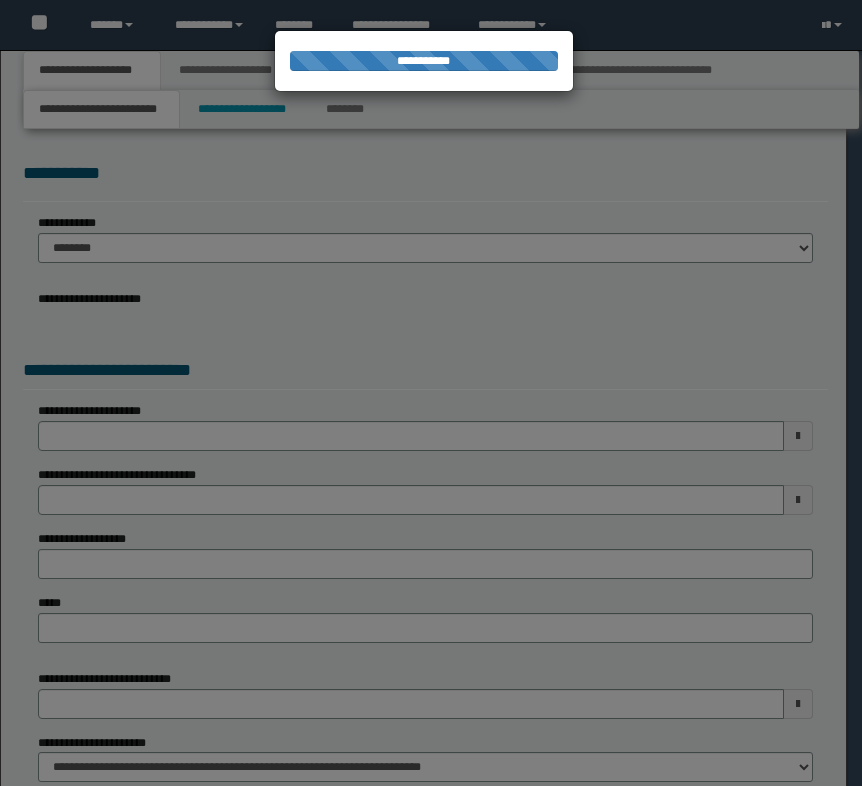 scroll, scrollTop: 0, scrollLeft: 0, axis: both 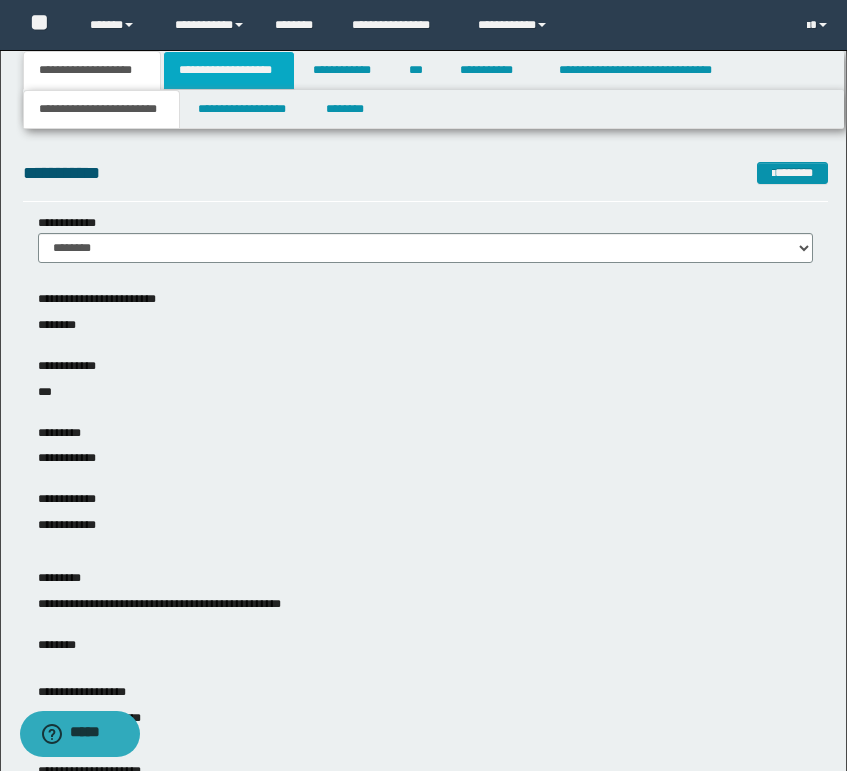 click on "**********" at bounding box center (229, 70) 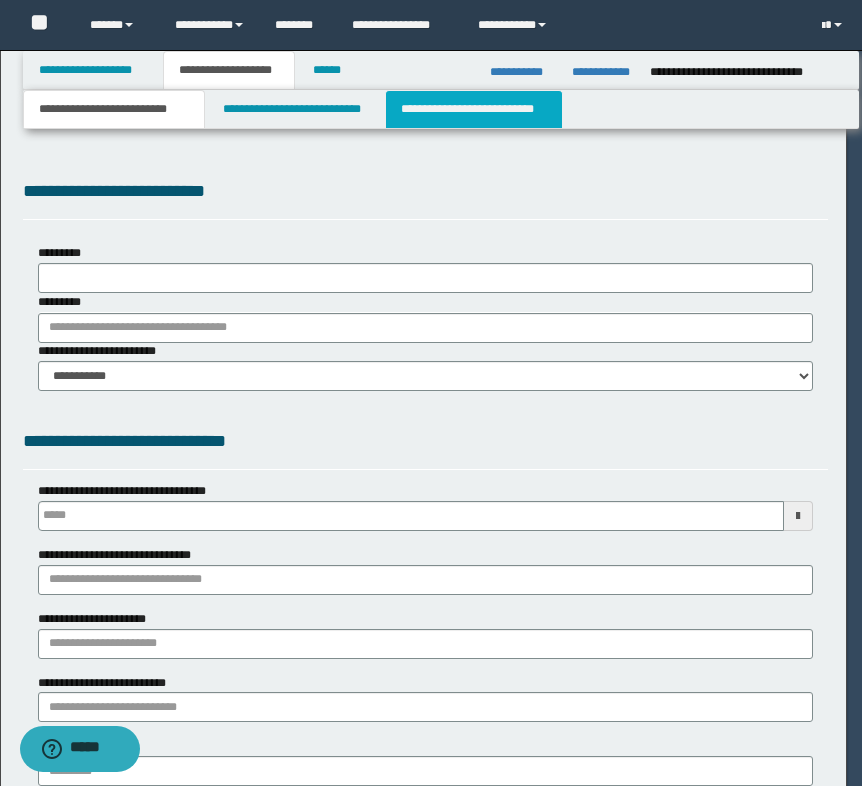 scroll, scrollTop: 0, scrollLeft: 0, axis: both 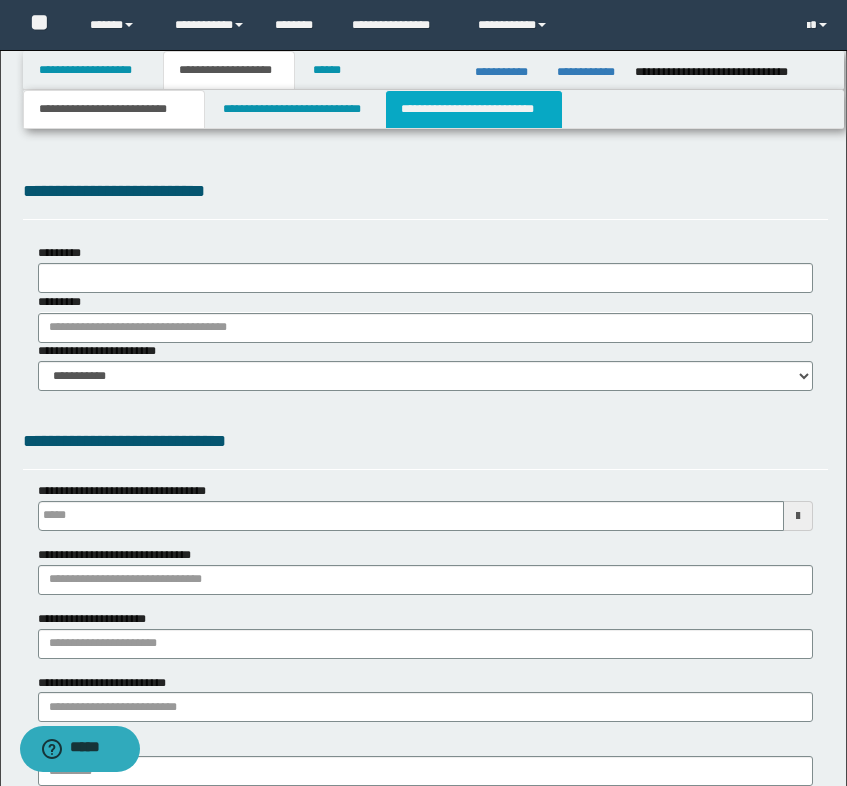 click on "**********" at bounding box center [474, 109] 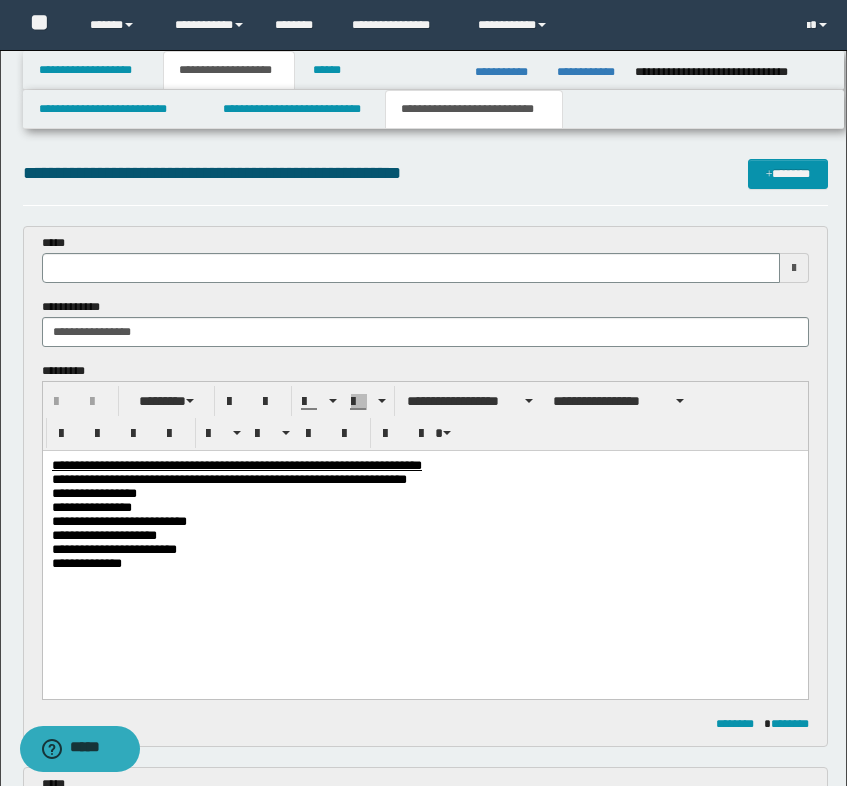 scroll, scrollTop: 100, scrollLeft: 0, axis: vertical 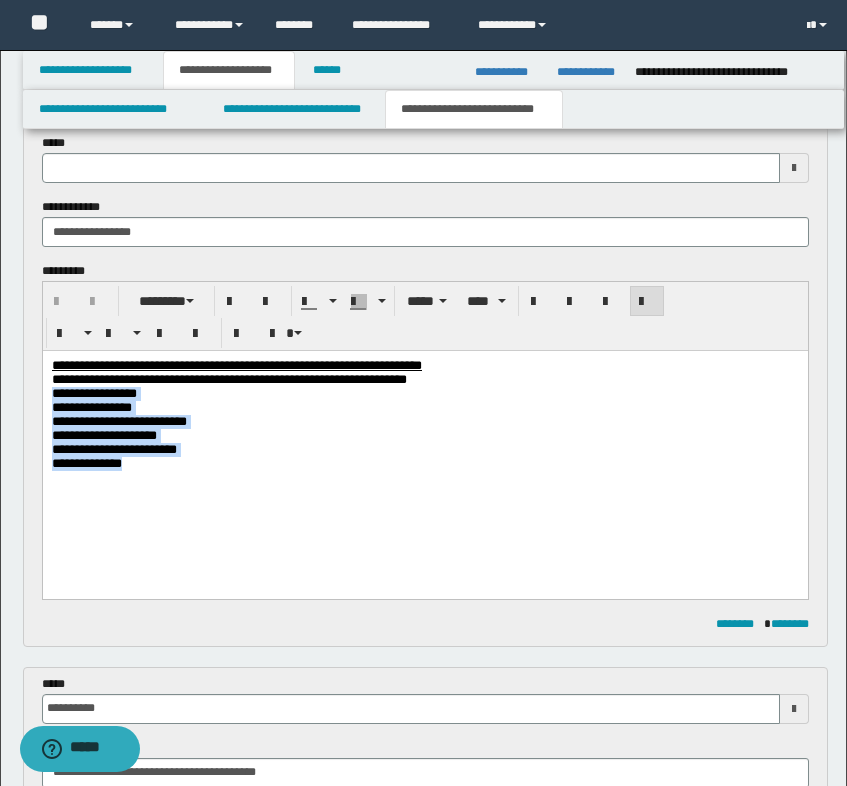 drag, startPoint x: 491, startPoint y: 384, endPoint x: 484, endPoint y: 476, distance: 92.26592 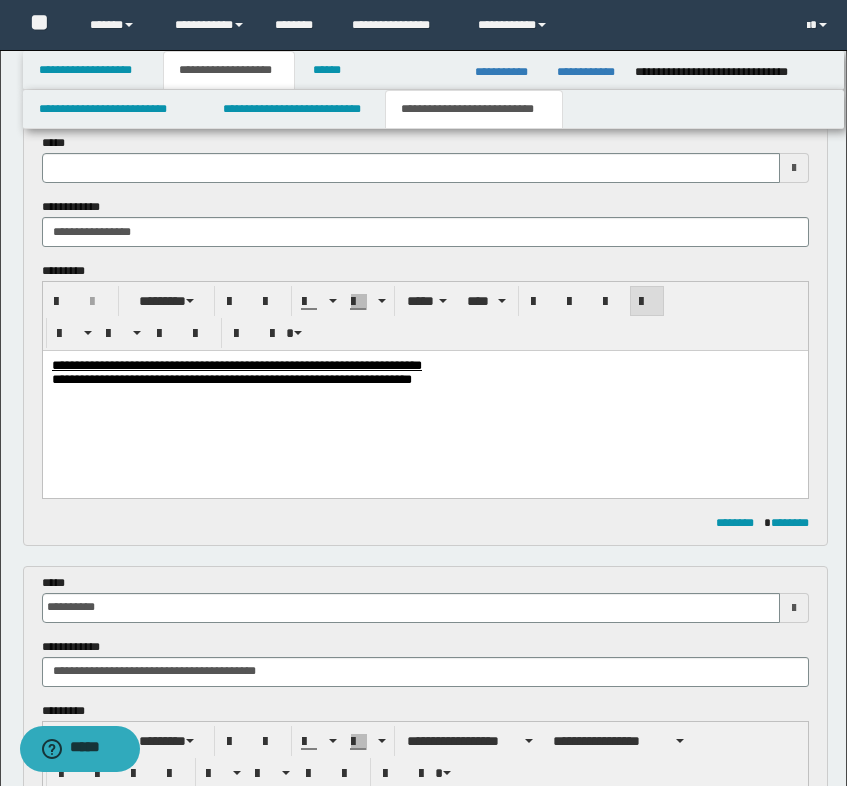 type 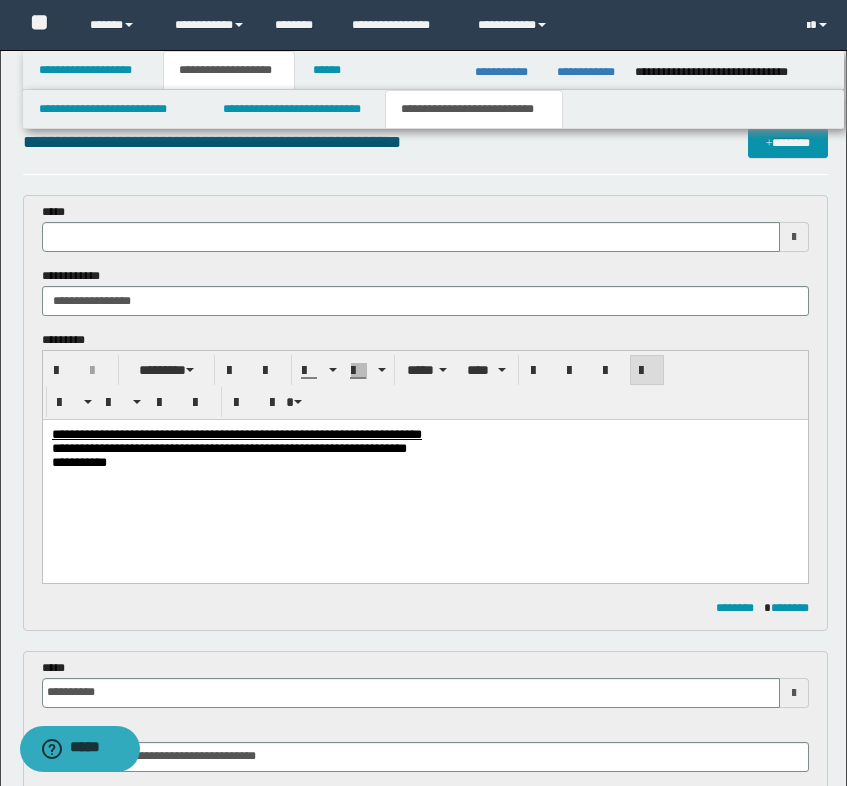 scroll, scrollTop: 0, scrollLeft: 0, axis: both 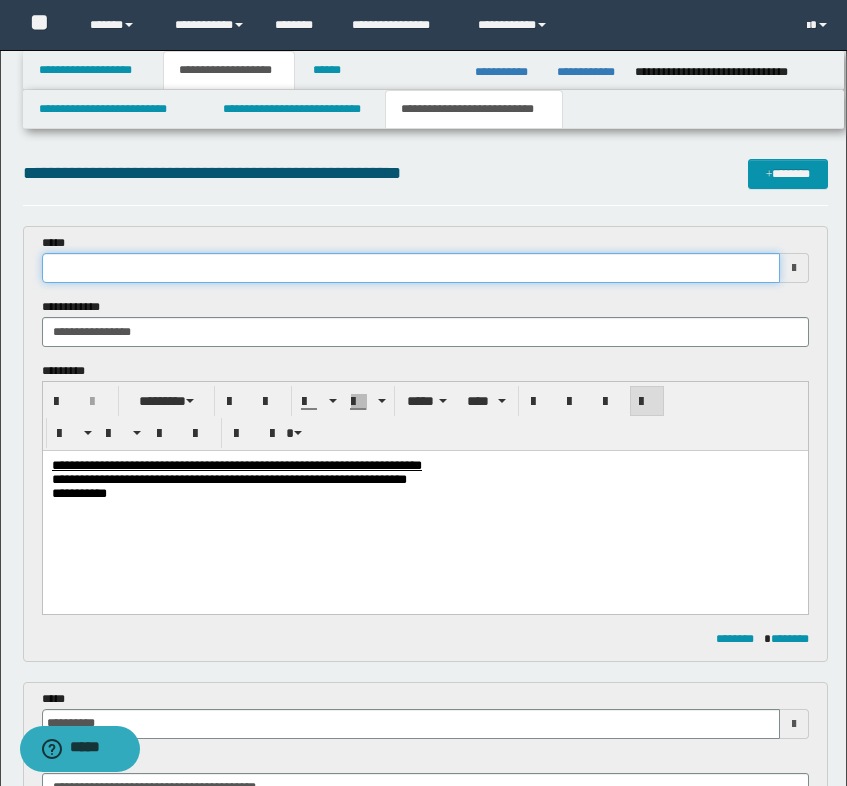 click at bounding box center [411, 268] 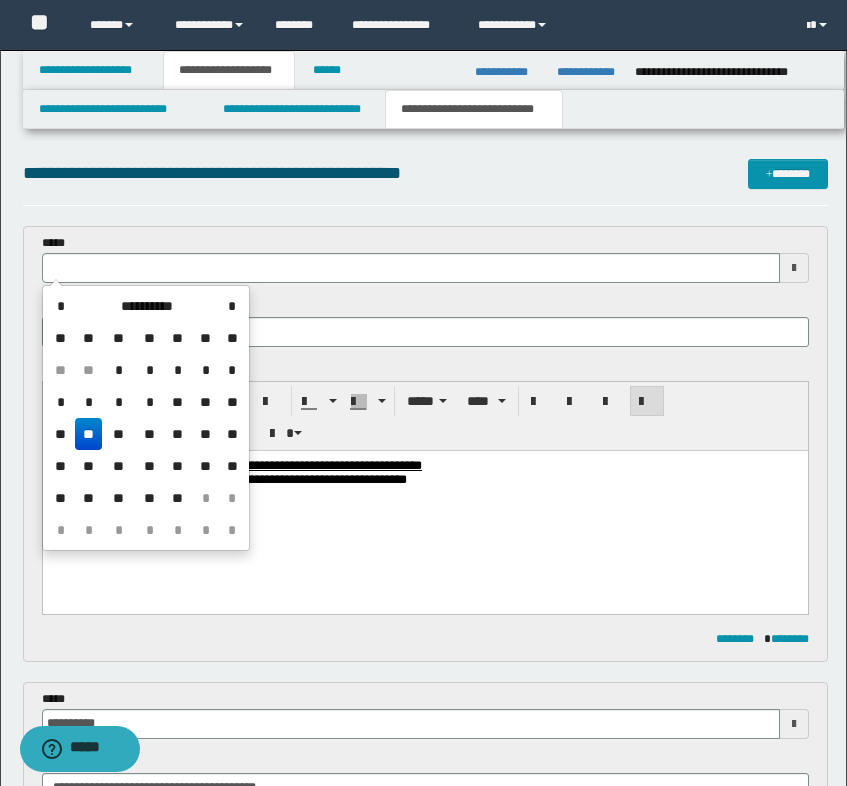 click on "**" at bounding box center [89, 434] 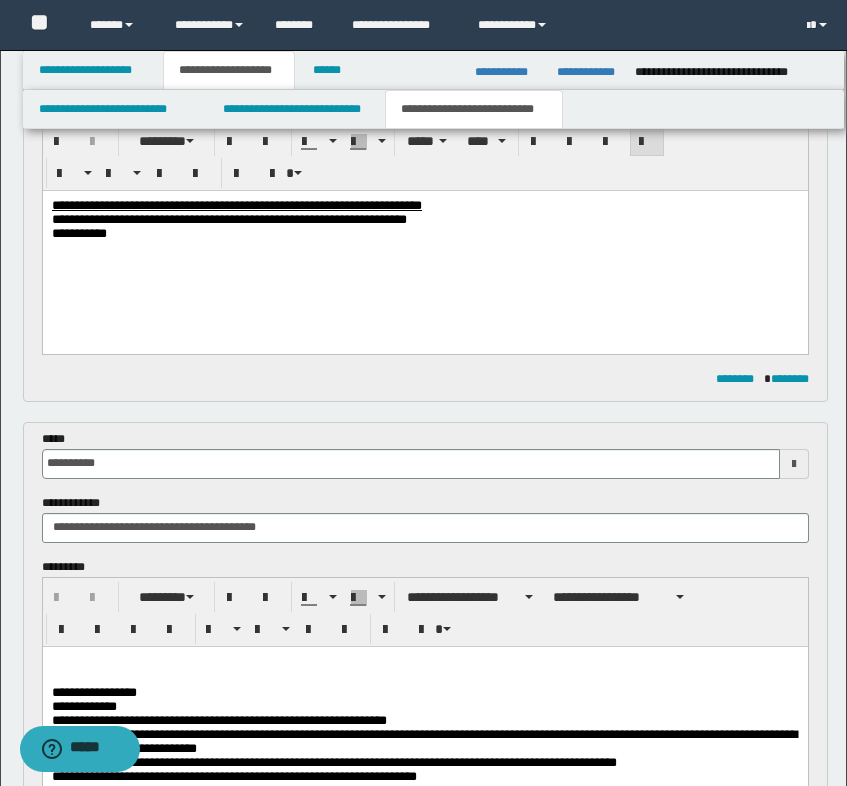 scroll, scrollTop: 200, scrollLeft: 0, axis: vertical 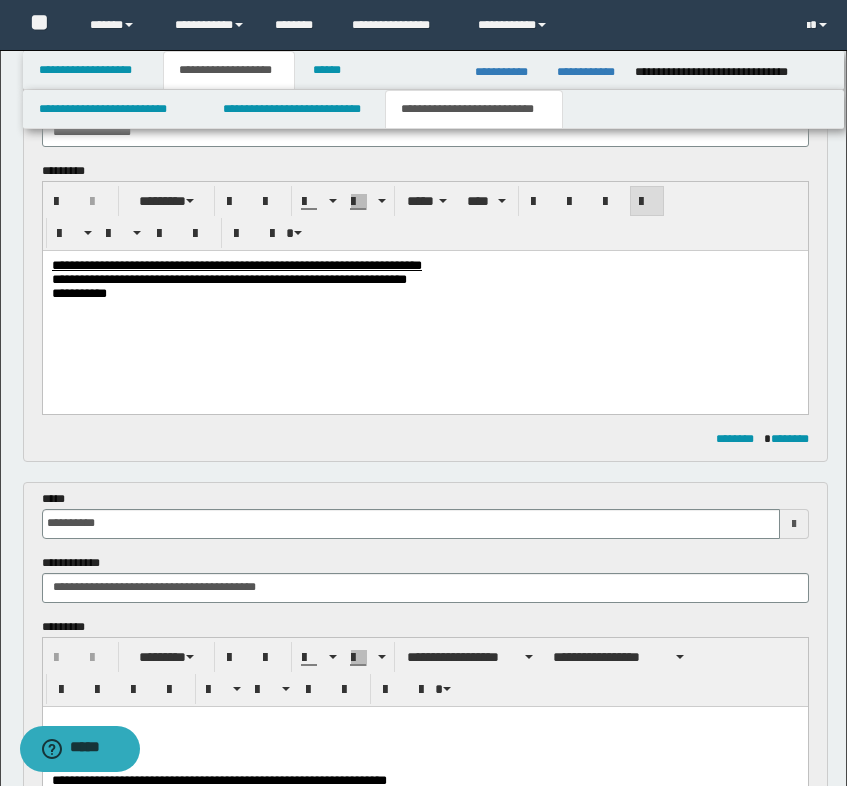 click on "********     ***** ****" at bounding box center [425, 216] 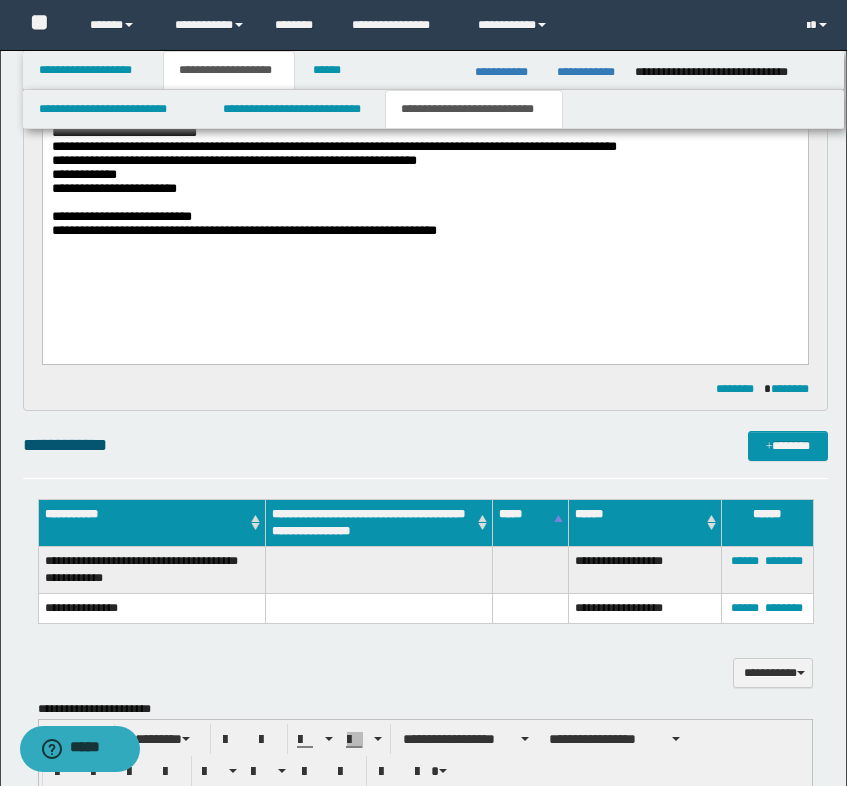 scroll, scrollTop: 900, scrollLeft: 0, axis: vertical 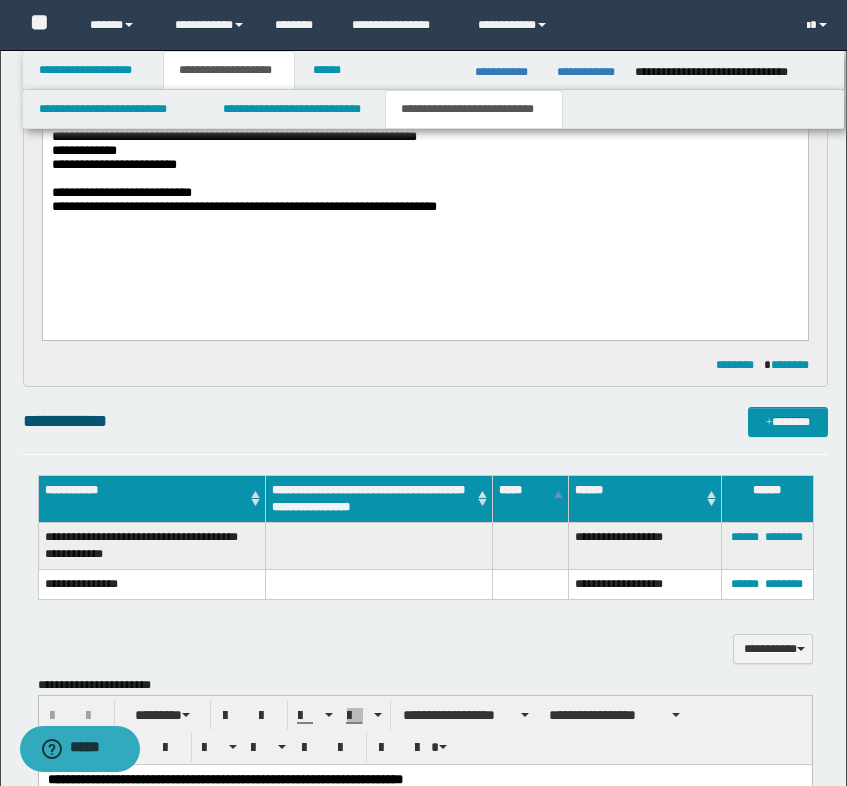 click on "**********" at bounding box center (425, 2051) 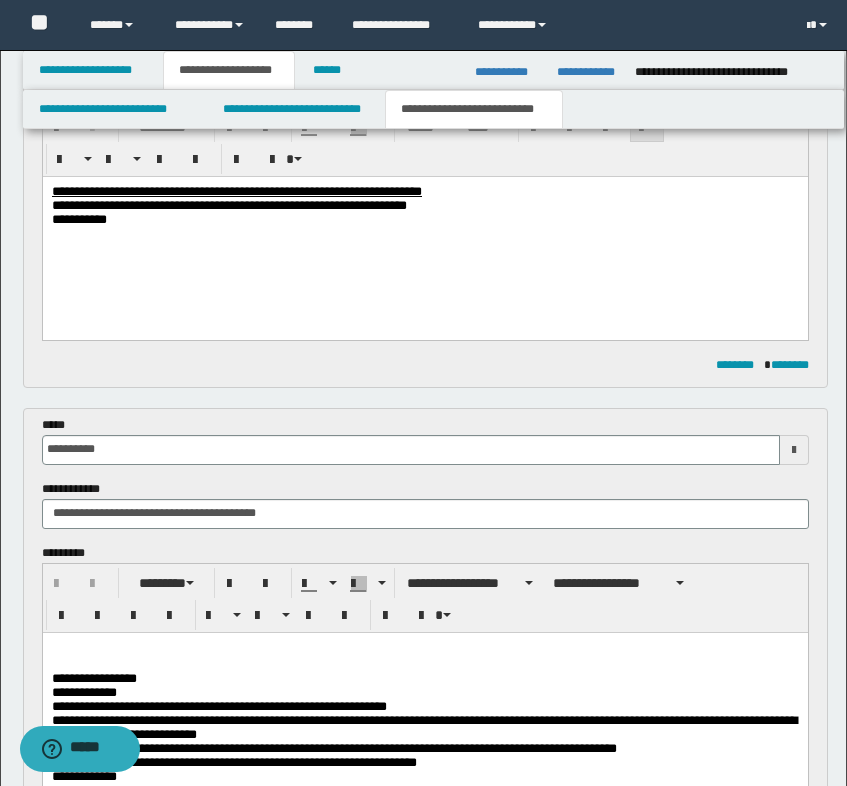 scroll, scrollTop: 200, scrollLeft: 0, axis: vertical 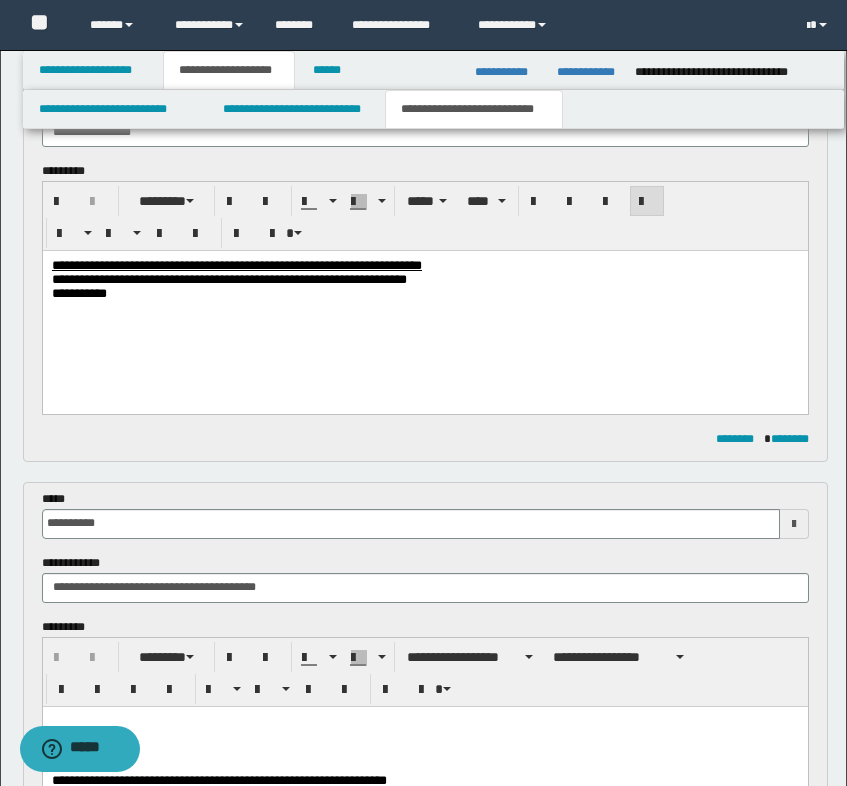 drag, startPoint x: 344, startPoint y: 302, endPoint x: 359, endPoint y: 298, distance: 15.524175 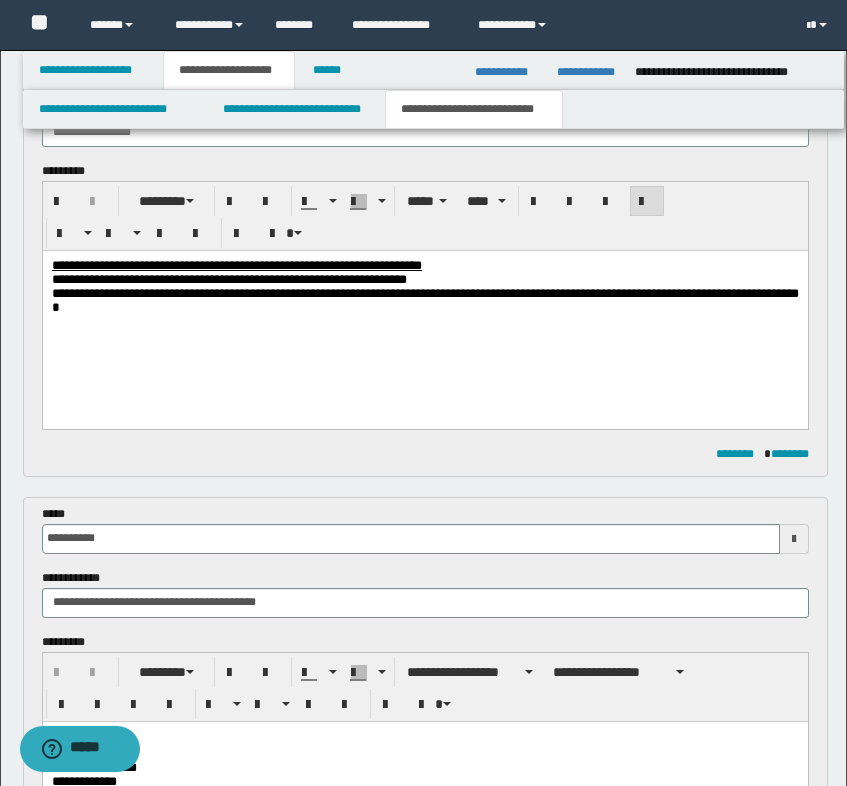 drag, startPoint x: 755, startPoint y: 307, endPoint x: 744, endPoint y: 298, distance: 14.21267 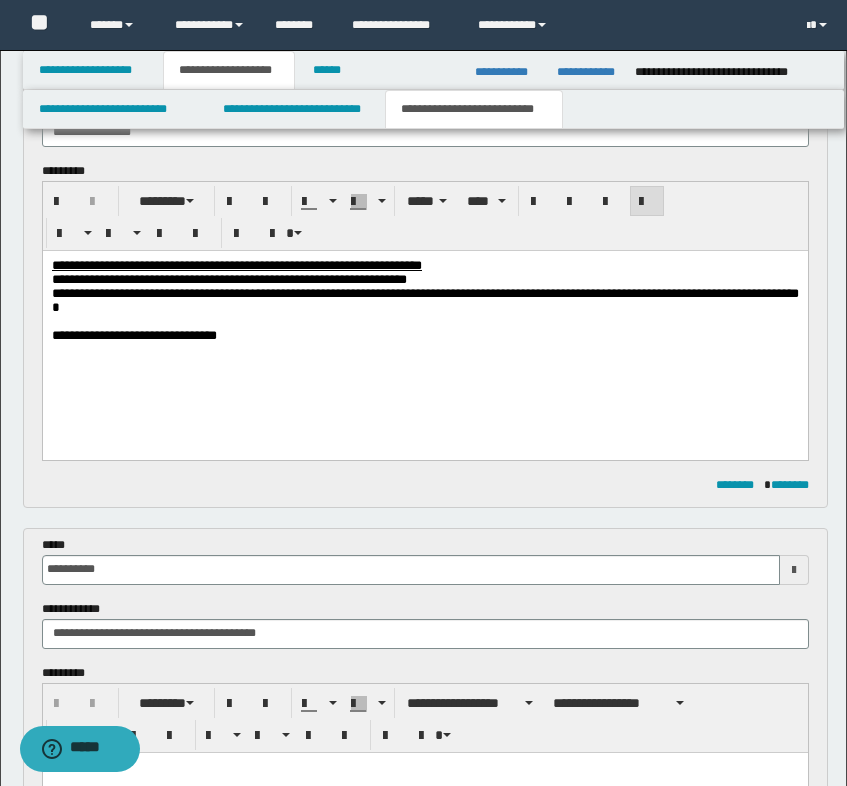 click on "**********" at bounding box center [424, 301] 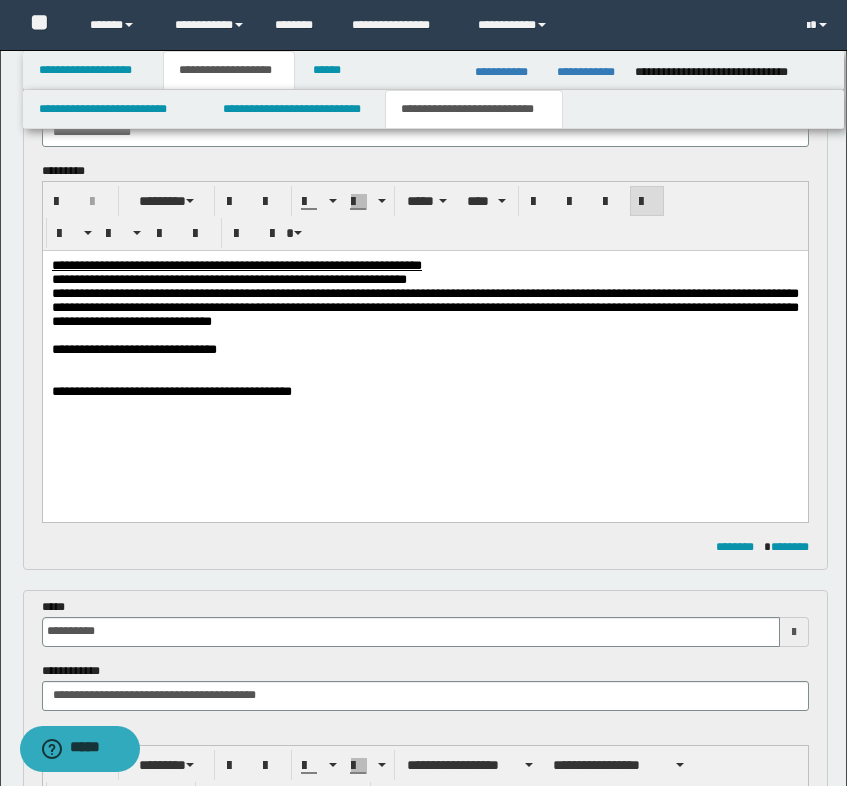 click on "**********" at bounding box center (424, 308) 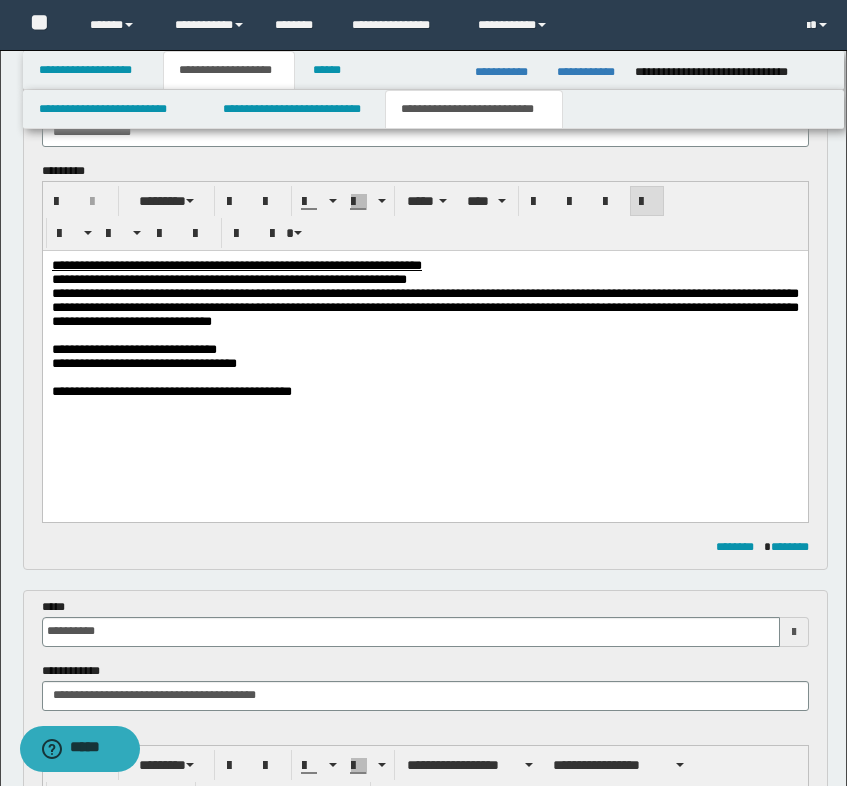 click on "**********" at bounding box center (424, 308) 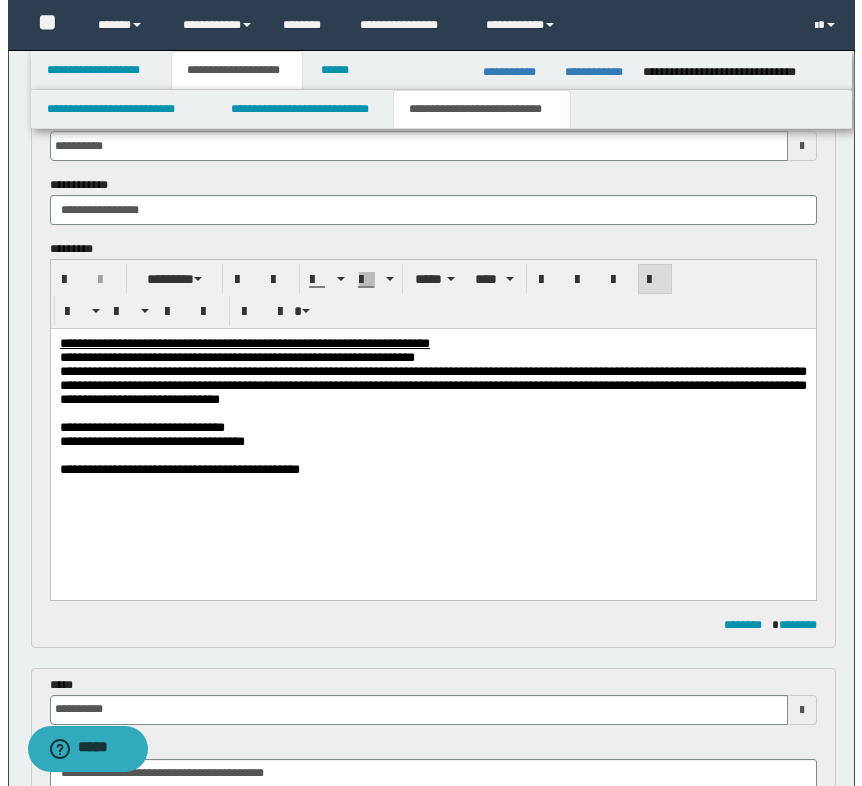 scroll, scrollTop: 0, scrollLeft: 0, axis: both 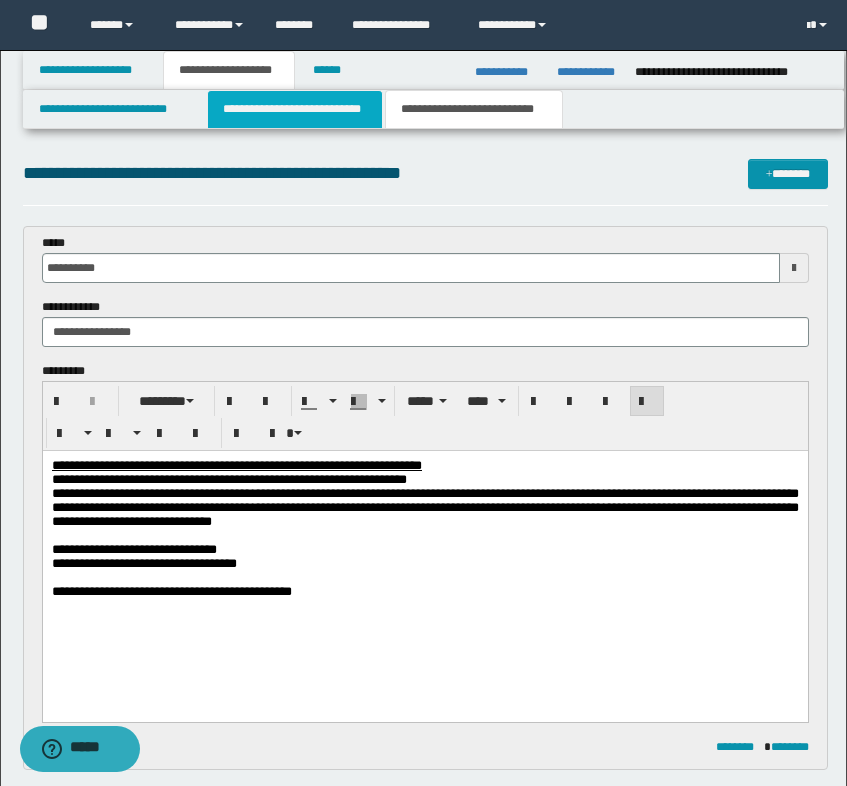 click on "**********" at bounding box center (295, 109) 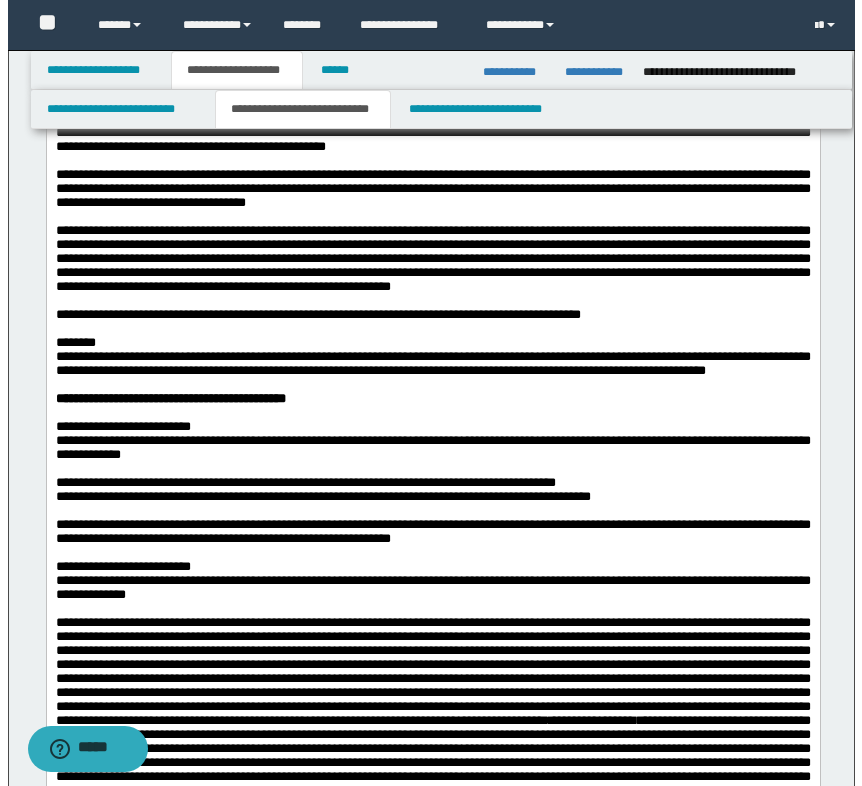scroll, scrollTop: 2100, scrollLeft: 0, axis: vertical 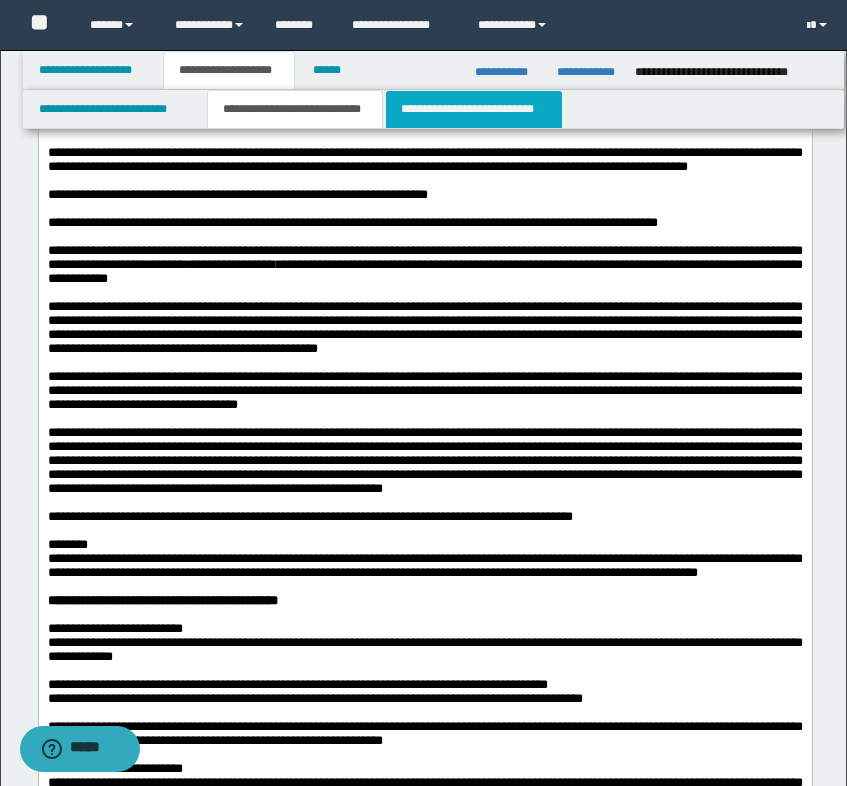 click on "**********" at bounding box center (474, 109) 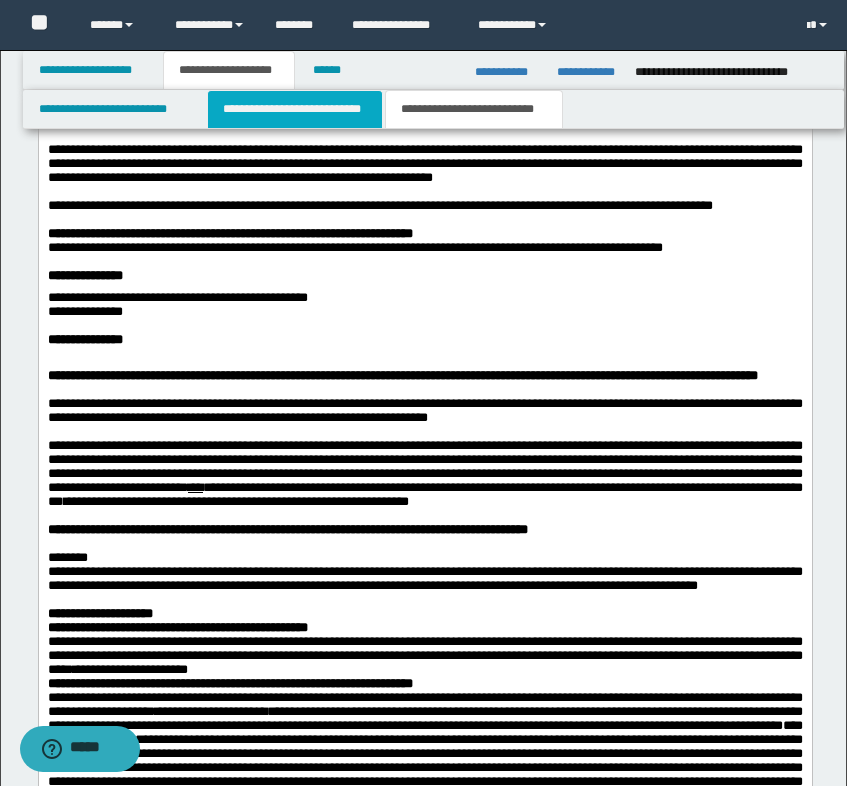 click on "**********" at bounding box center (295, 109) 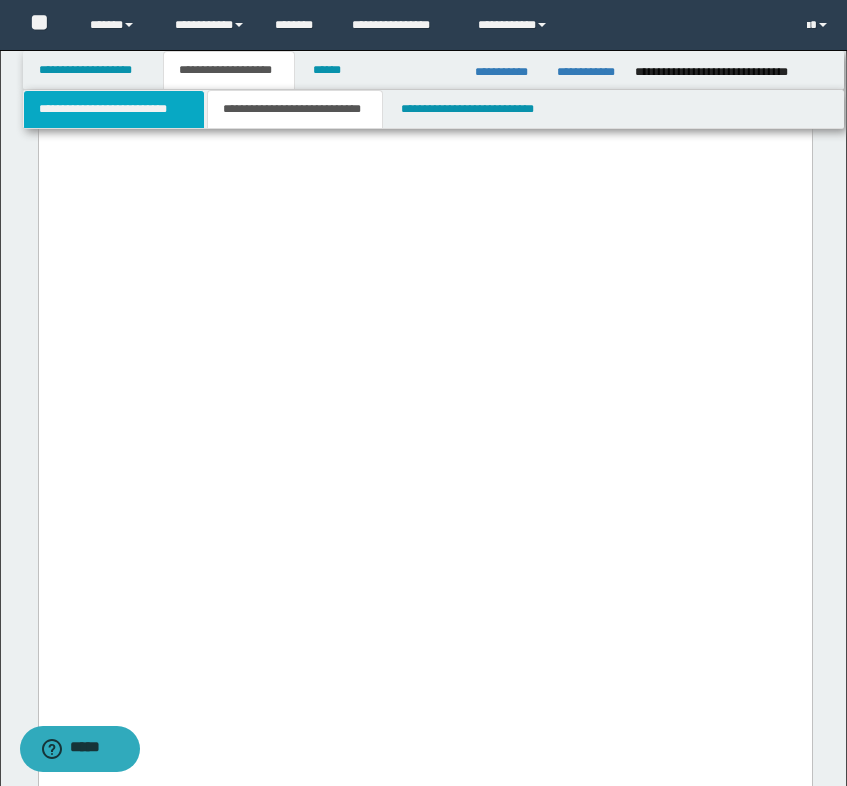 scroll, scrollTop: 3400, scrollLeft: 0, axis: vertical 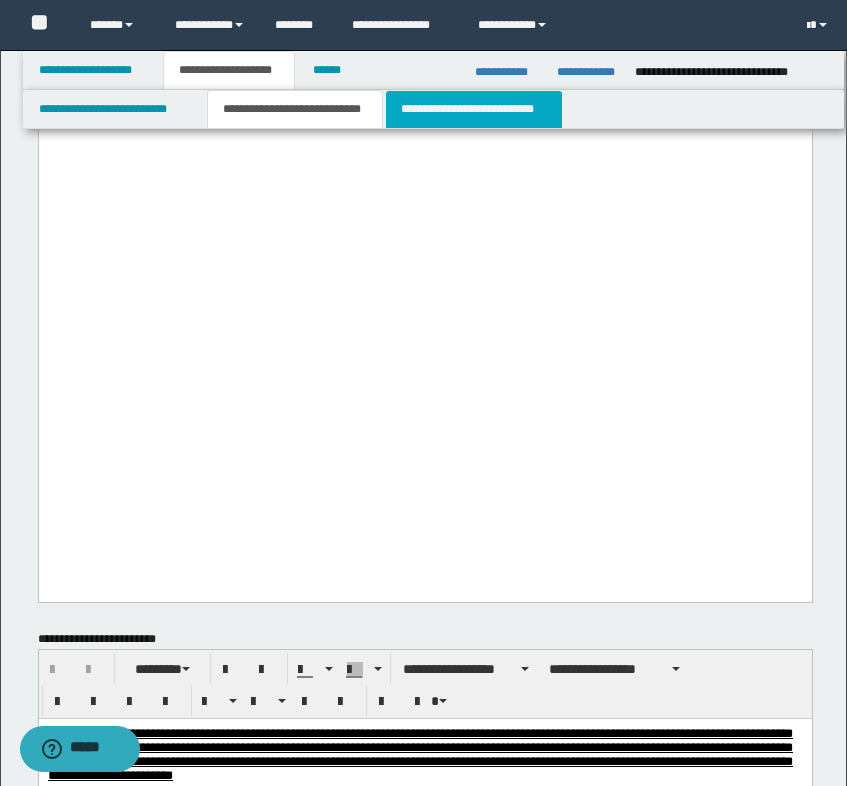 click on "**********" at bounding box center (474, 109) 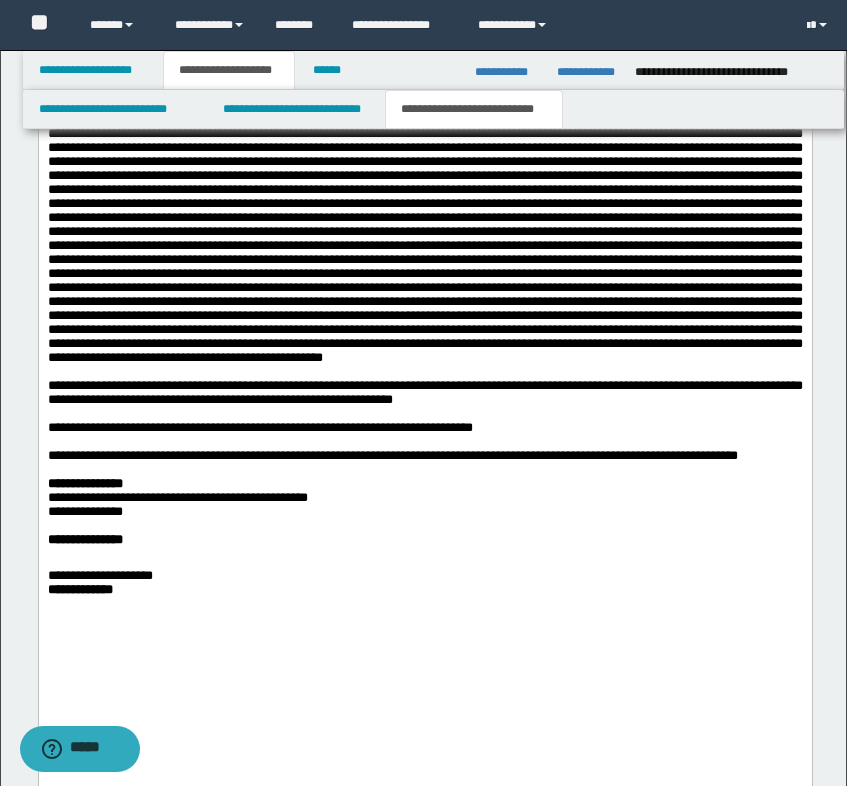 scroll, scrollTop: 2900, scrollLeft: 0, axis: vertical 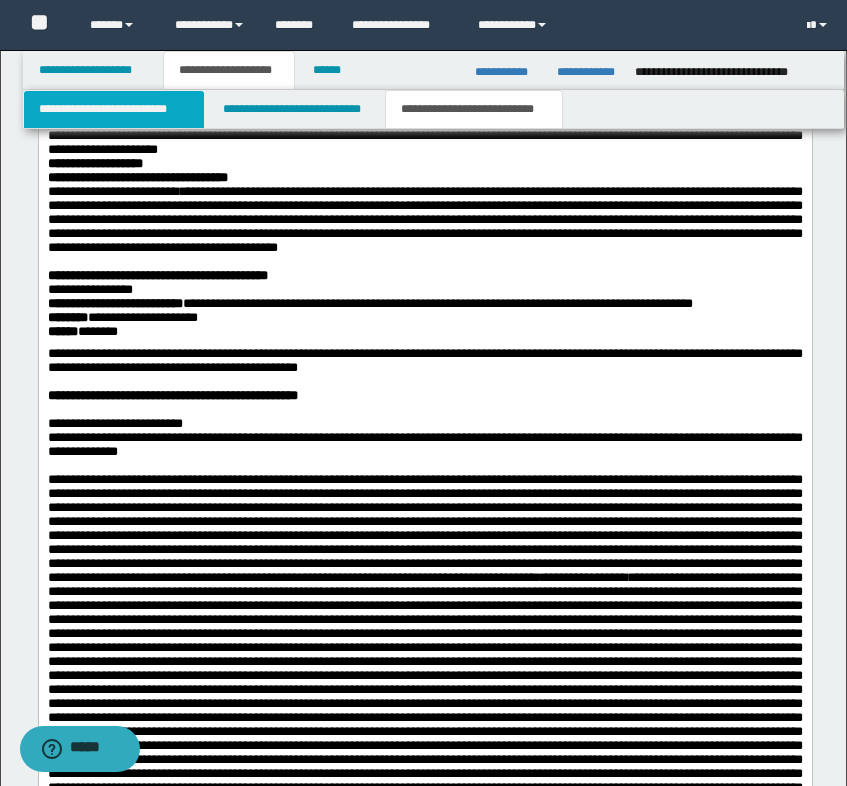 click on "**********" at bounding box center (114, 109) 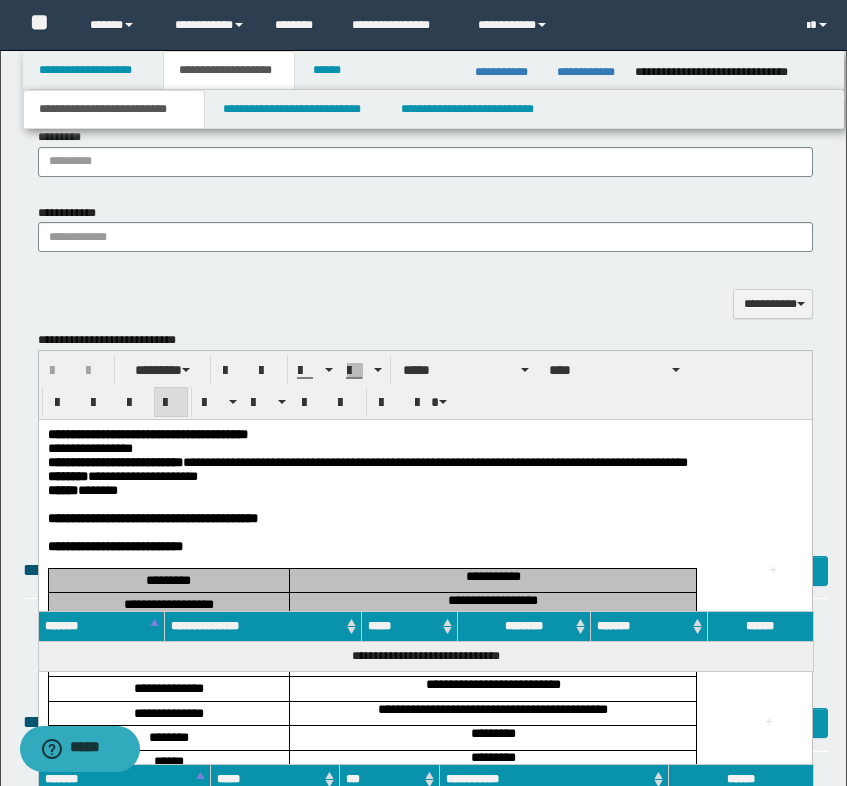 click on "**********" at bounding box center (424, 448) 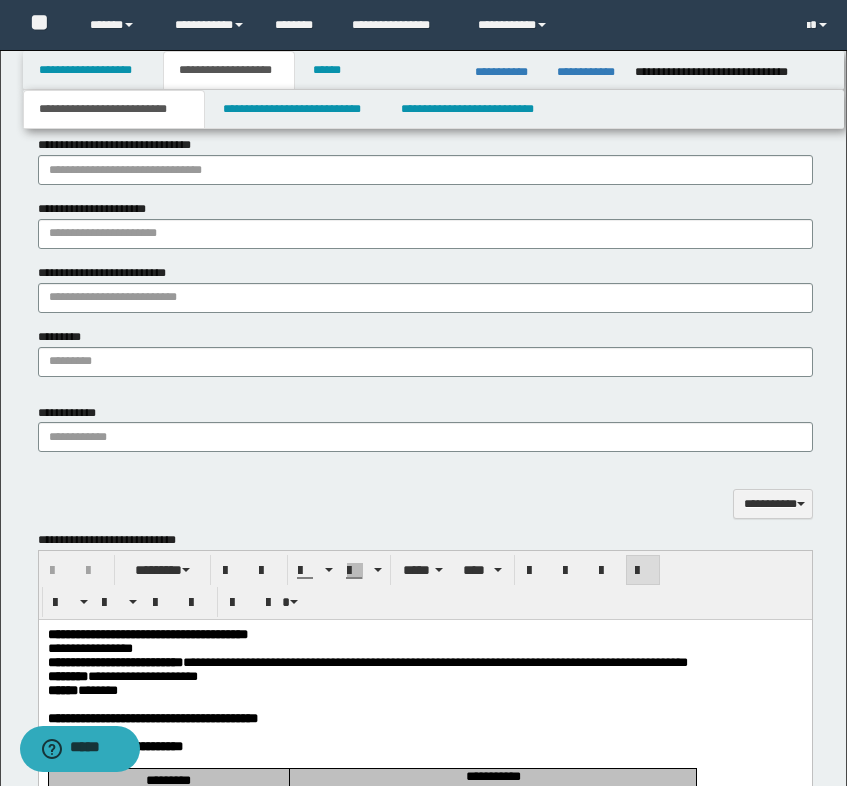 scroll, scrollTop: 578, scrollLeft: 0, axis: vertical 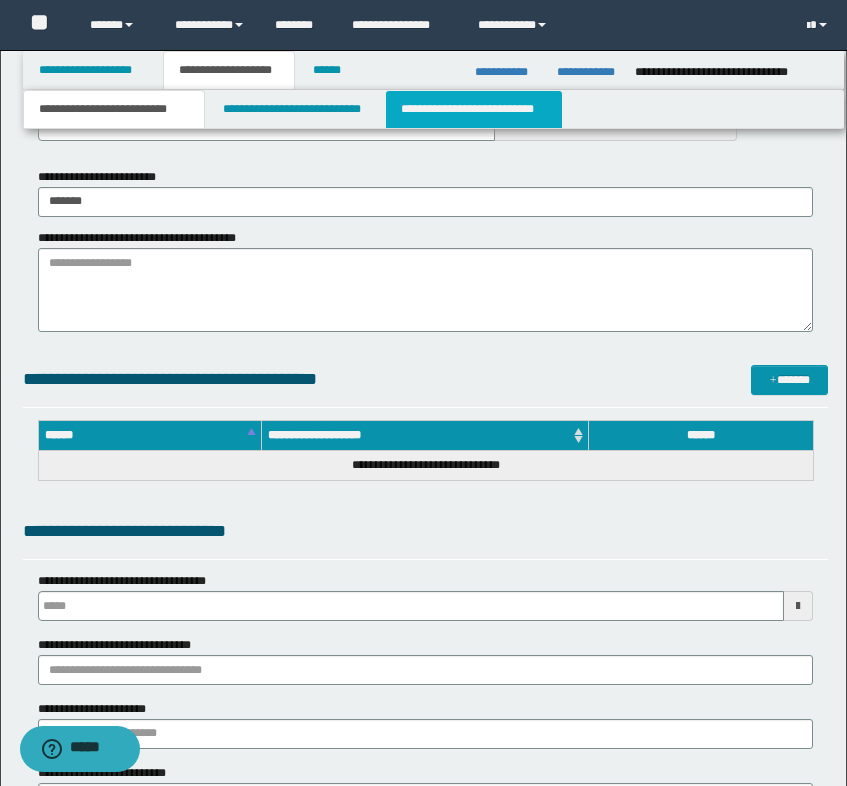 click on "**********" at bounding box center (474, 109) 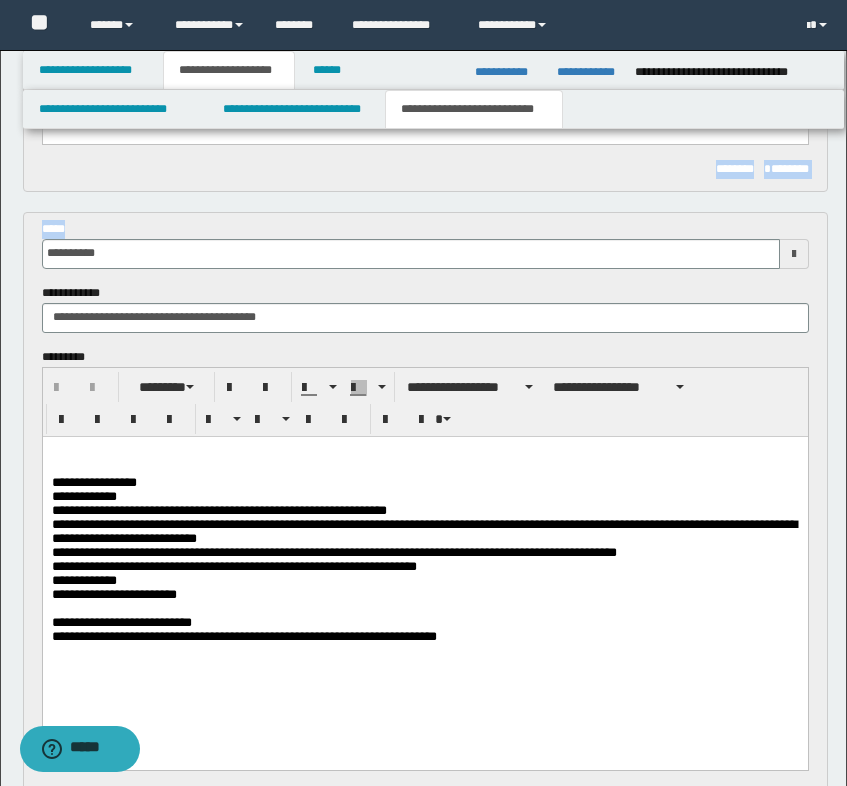 click on "**********" at bounding box center (425, 232) 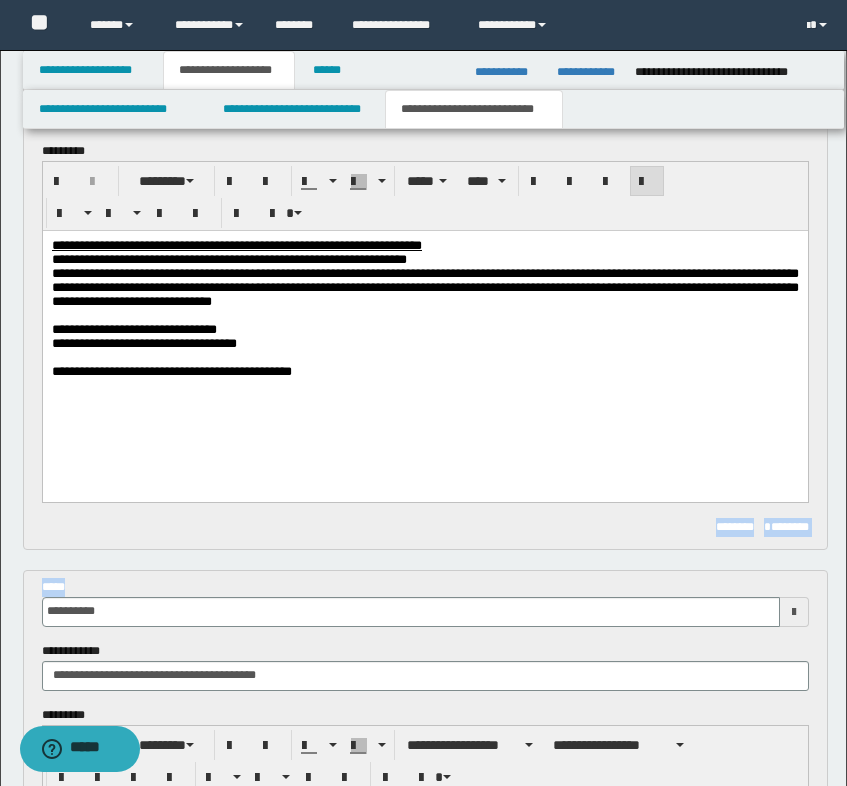 scroll, scrollTop: 0, scrollLeft: 0, axis: both 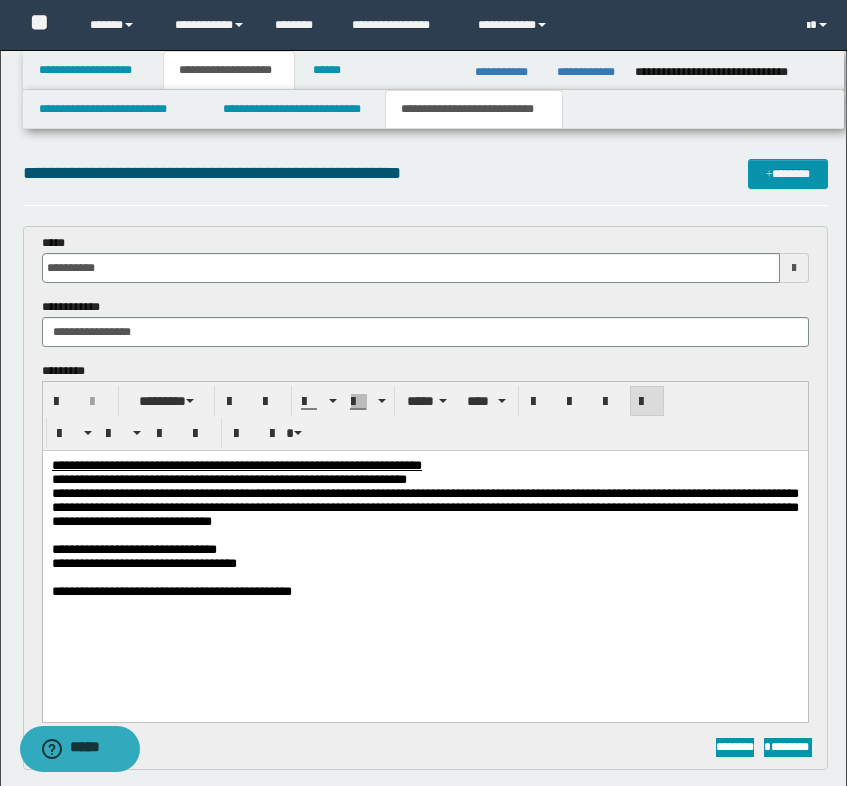 click at bounding box center (424, 536) 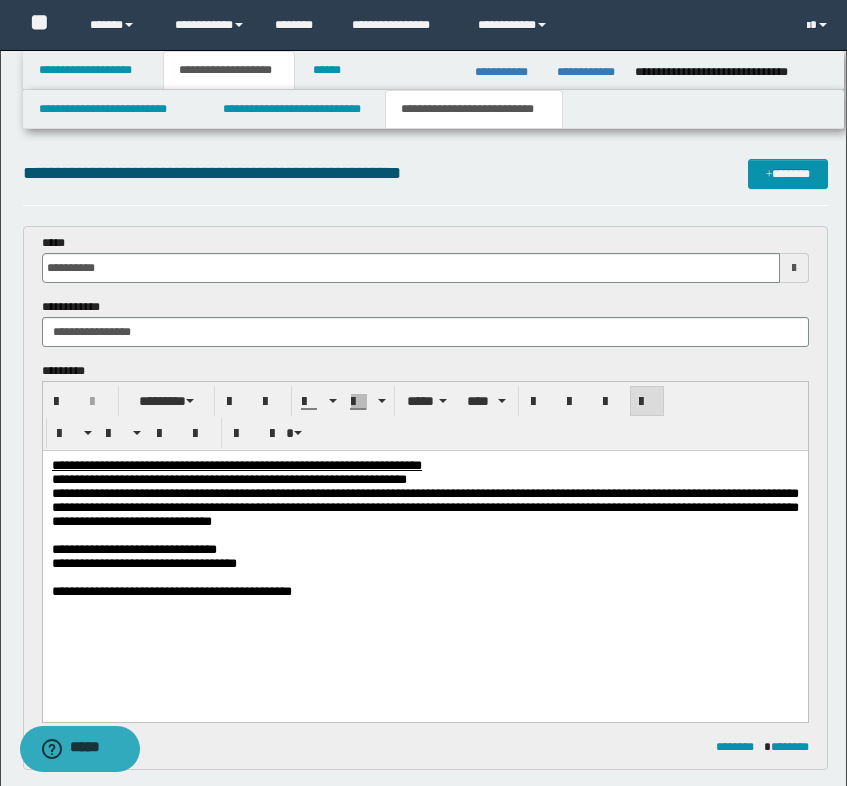 click on "**********" at bounding box center (425, 173) 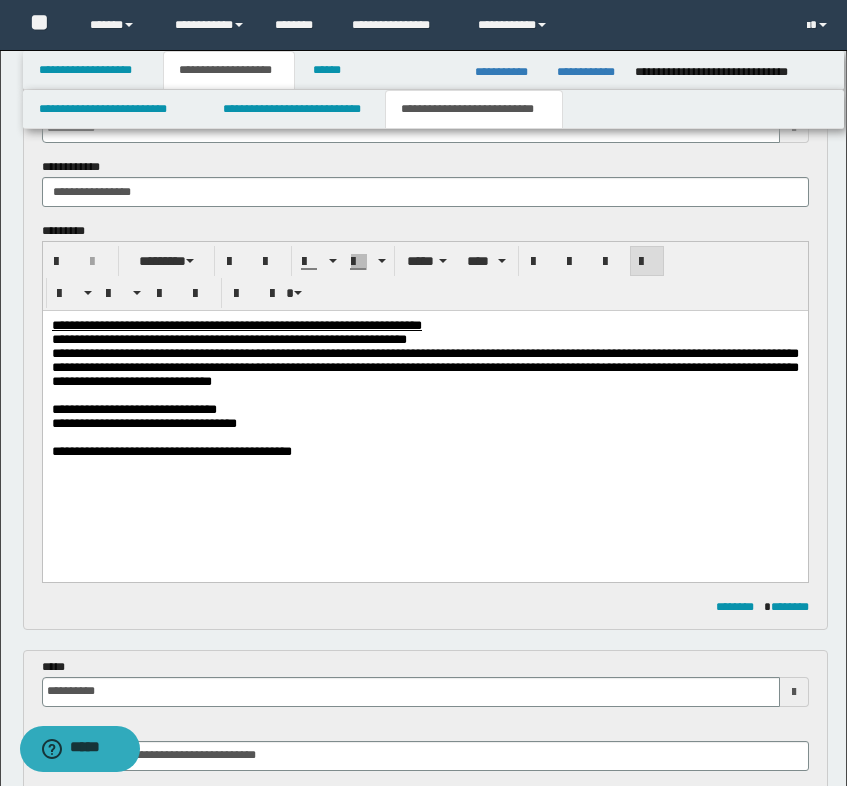 scroll, scrollTop: 100, scrollLeft: 0, axis: vertical 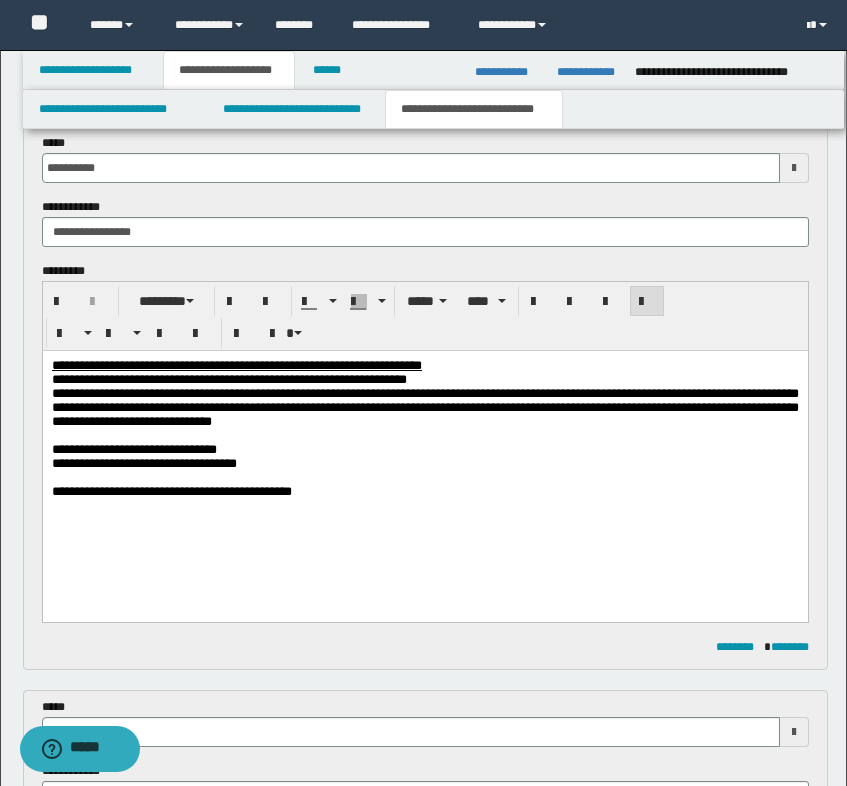 click at bounding box center [424, 436] 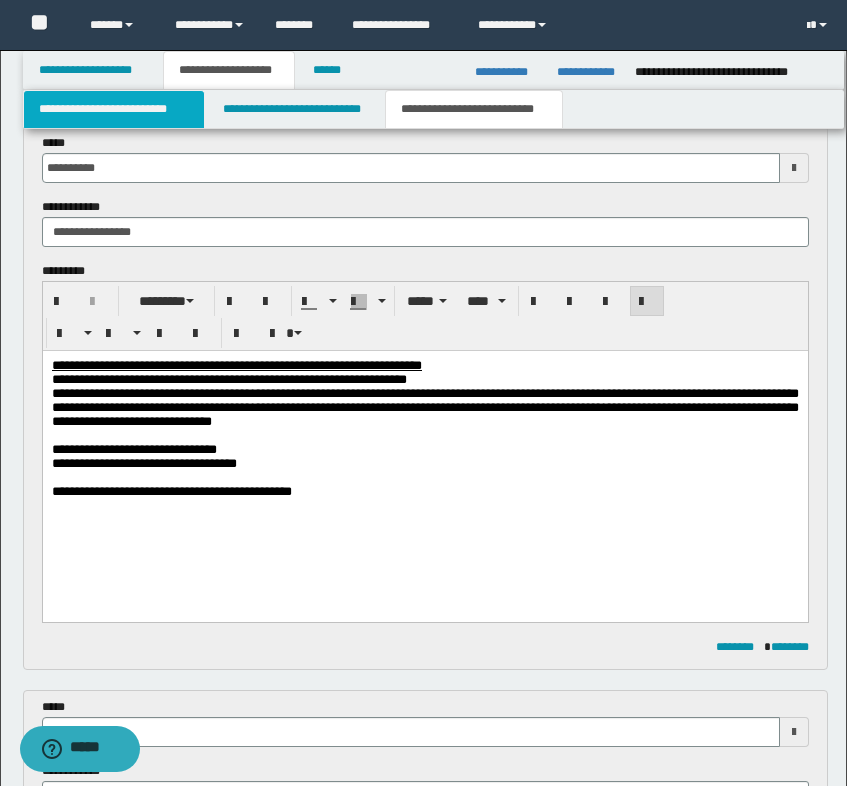 click on "**********" at bounding box center [114, 109] 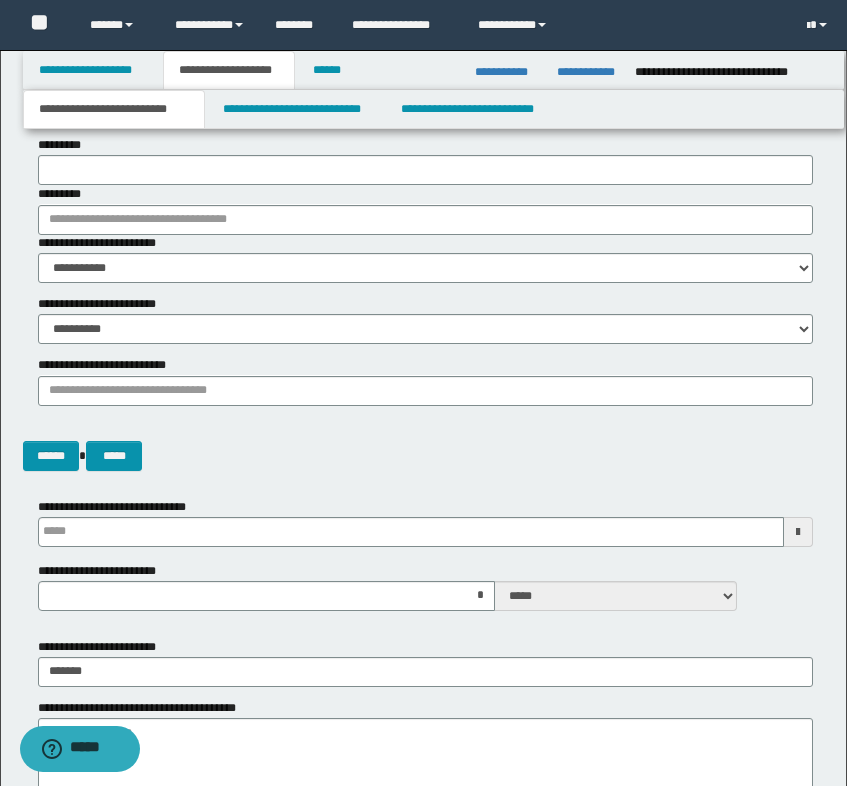 type 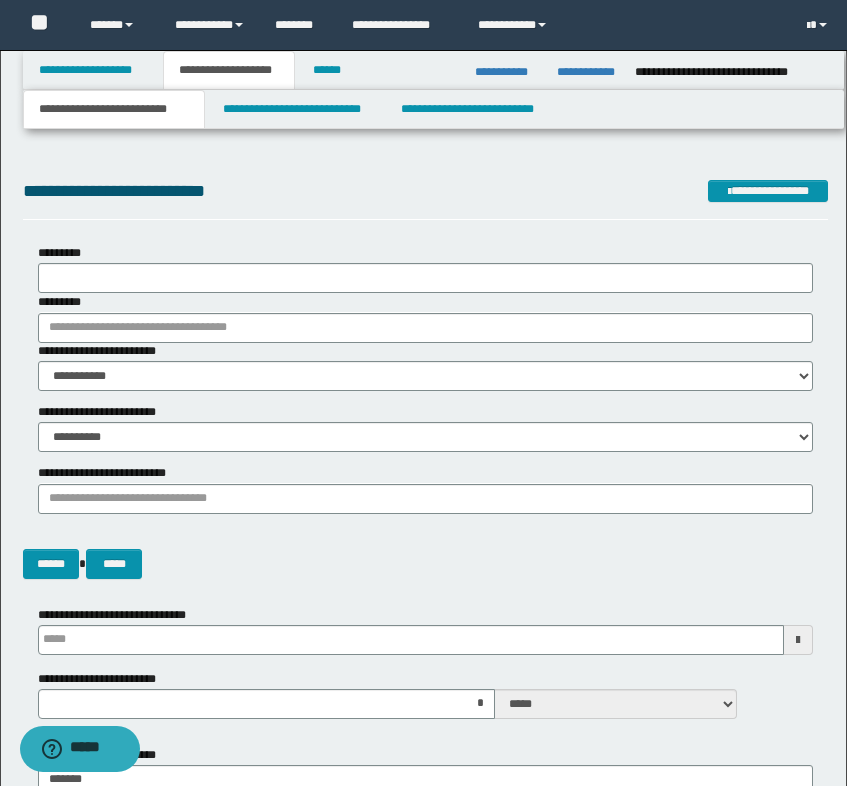 scroll, scrollTop: 0, scrollLeft: 0, axis: both 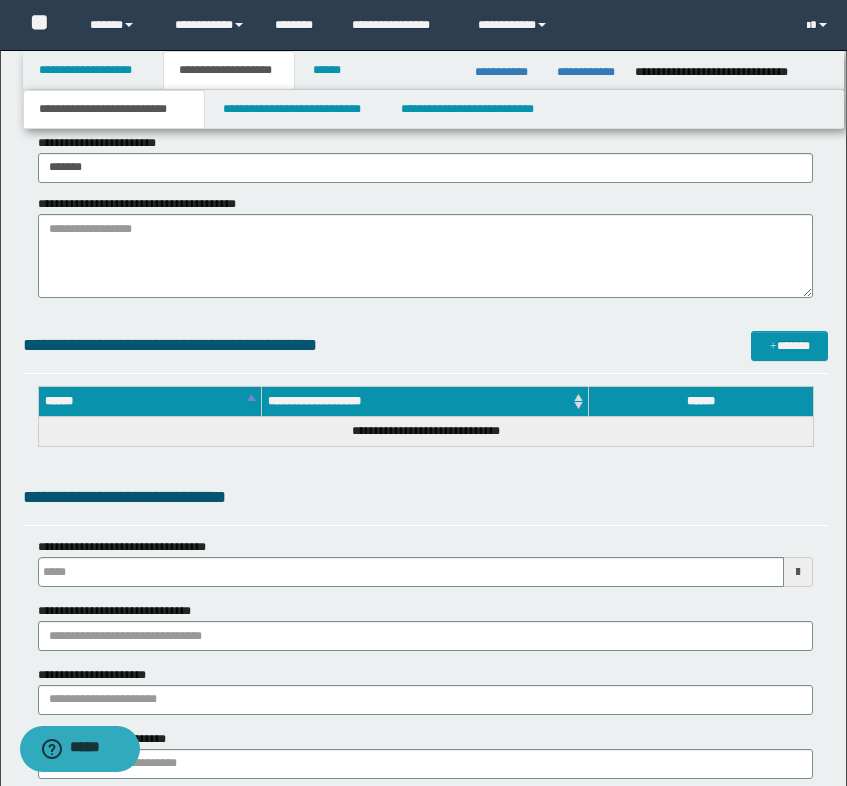 type 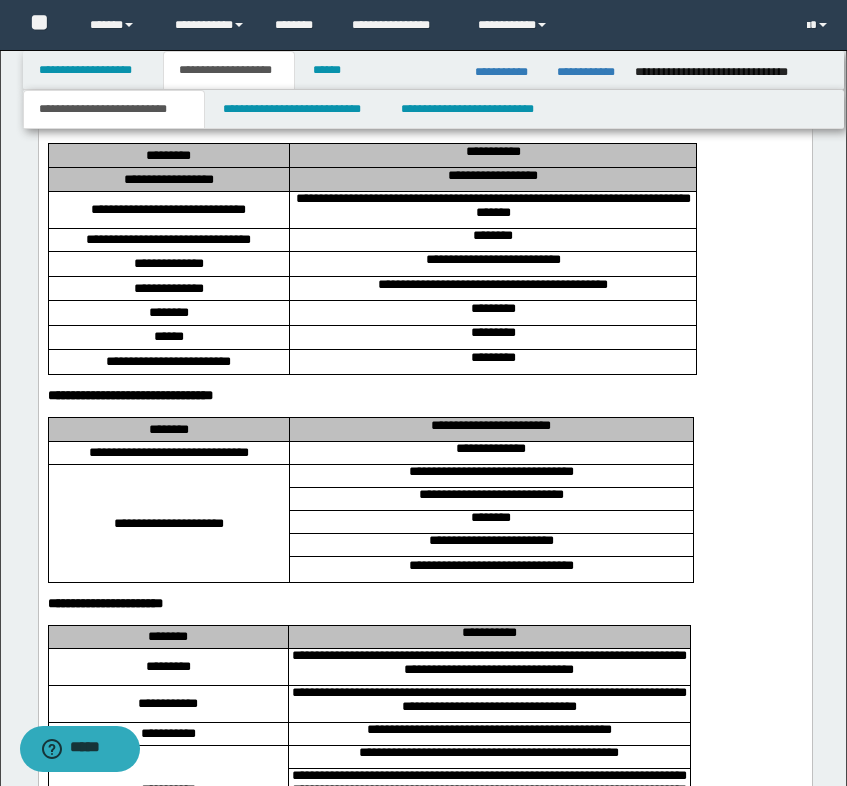 scroll, scrollTop: 1600, scrollLeft: 0, axis: vertical 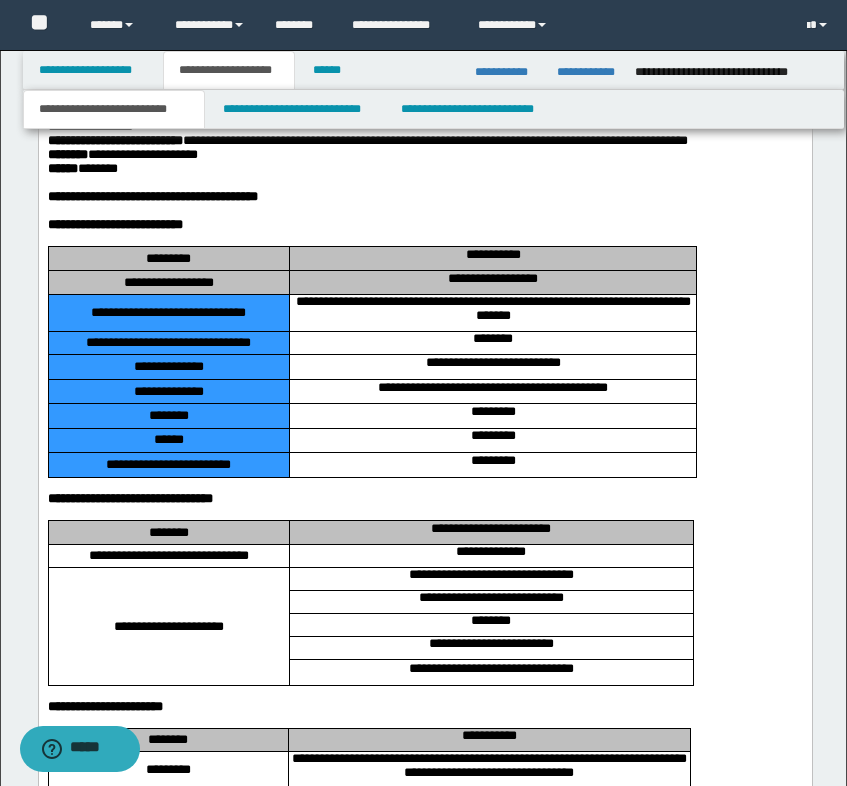 drag, startPoint x: 206, startPoint y: 356, endPoint x: 229, endPoint y: 501, distance: 146.8128 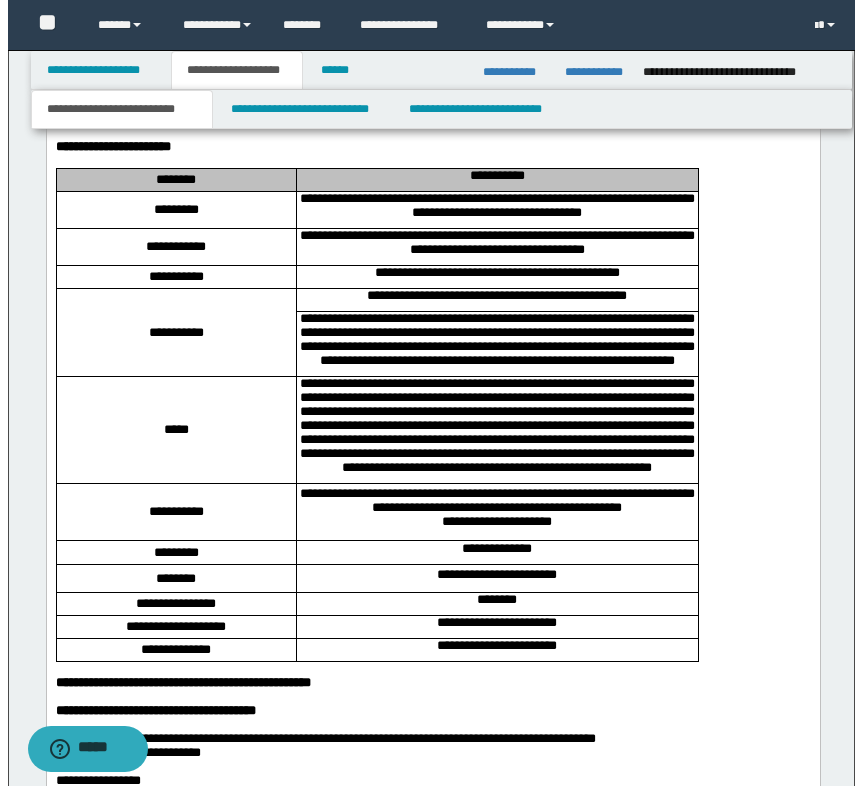 scroll, scrollTop: 2200, scrollLeft: 0, axis: vertical 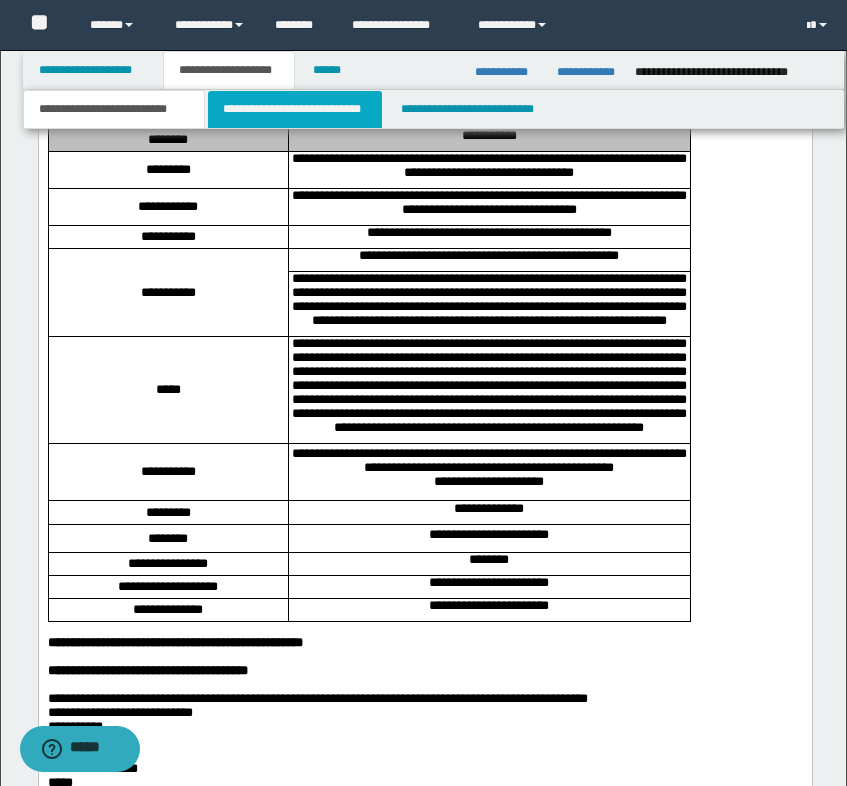 click on "**********" at bounding box center (295, 109) 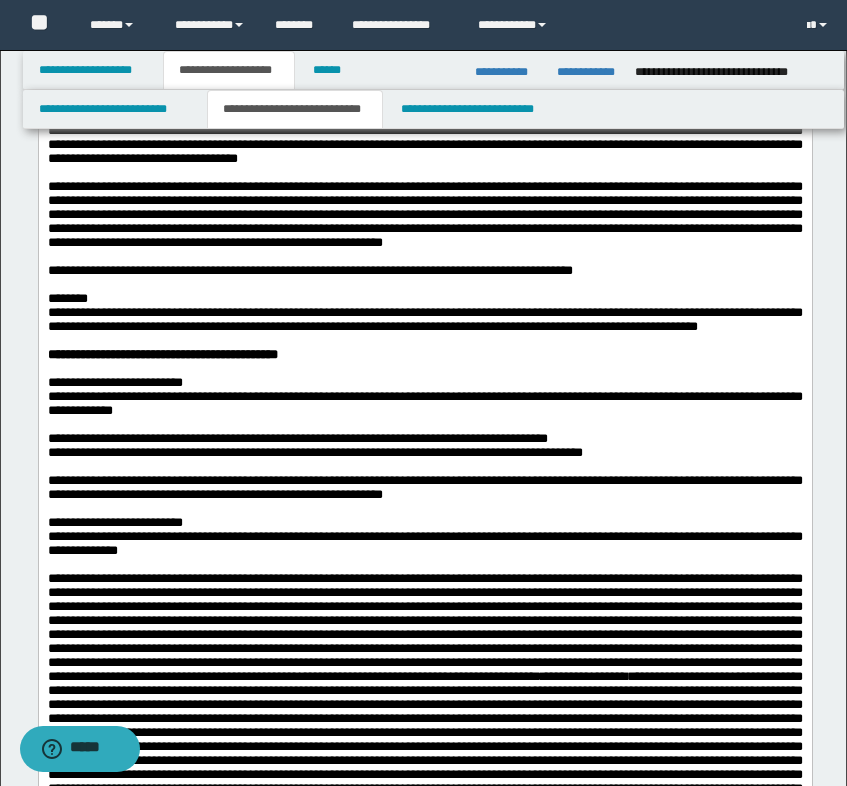 scroll, scrollTop: 2200, scrollLeft: 0, axis: vertical 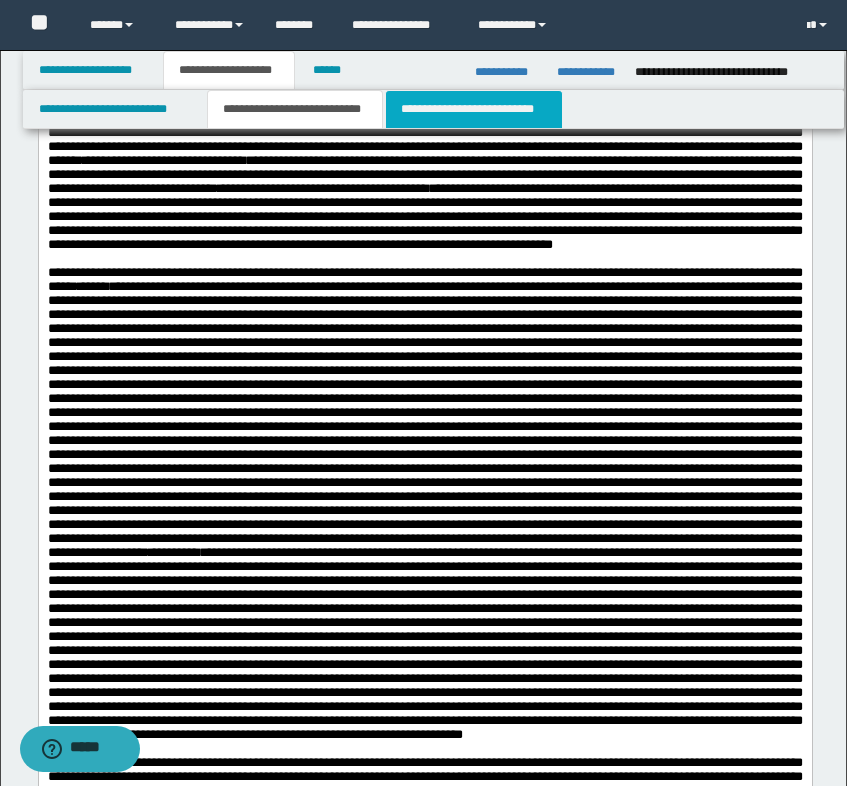 click on "**********" at bounding box center (474, 109) 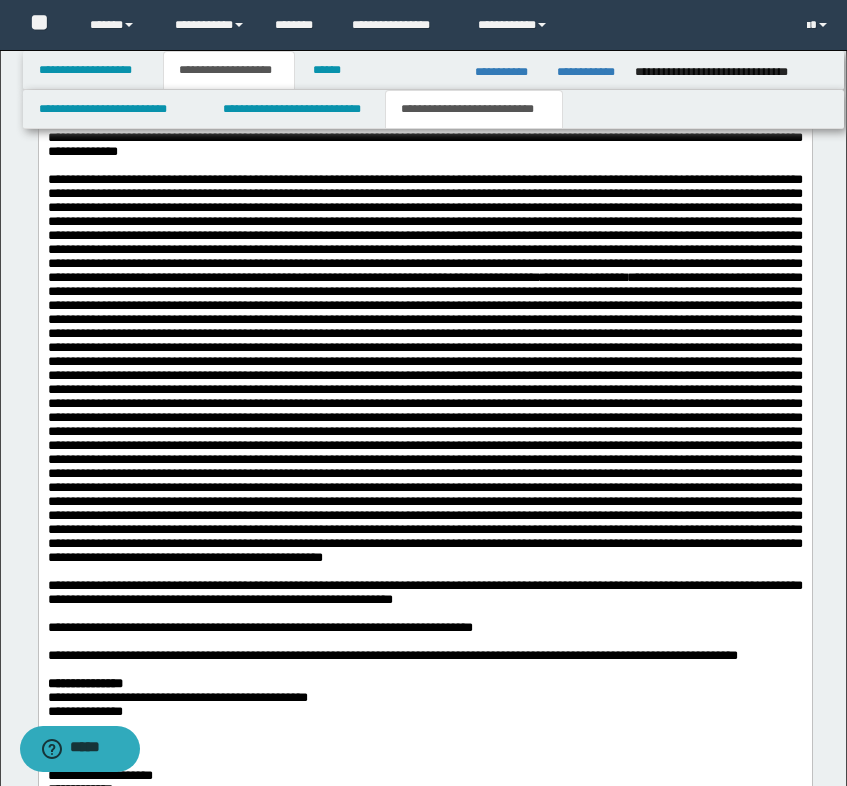 scroll, scrollTop: 3300, scrollLeft: 0, axis: vertical 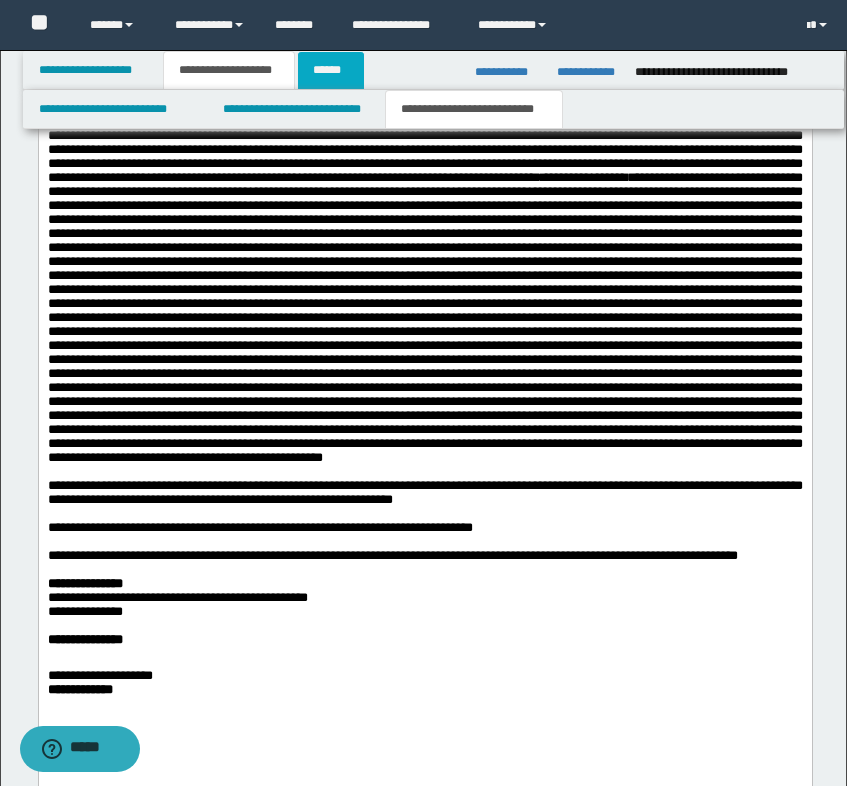 click on "******" at bounding box center [331, 70] 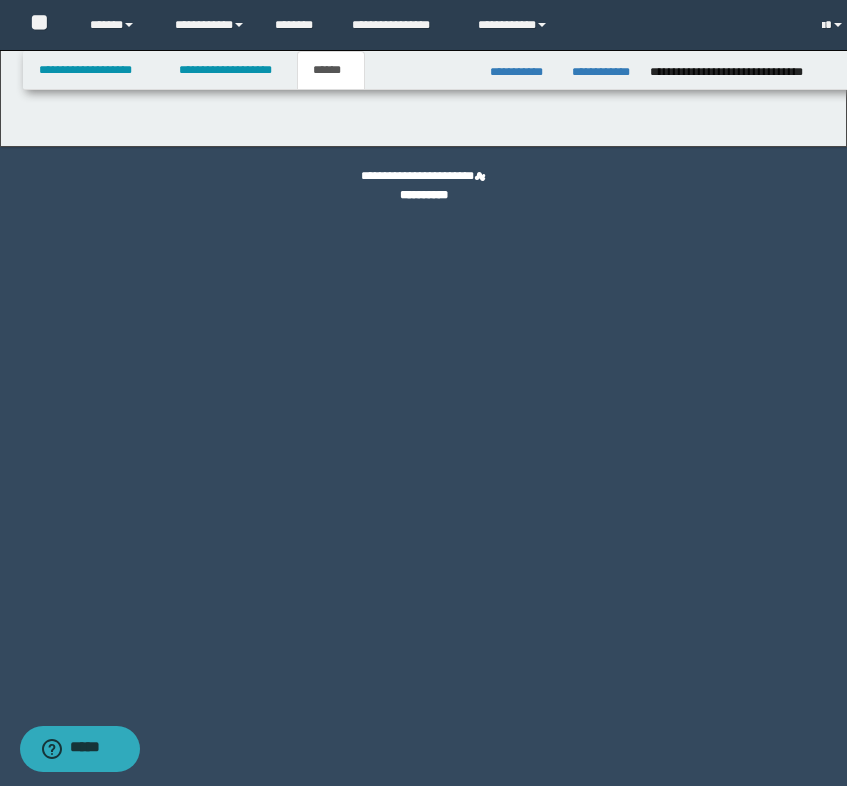 scroll, scrollTop: 0, scrollLeft: 0, axis: both 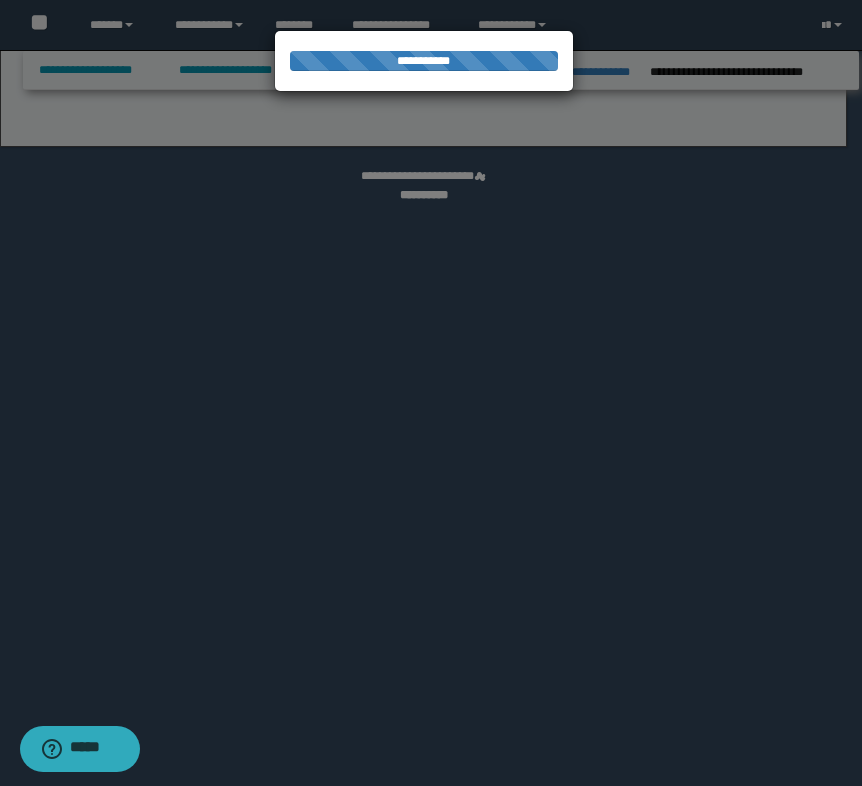 select on "*" 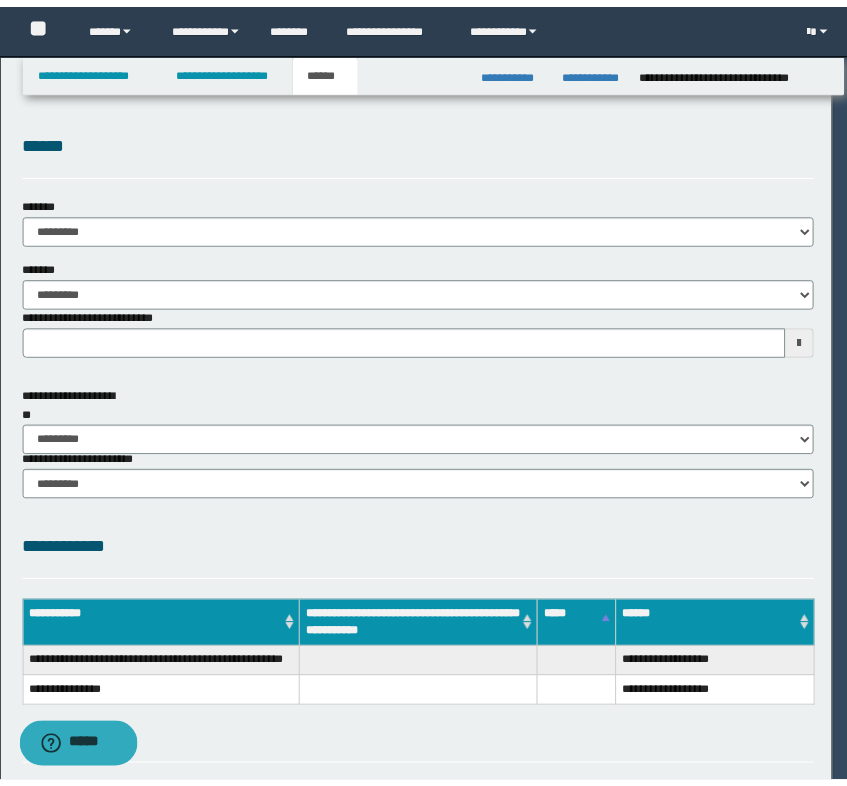 scroll, scrollTop: 0, scrollLeft: 0, axis: both 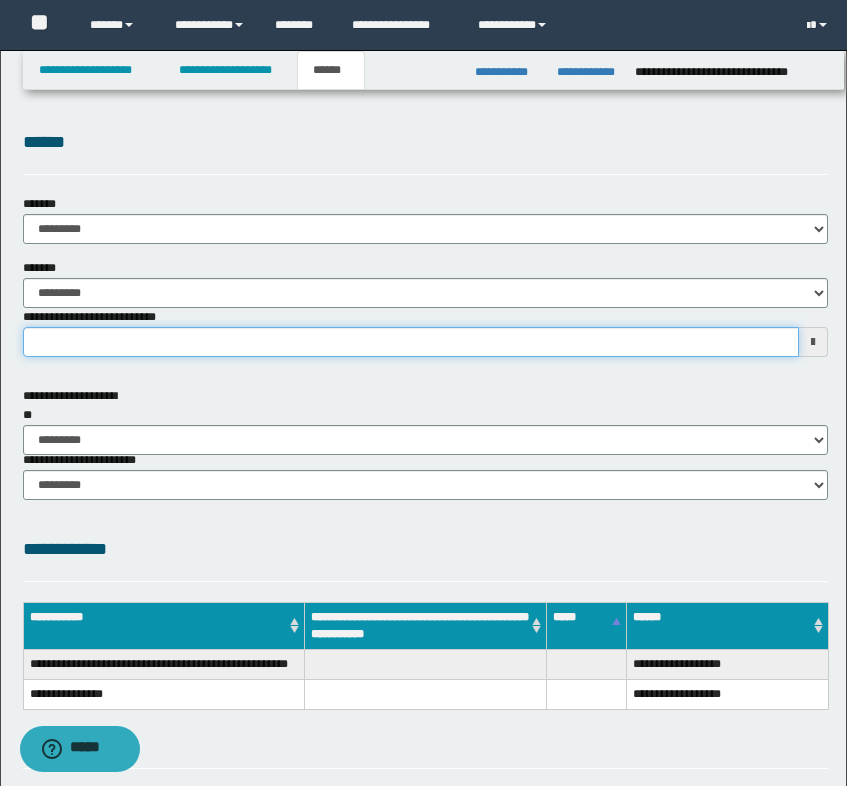 click on "**********" at bounding box center (411, 342) 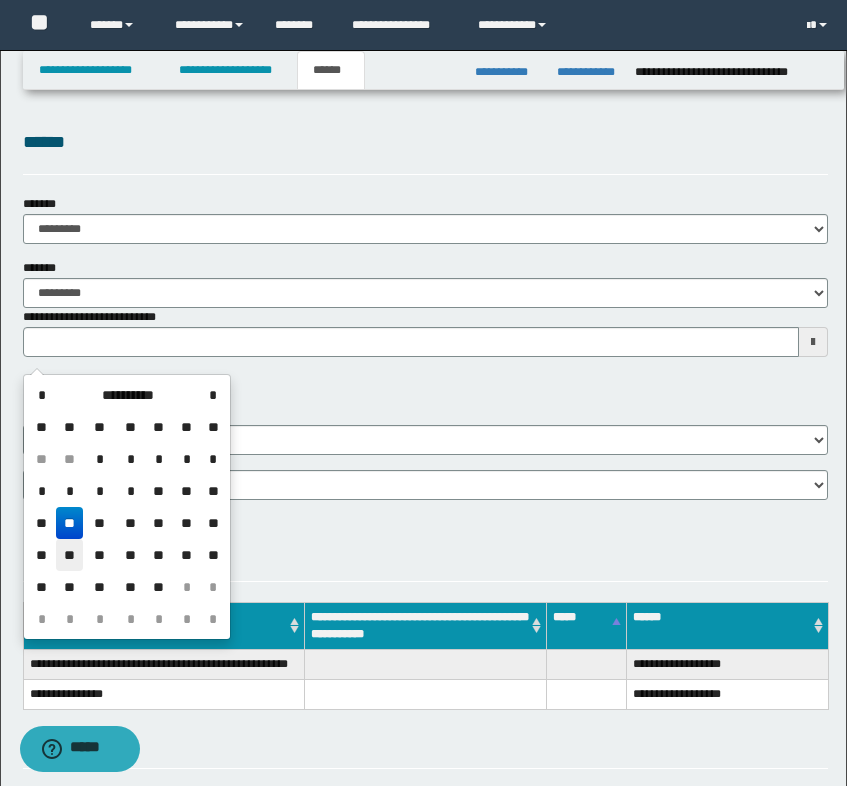 click on "**" at bounding box center [70, 555] 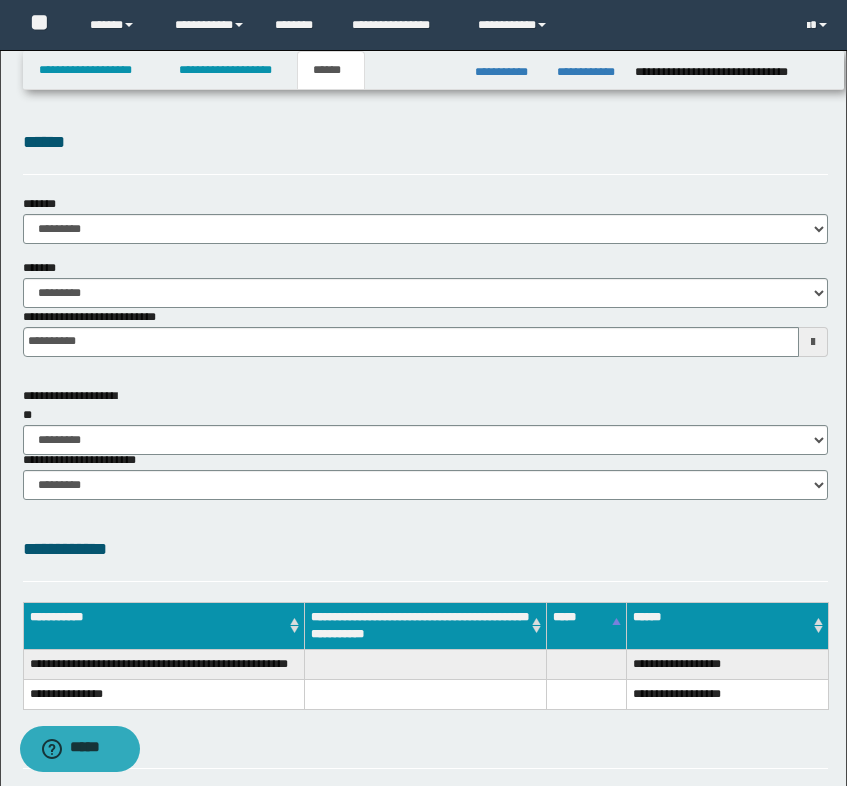 click on "******" at bounding box center [425, 142] 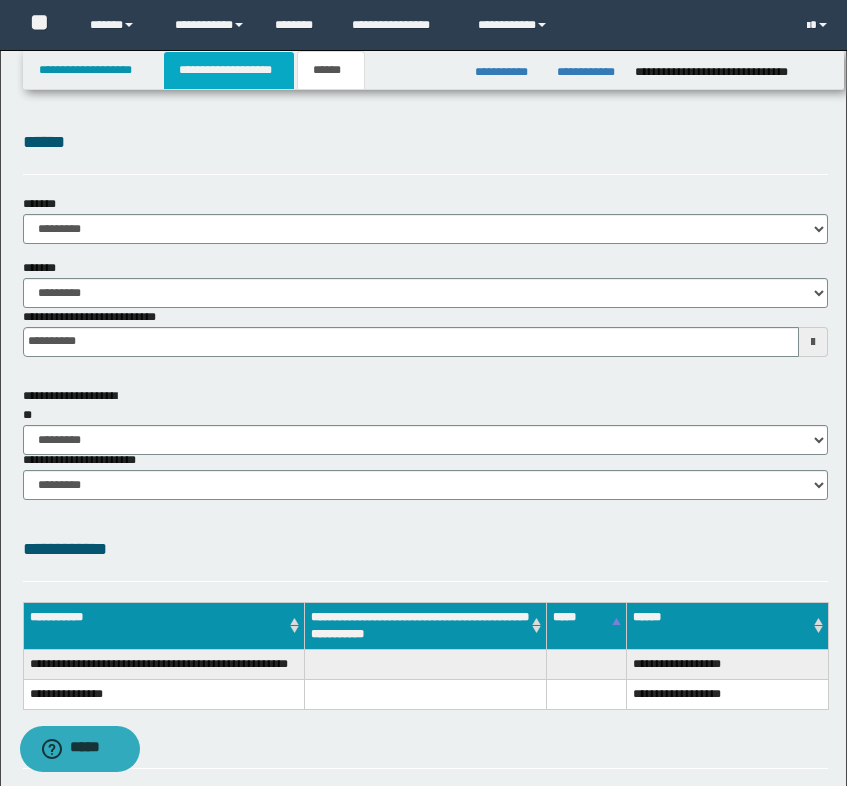 click on "**********" at bounding box center (229, 70) 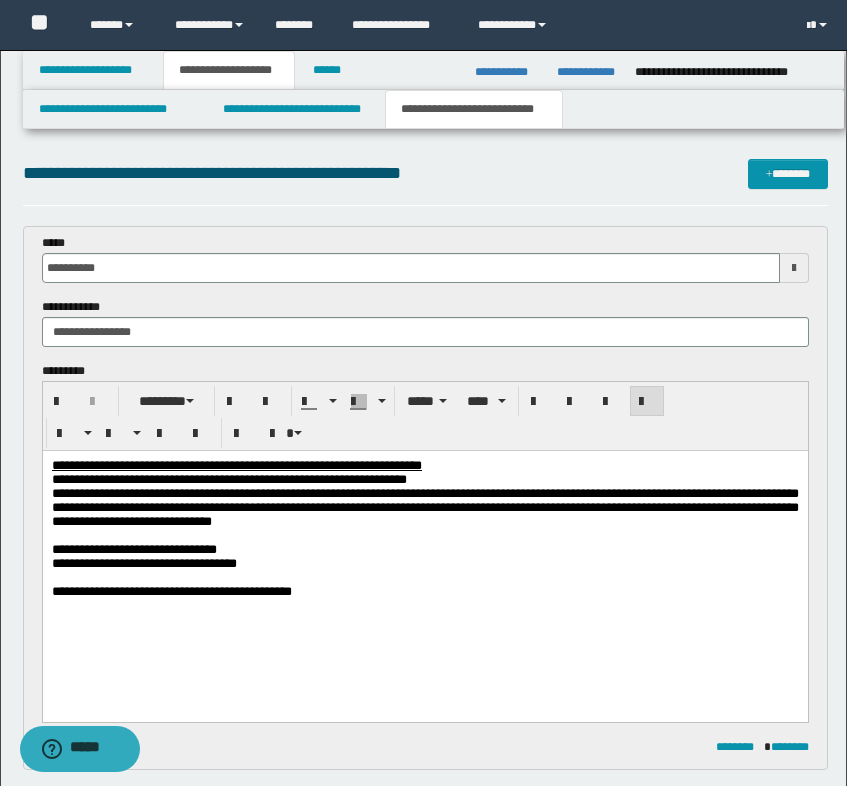 click on "**********" at bounding box center (425, 173) 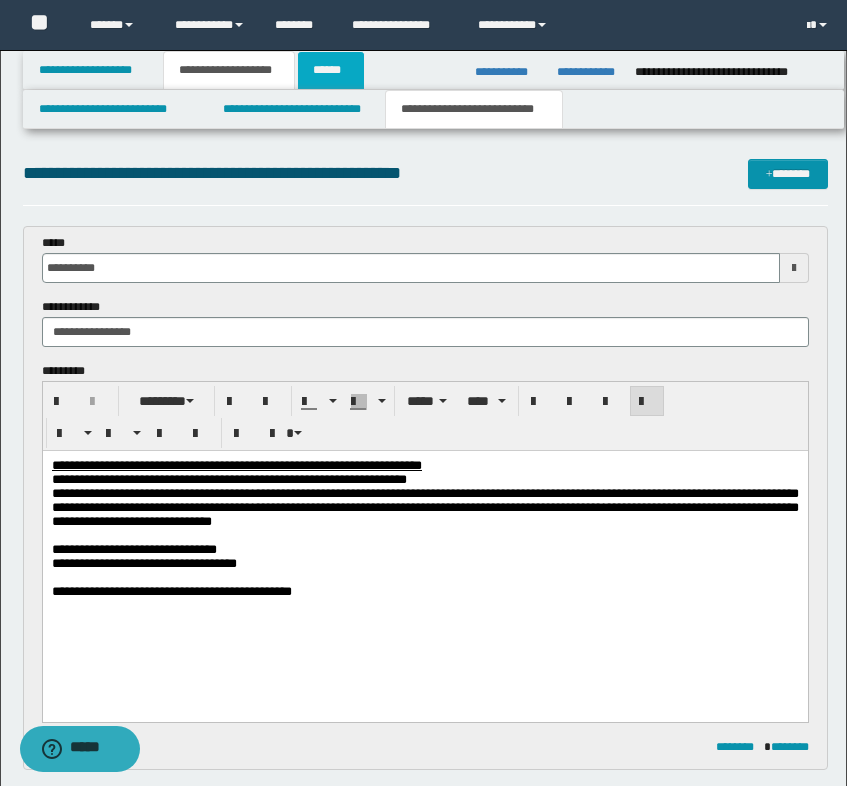 click on "******" at bounding box center (331, 70) 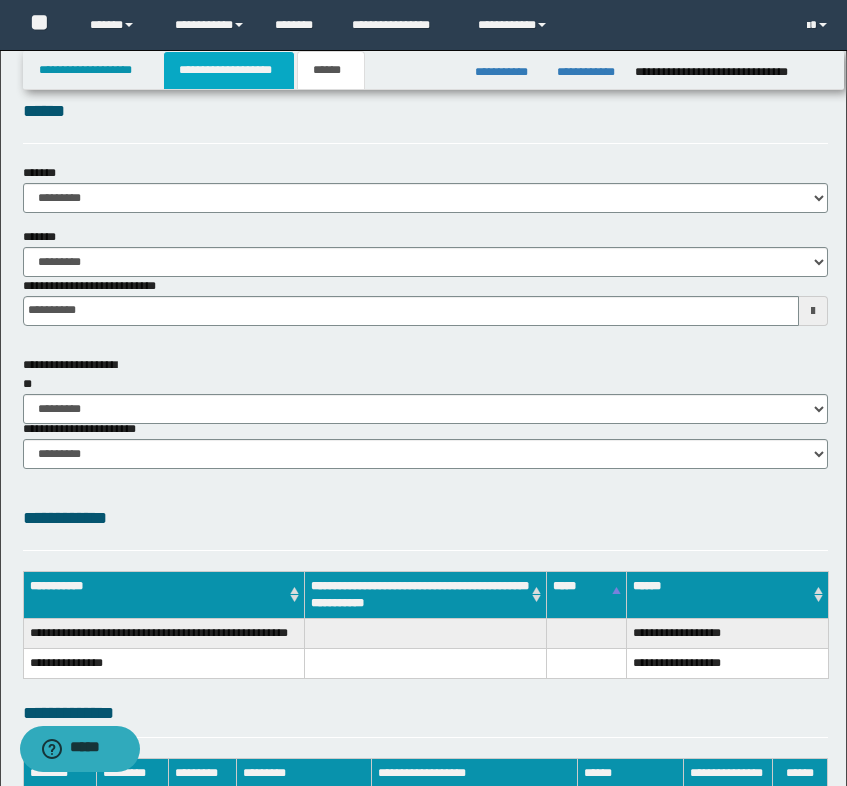 click on "**********" at bounding box center [229, 70] 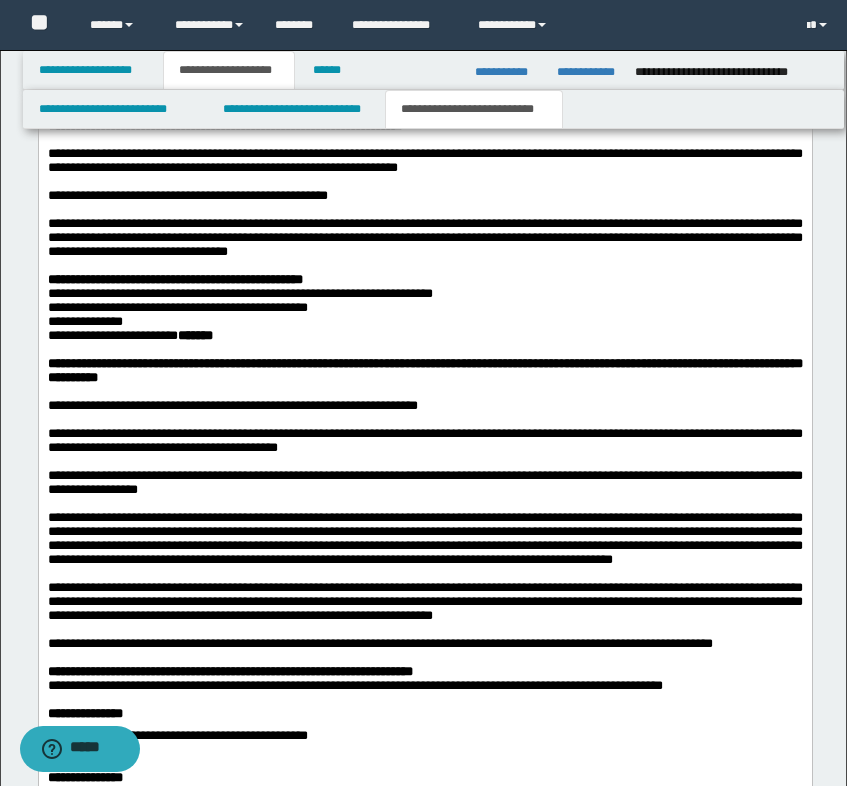 scroll, scrollTop: 1562, scrollLeft: 0, axis: vertical 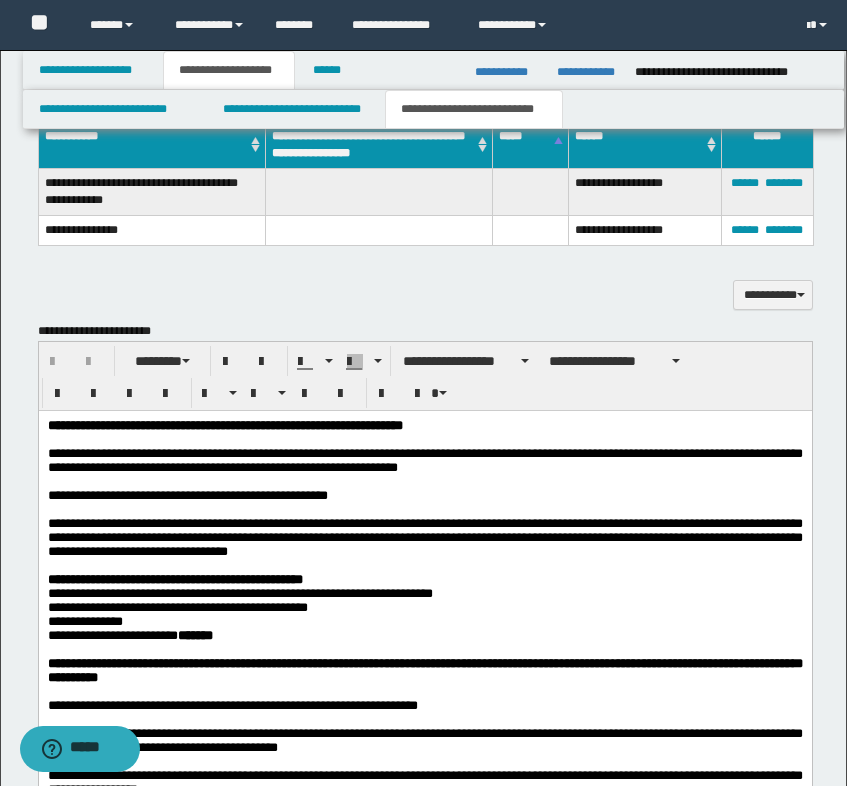 click on "**********" at bounding box center [425, 295] 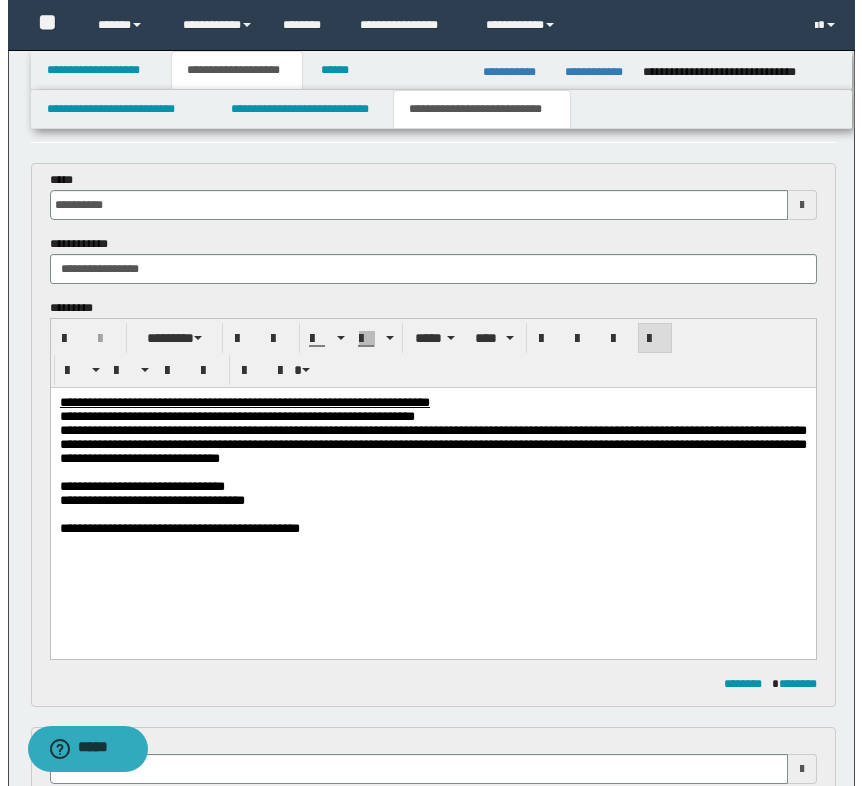 scroll, scrollTop: 100, scrollLeft: 0, axis: vertical 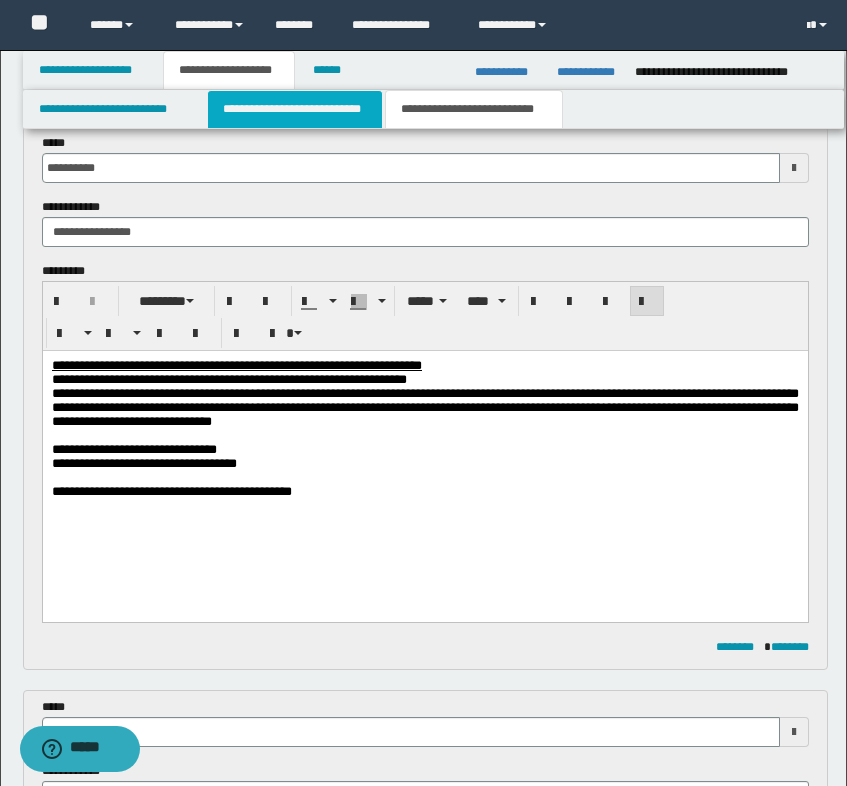 click on "**********" at bounding box center [295, 109] 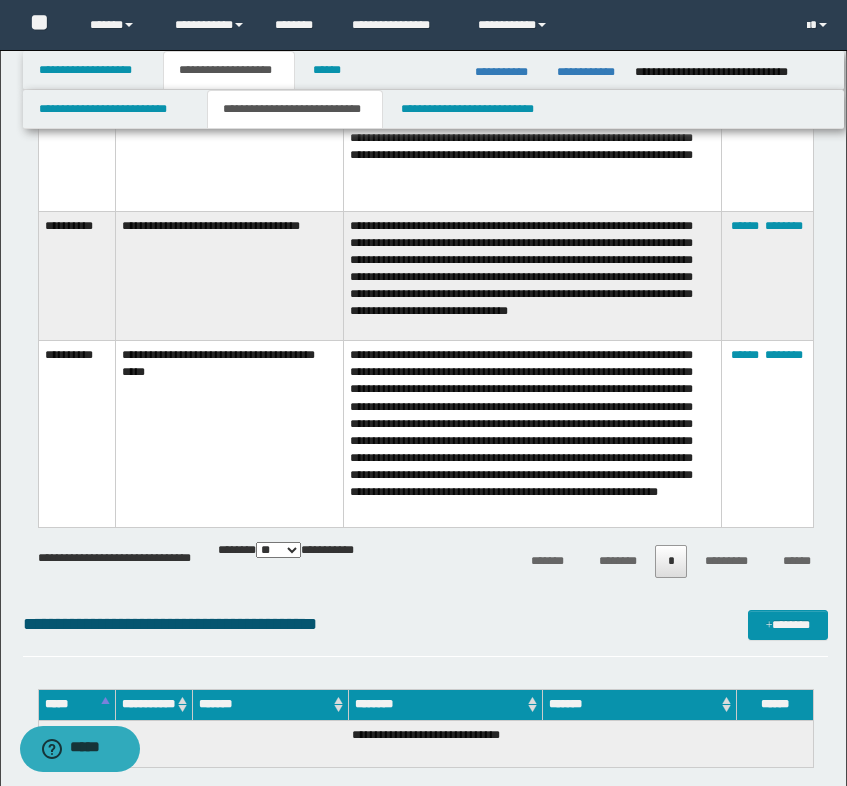 scroll, scrollTop: 5000, scrollLeft: 0, axis: vertical 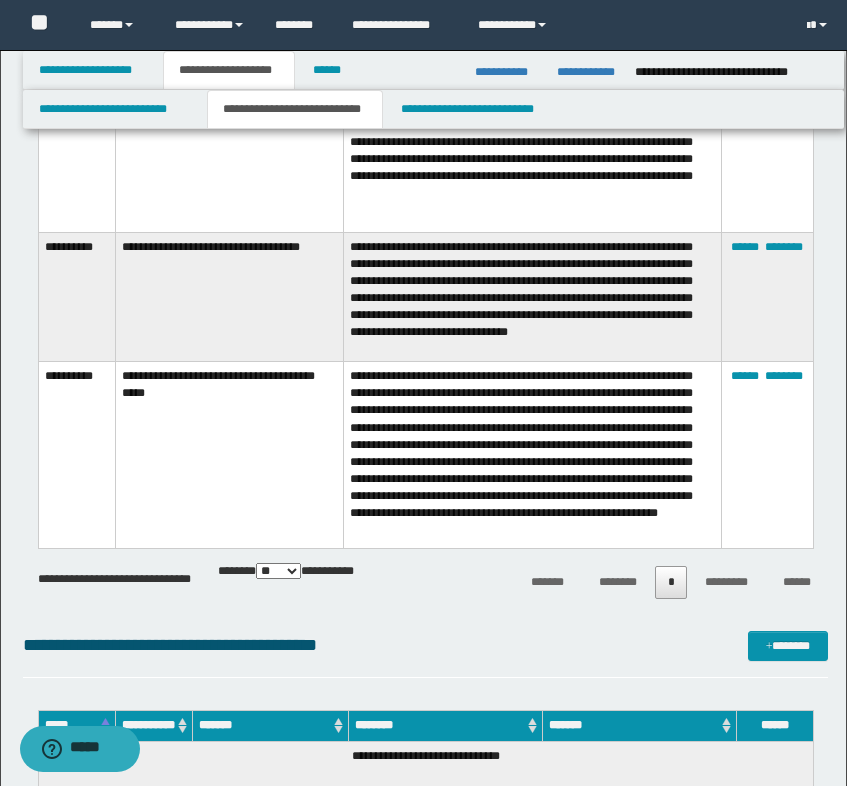 click on "**********" at bounding box center [229, 455] 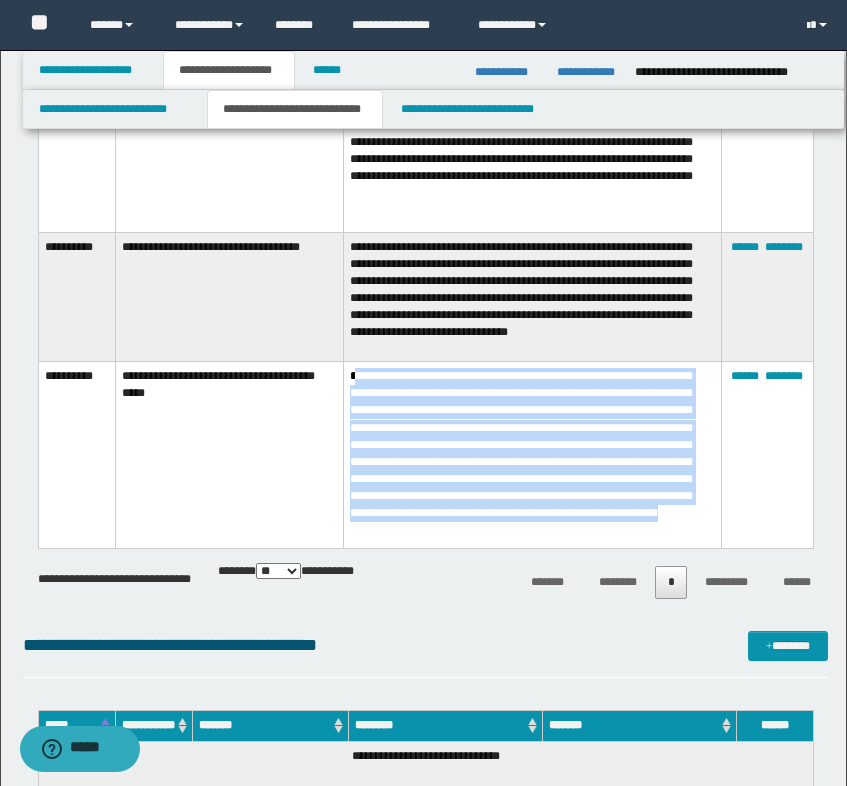 drag, startPoint x: 356, startPoint y: 381, endPoint x: 453, endPoint y: 530, distance: 177.792 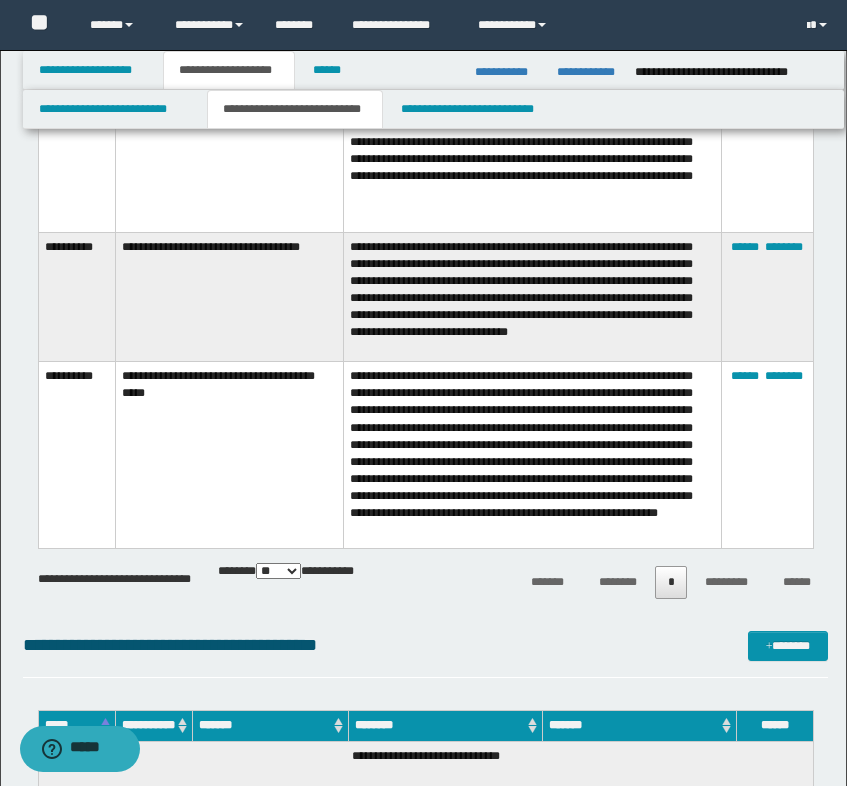 click on "**********" at bounding box center (532, 455) 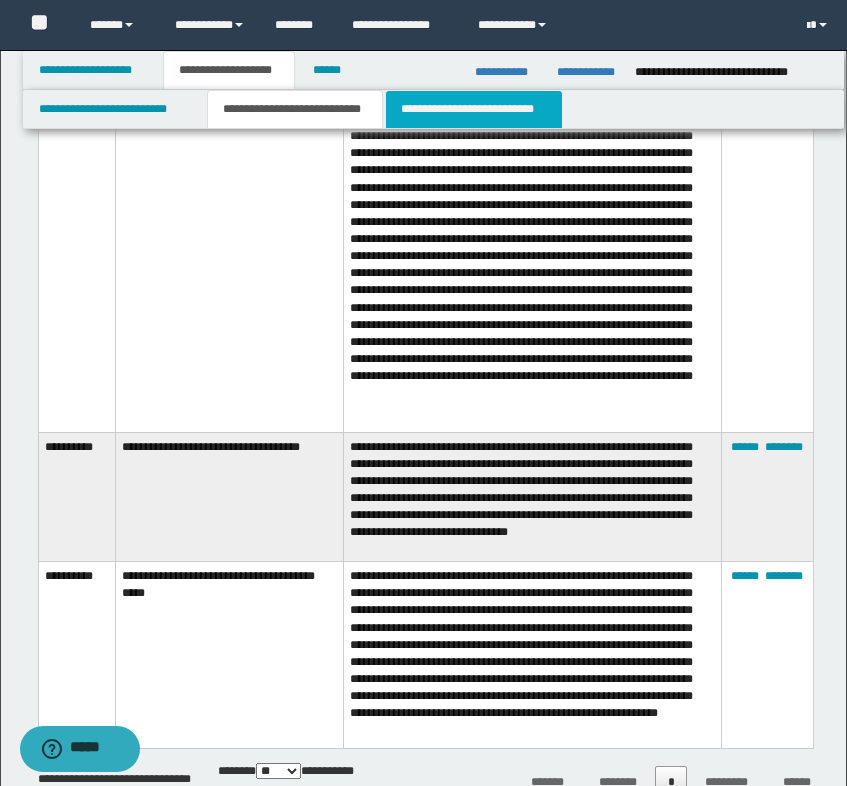 click on "**********" at bounding box center [474, 109] 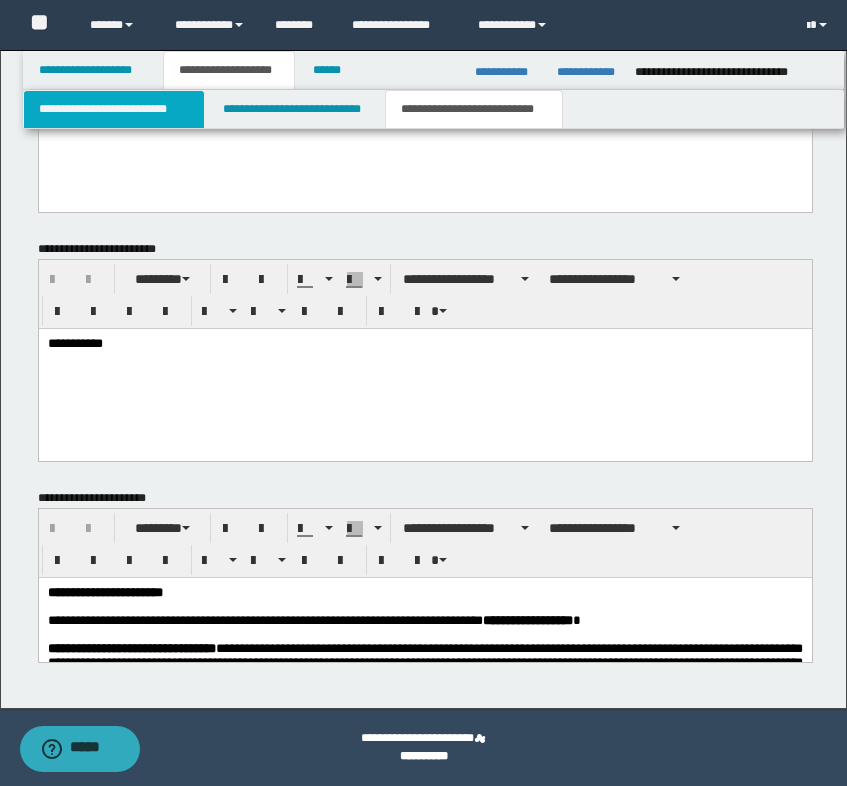click on "**********" at bounding box center (114, 109) 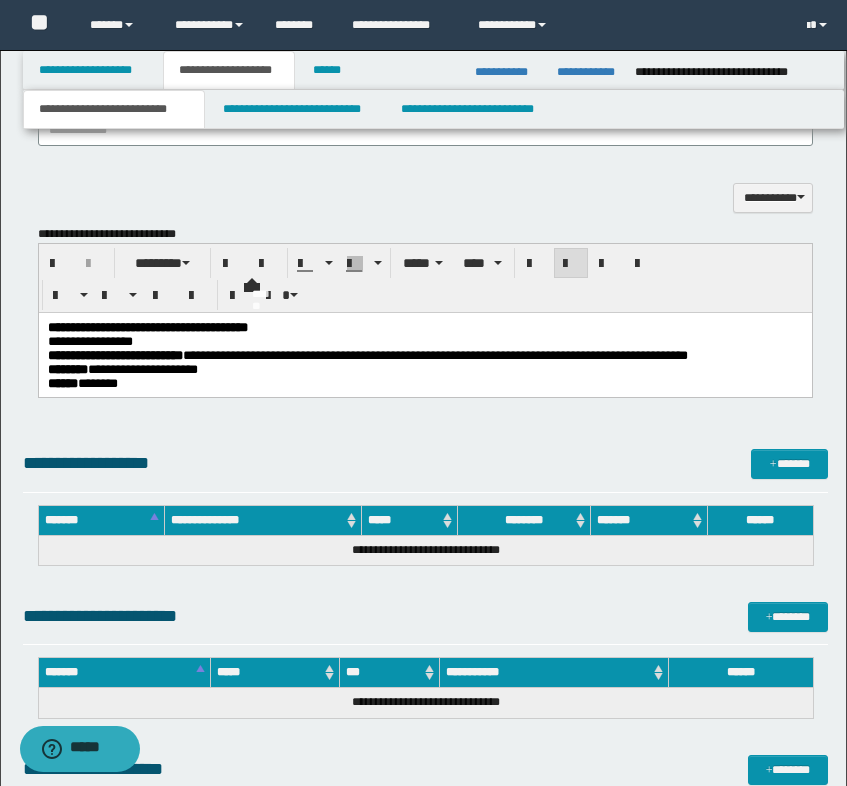 scroll, scrollTop: 1656, scrollLeft: 0, axis: vertical 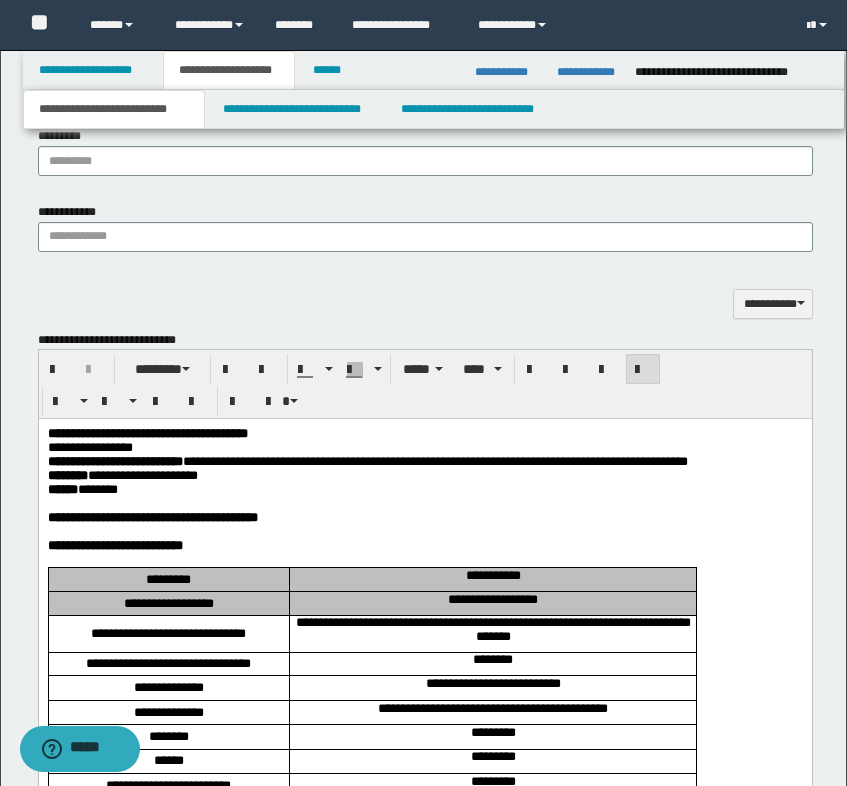 click on "**********" at bounding box center (424, 462) 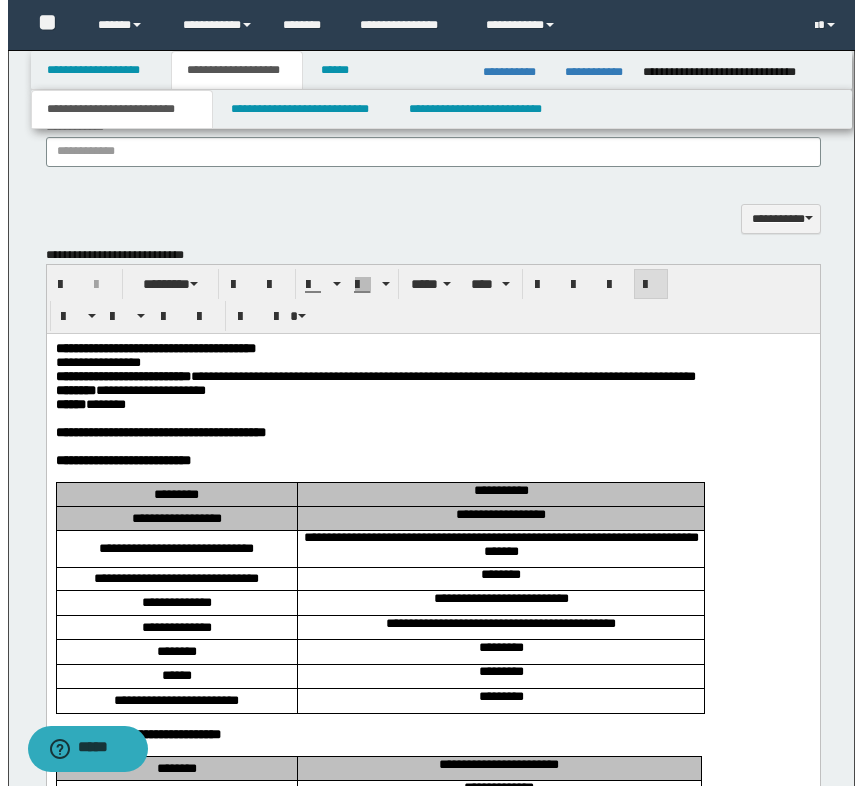 scroll, scrollTop: 1499, scrollLeft: 0, axis: vertical 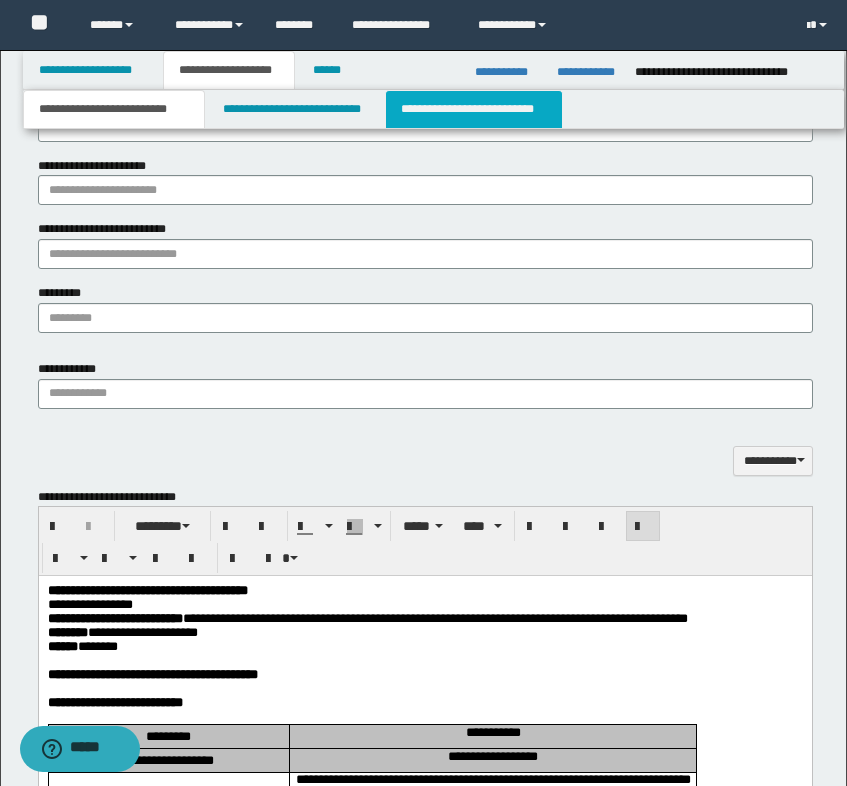 click on "**********" at bounding box center [474, 109] 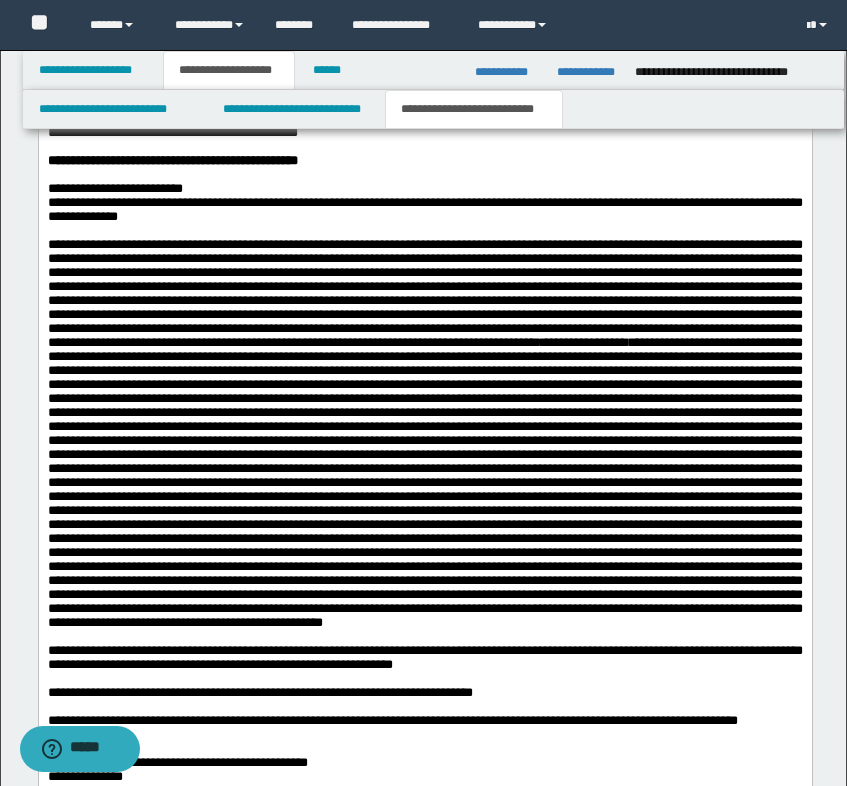 scroll, scrollTop: 3099, scrollLeft: 0, axis: vertical 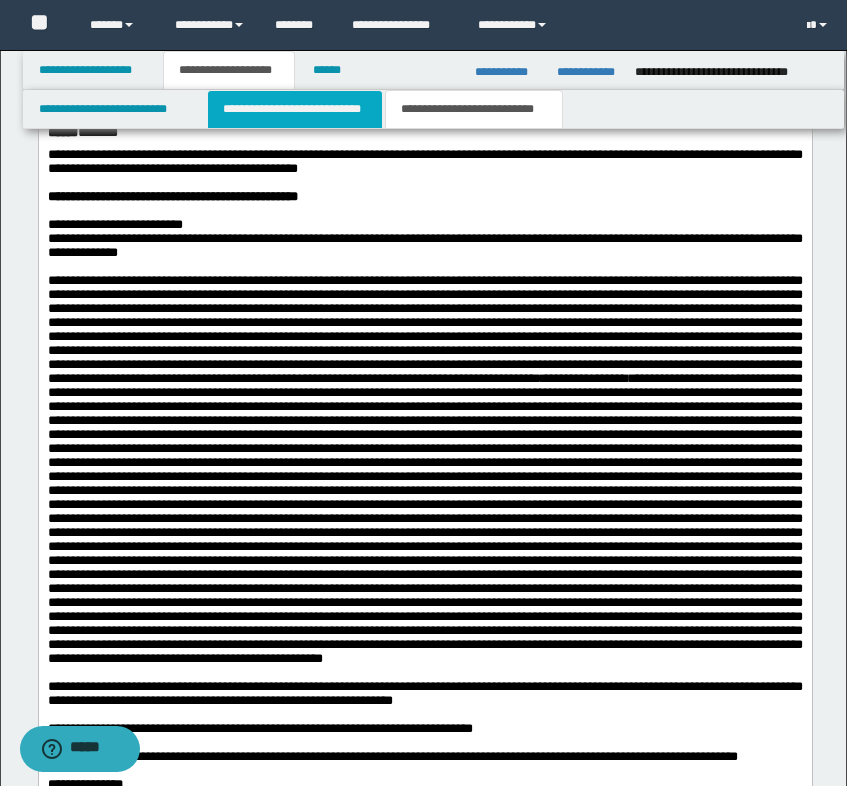 drag, startPoint x: 319, startPoint y: 120, endPoint x: 281, endPoint y: 2981, distance: 2861.2524 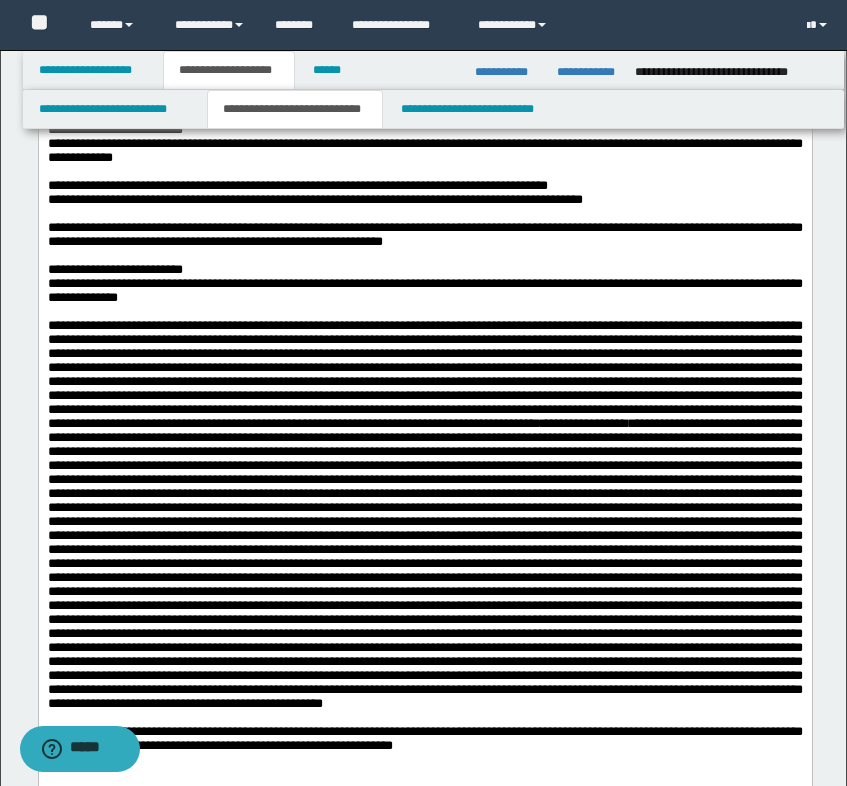 scroll, scrollTop: 2499, scrollLeft: 0, axis: vertical 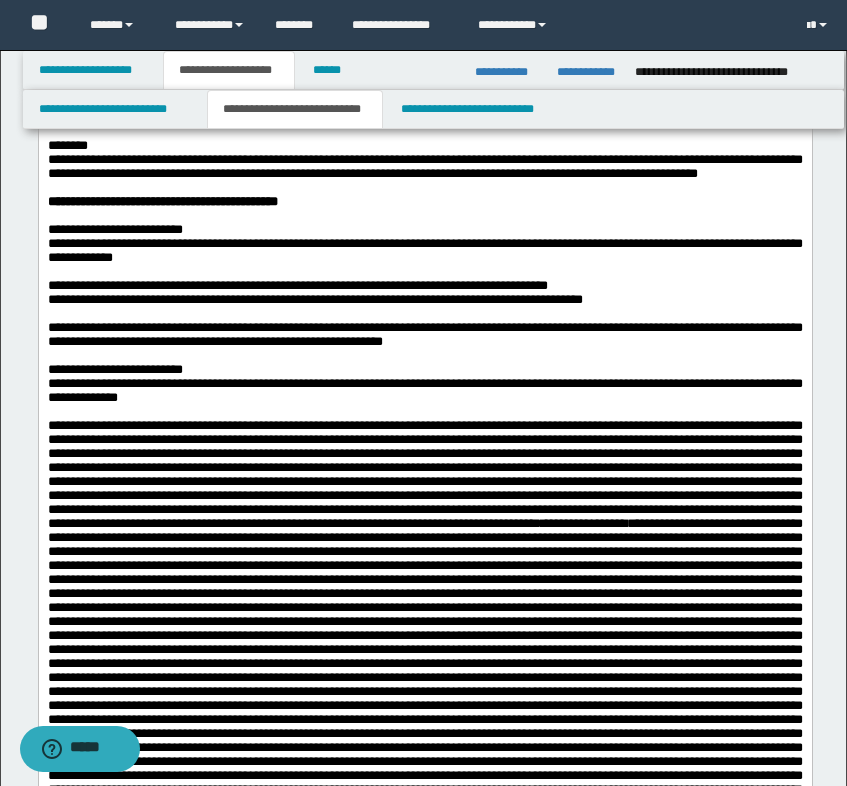 drag, startPoint x: 464, startPoint y: 262, endPoint x: 623, endPoint y: 347, distance: 180.2942 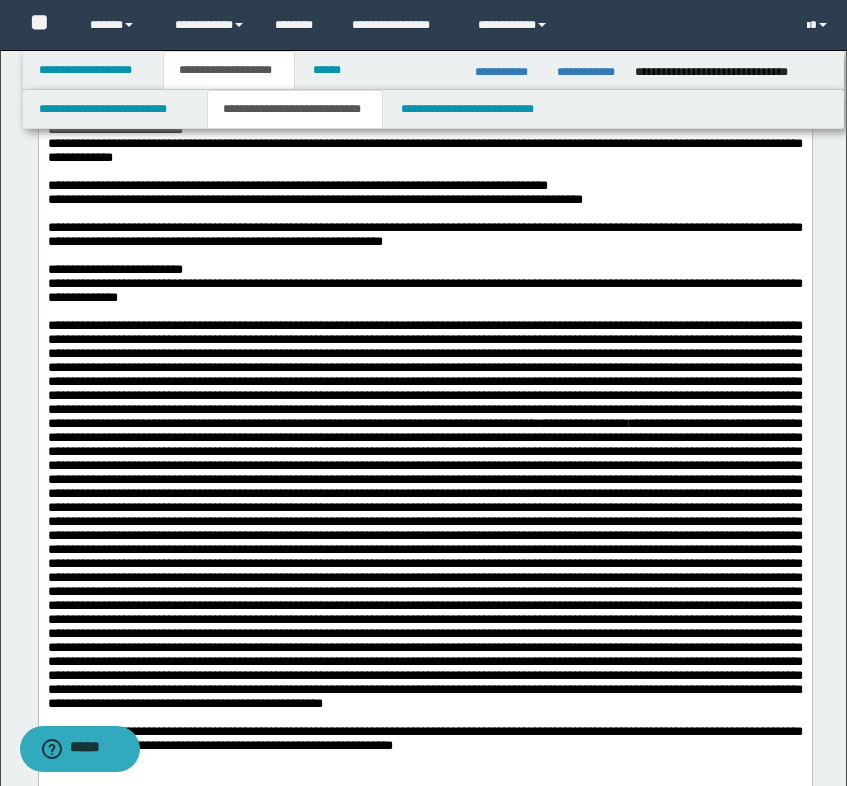 drag, startPoint x: 333, startPoint y: 343, endPoint x: 549, endPoint y: 369, distance: 217.55919 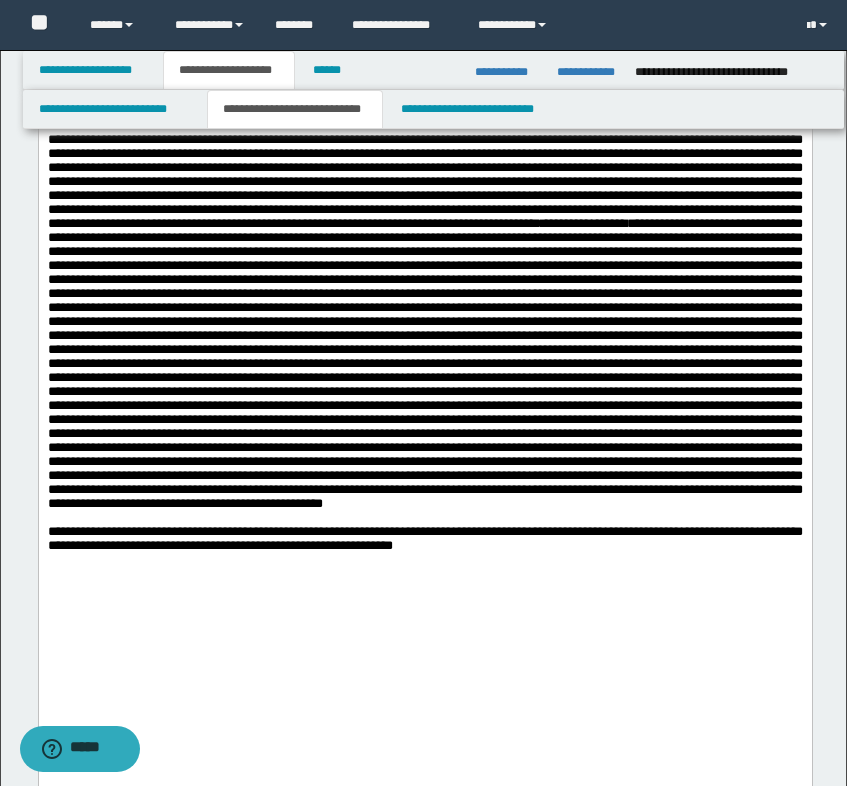scroll, scrollTop: 2699, scrollLeft: 0, axis: vertical 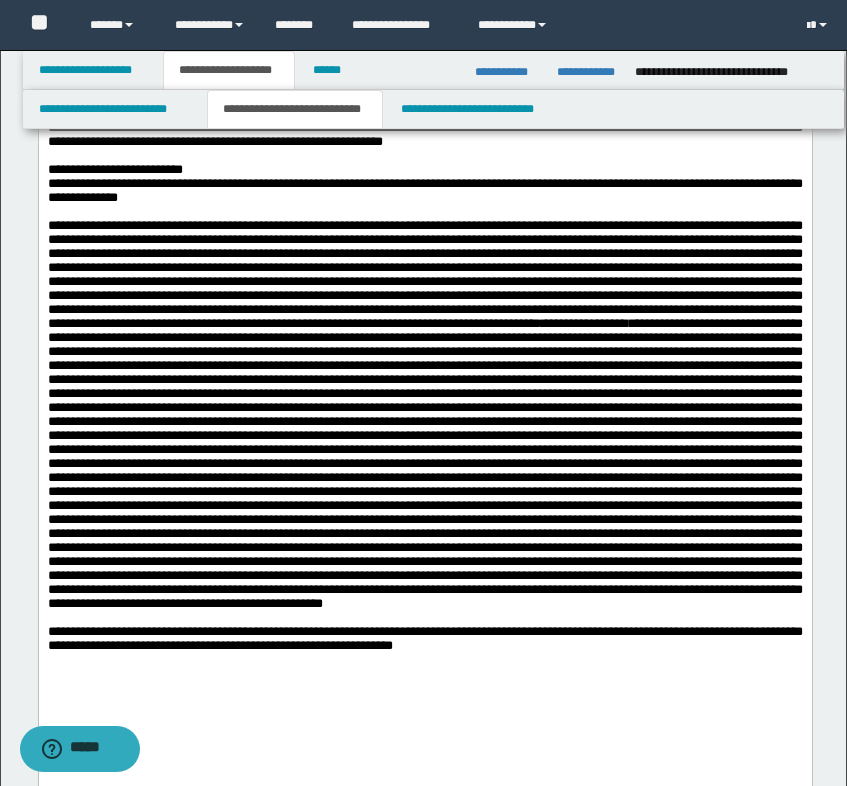 drag, startPoint x: 373, startPoint y: 308, endPoint x: 405, endPoint y: 307, distance: 32.01562 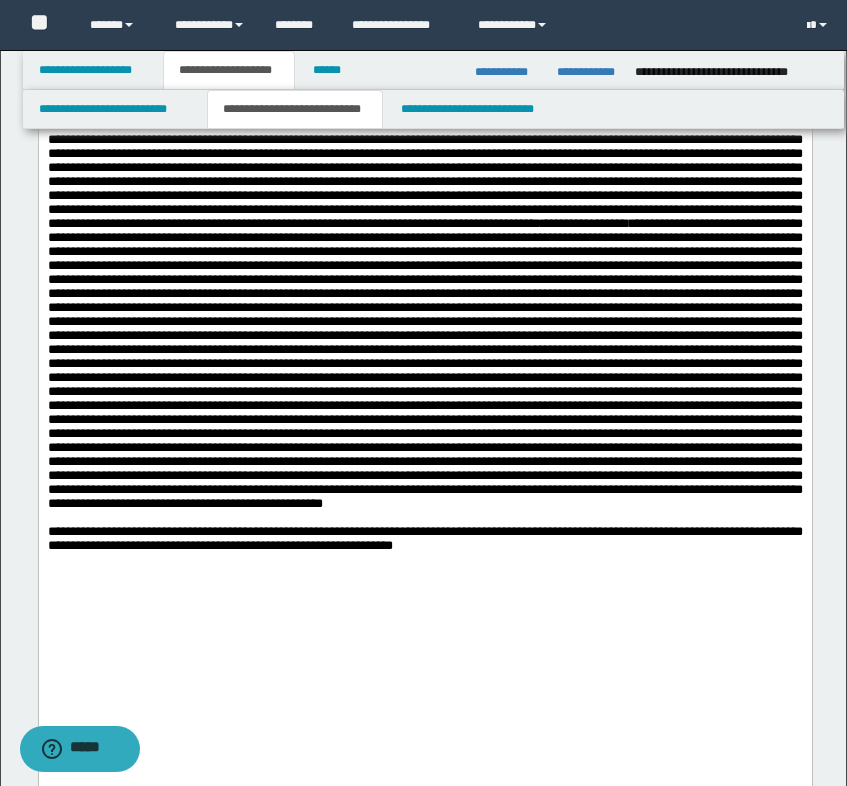 drag, startPoint x: 304, startPoint y: 298, endPoint x: 700, endPoint y: 315, distance: 396.36475 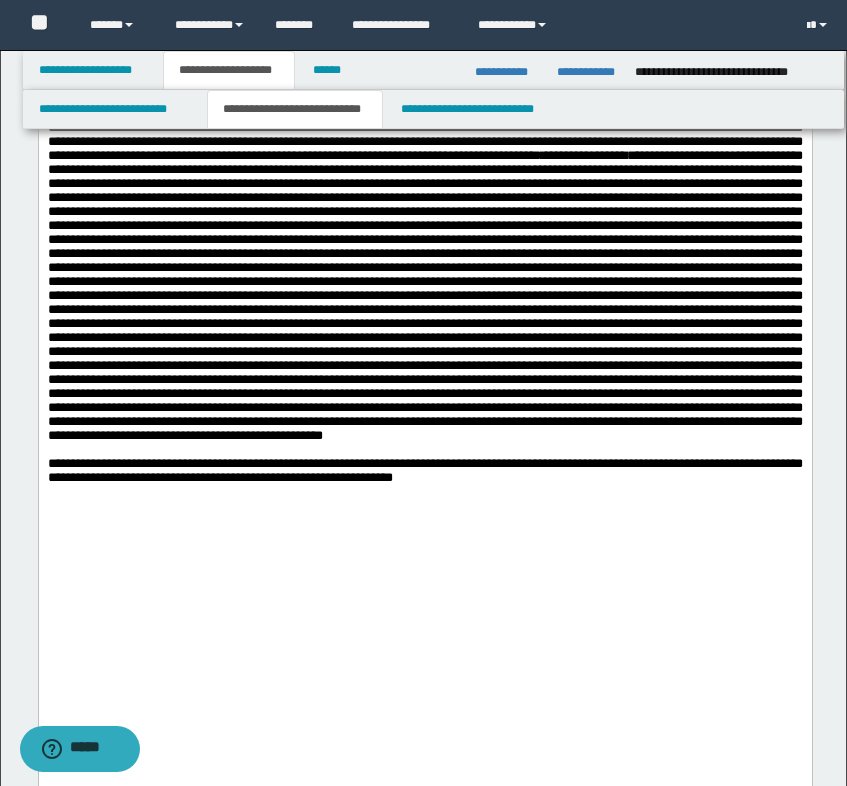 scroll, scrollTop: 2899, scrollLeft: 0, axis: vertical 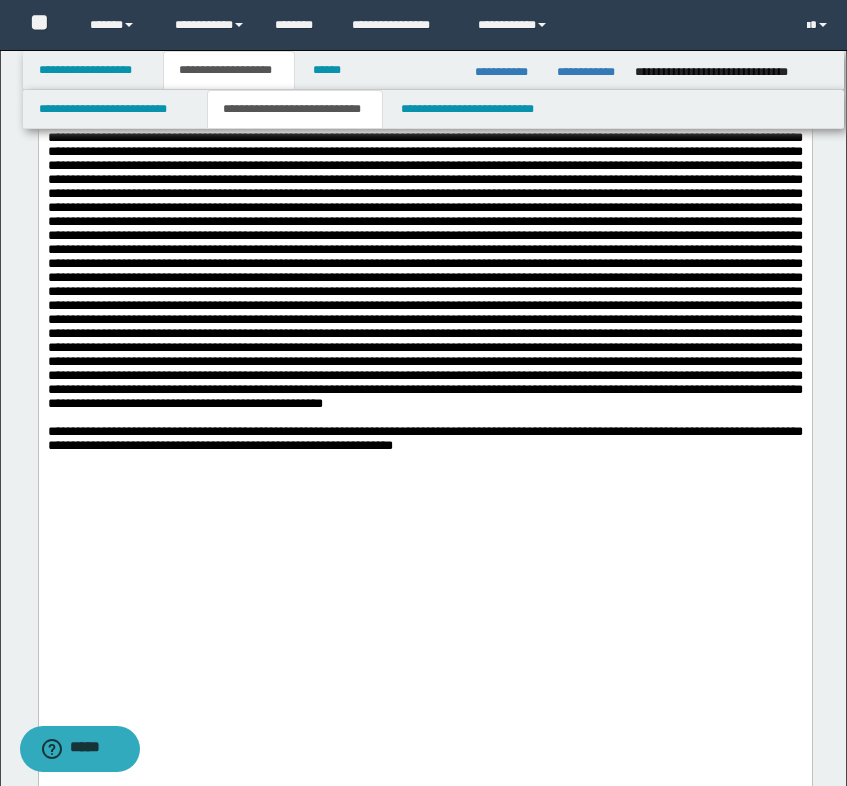drag, startPoint x: 235, startPoint y: 293, endPoint x: 361, endPoint y: 298, distance: 126.09917 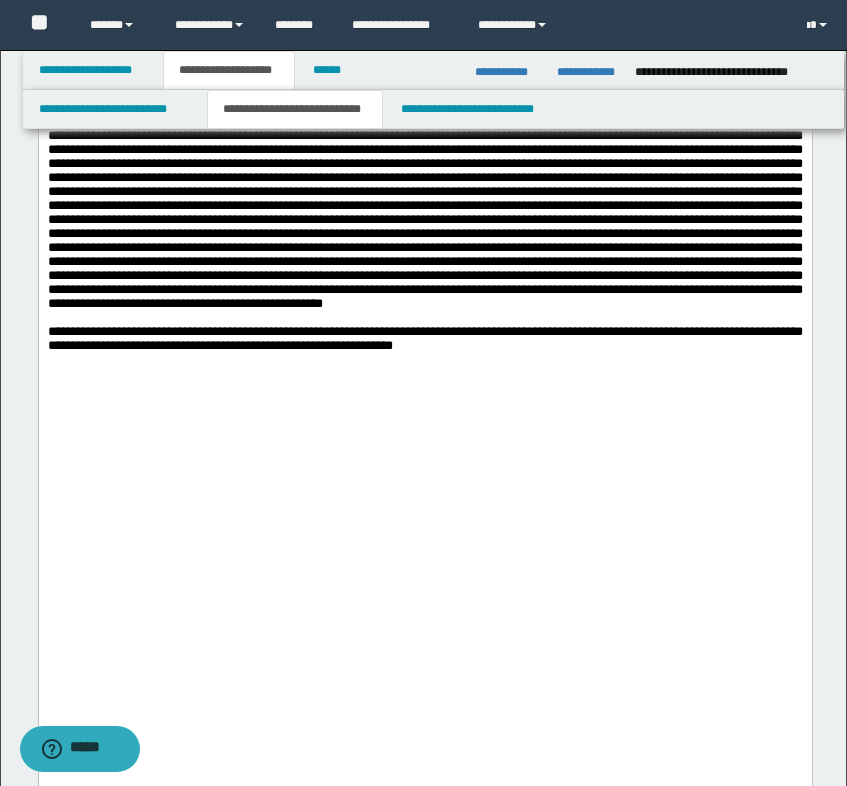 scroll, scrollTop: 2599, scrollLeft: 0, axis: vertical 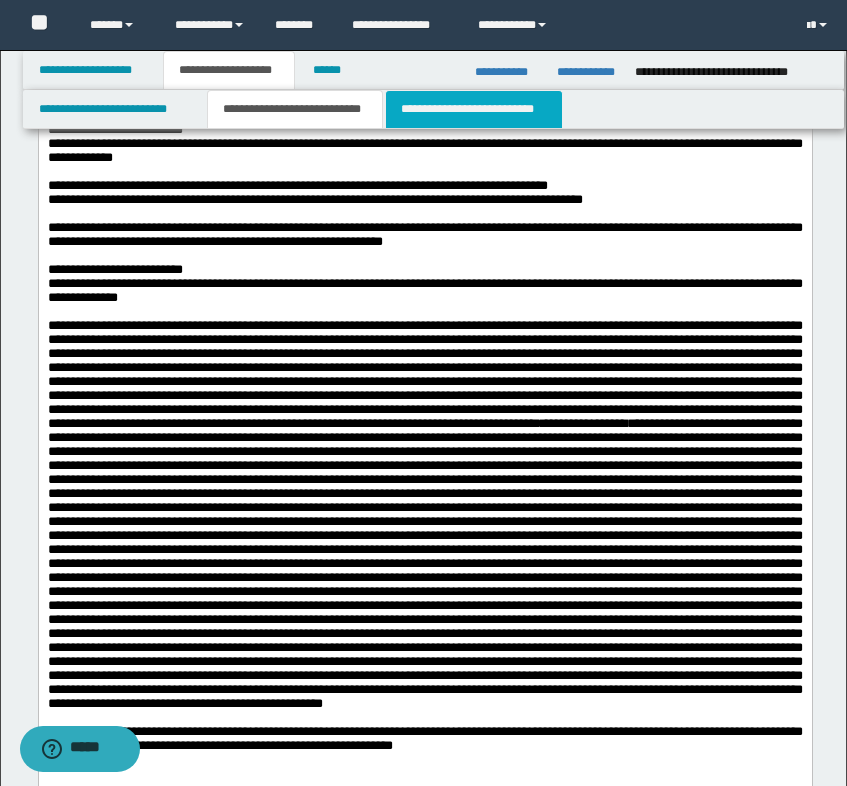 drag, startPoint x: 473, startPoint y: 117, endPoint x: 423, endPoint y: 962, distance: 846.478 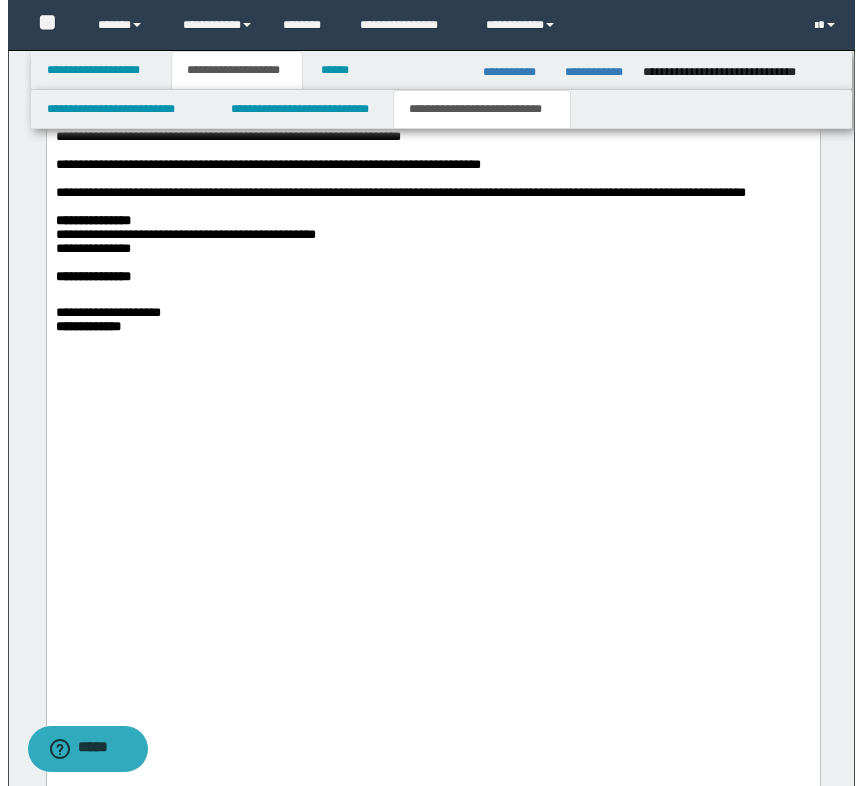 scroll, scrollTop: 3799, scrollLeft: 0, axis: vertical 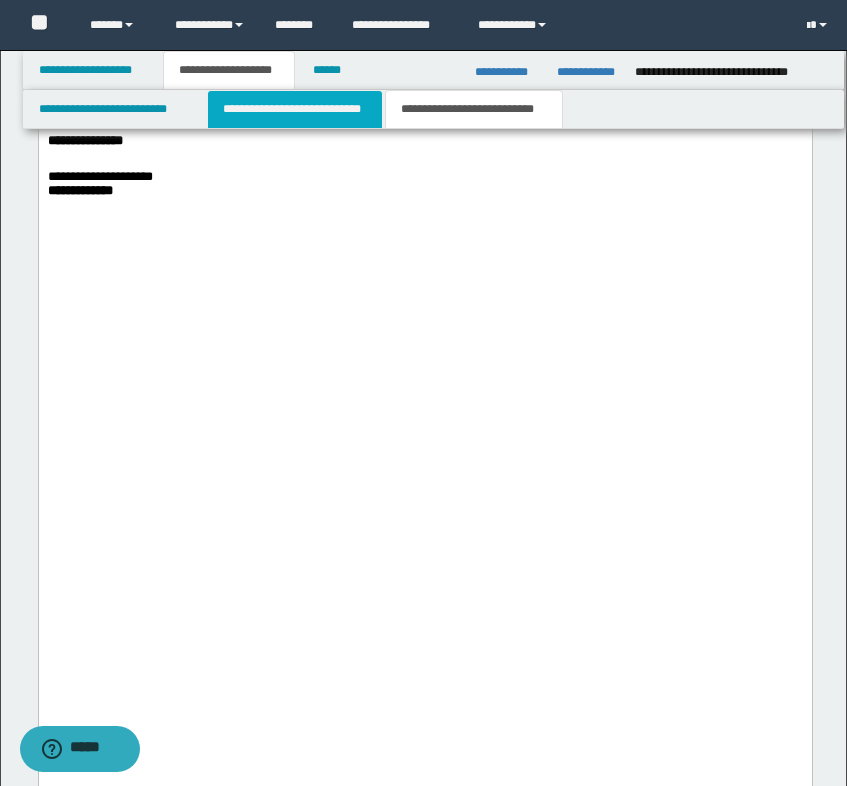 drag, startPoint x: 280, startPoint y: 114, endPoint x: 256, endPoint y: 3700, distance: 3586.0803 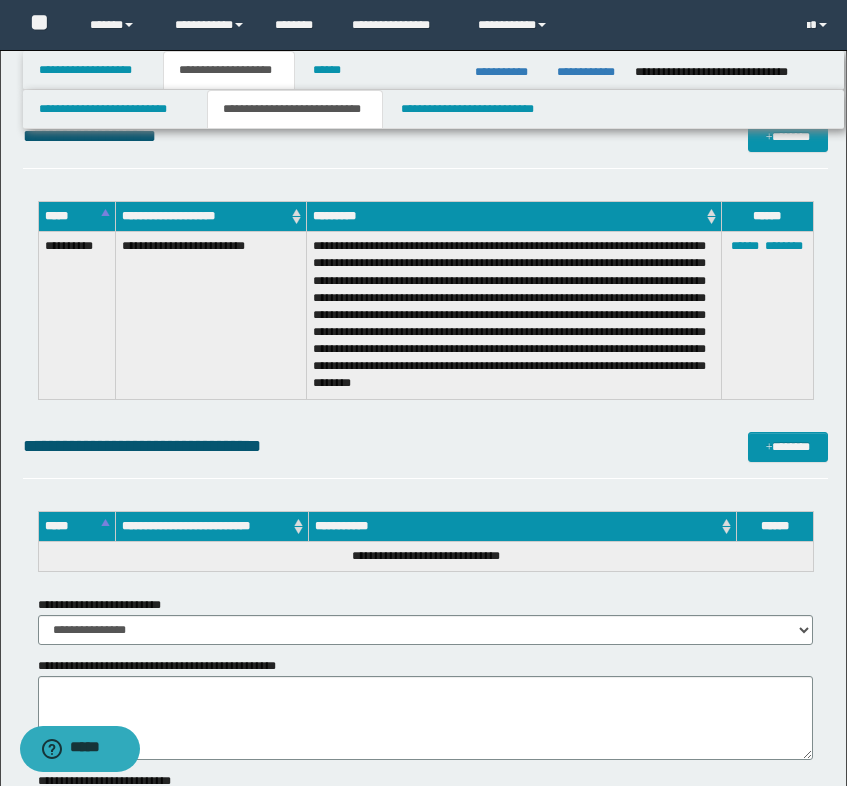 scroll, scrollTop: 5599, scrollLeft: 0, axis: vertical 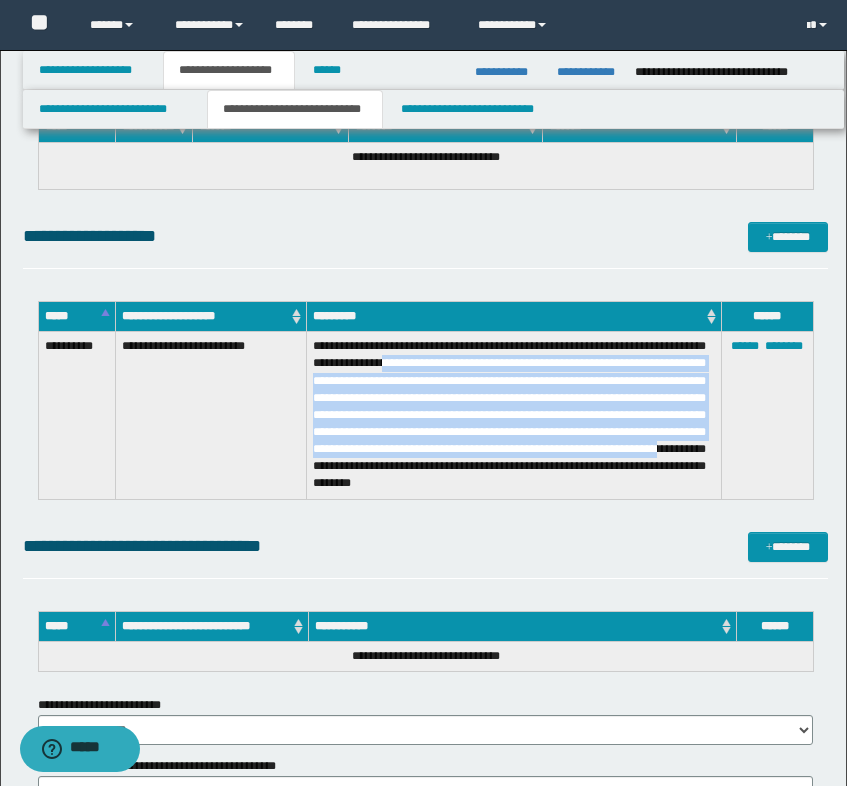 drag, startPoint x: 437, startPoint y: 362, endPoint x: 400, endPoint y: 433, distance: 80.06248 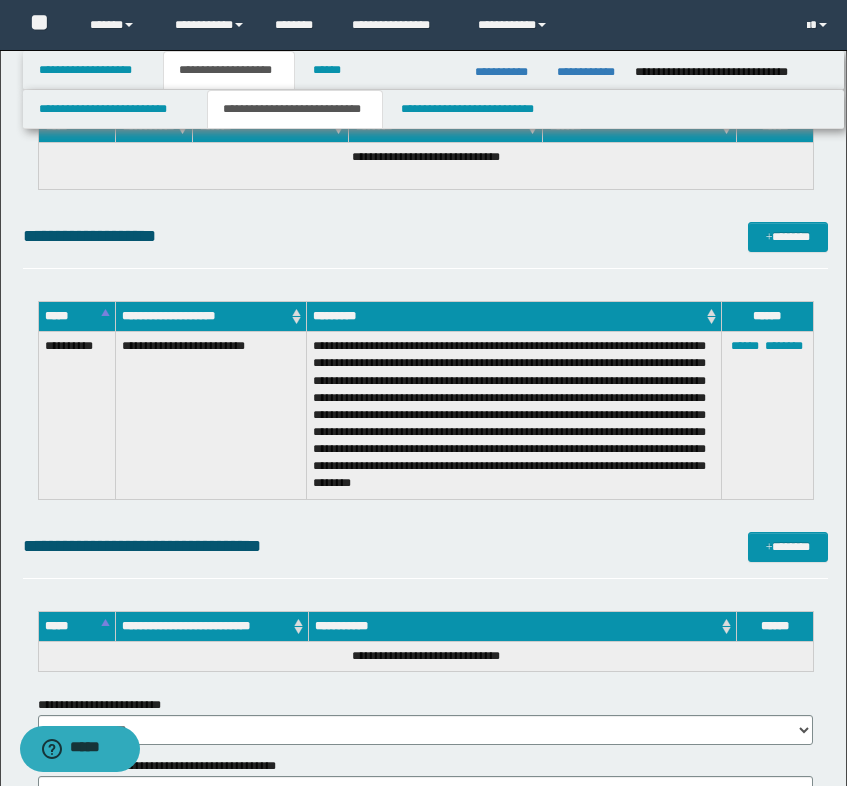 click on "**********" at bounding box center [210, 415] 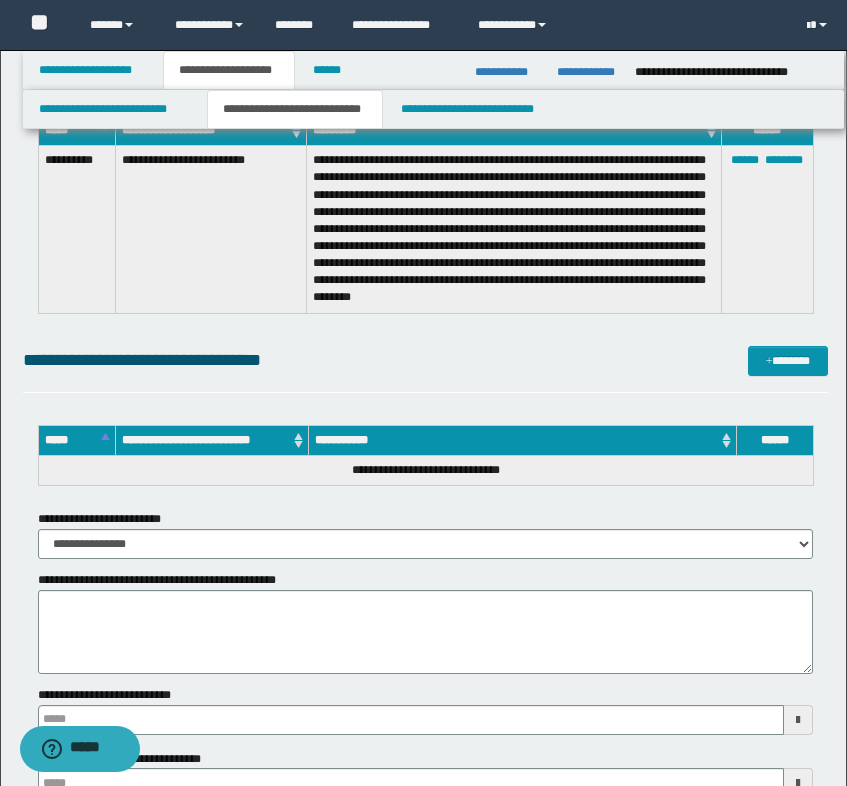 scroll, scrollTop: 5685, scrollLeft: 0, axis: vertical 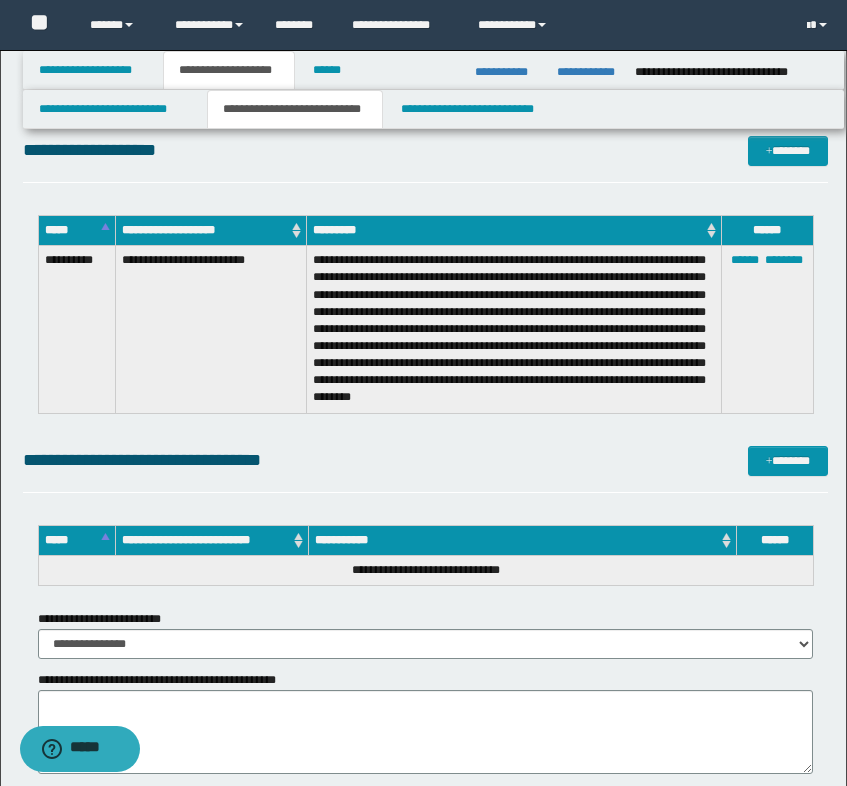 click on "**********" at bounding box center (425, 314) 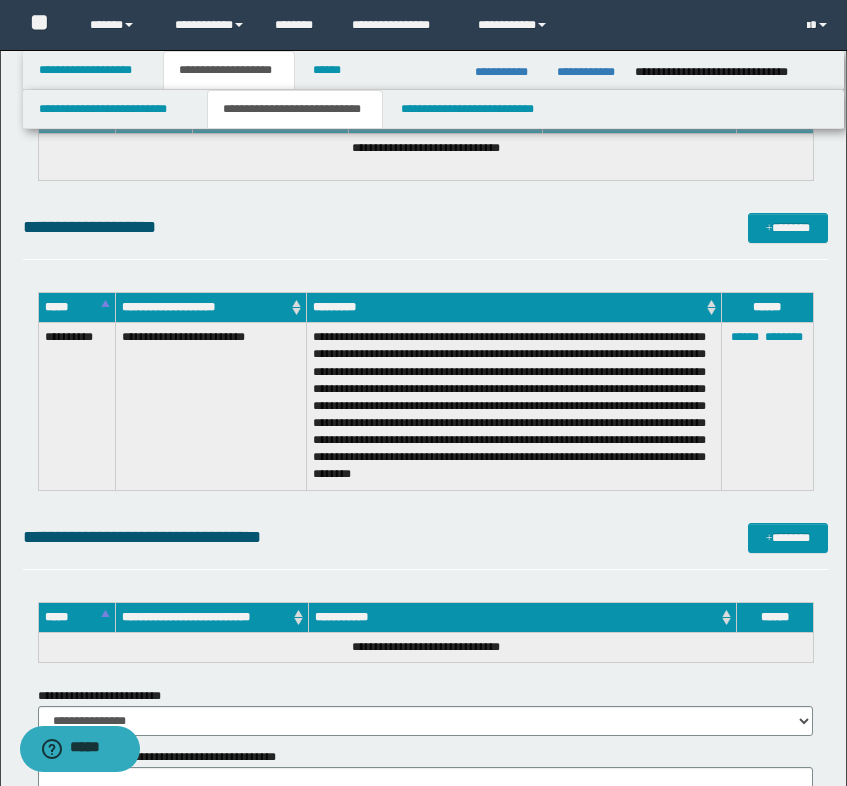 scroll, scrollTop: 5585, scrollLeft: 0, axis: vertical 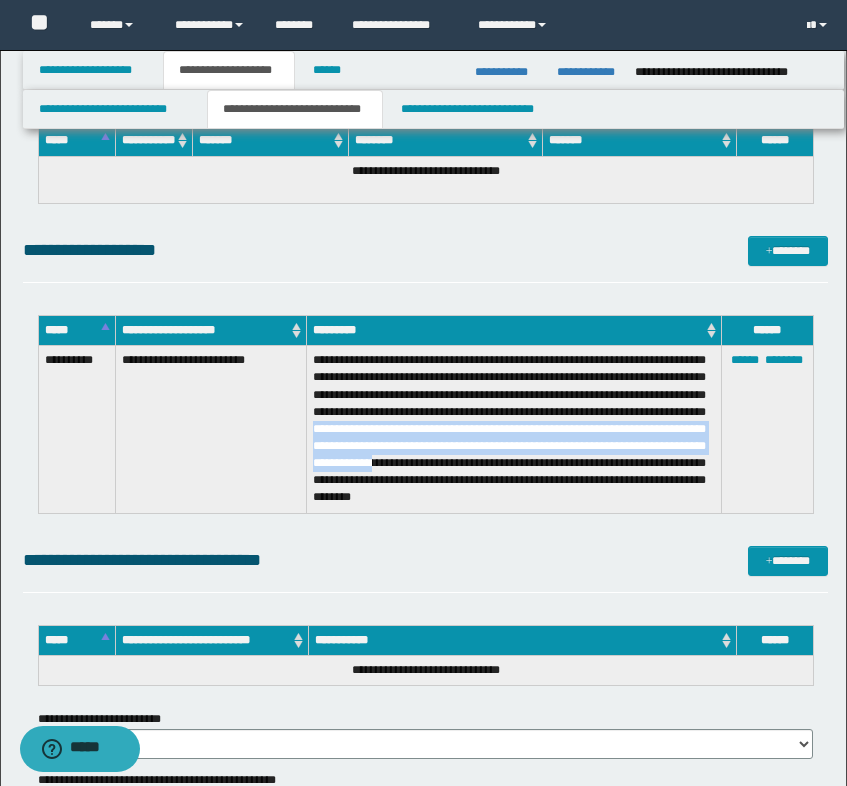 drag, startPoint x: 495, startPoint y: 428, endPoint x: 645, endPoint y: 458, distance: 152.97058 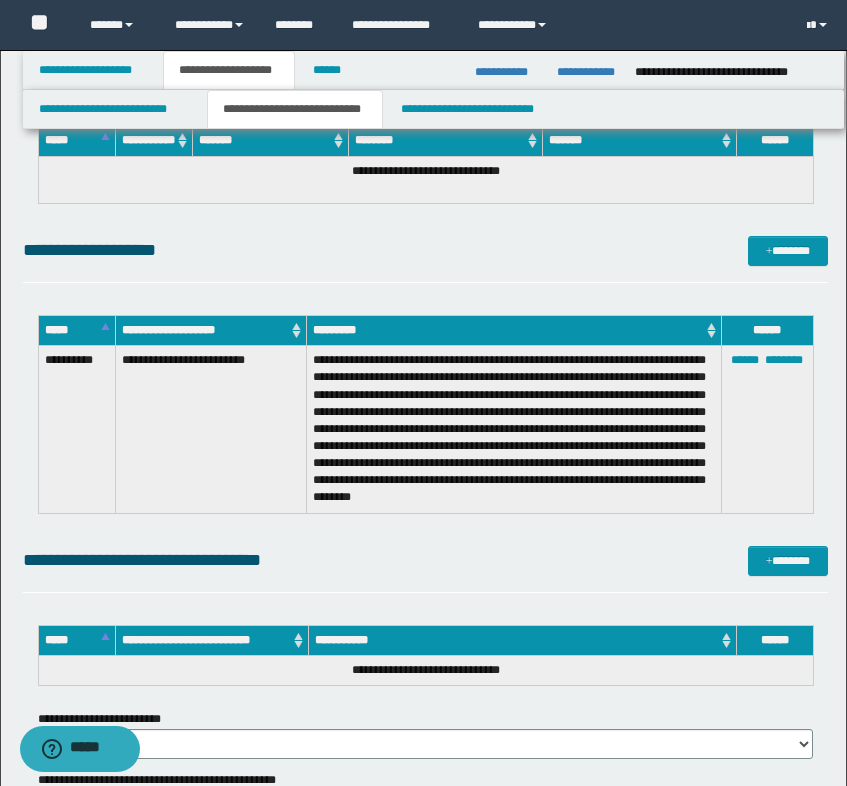 click on "**********" at bounding box center [514, 429] 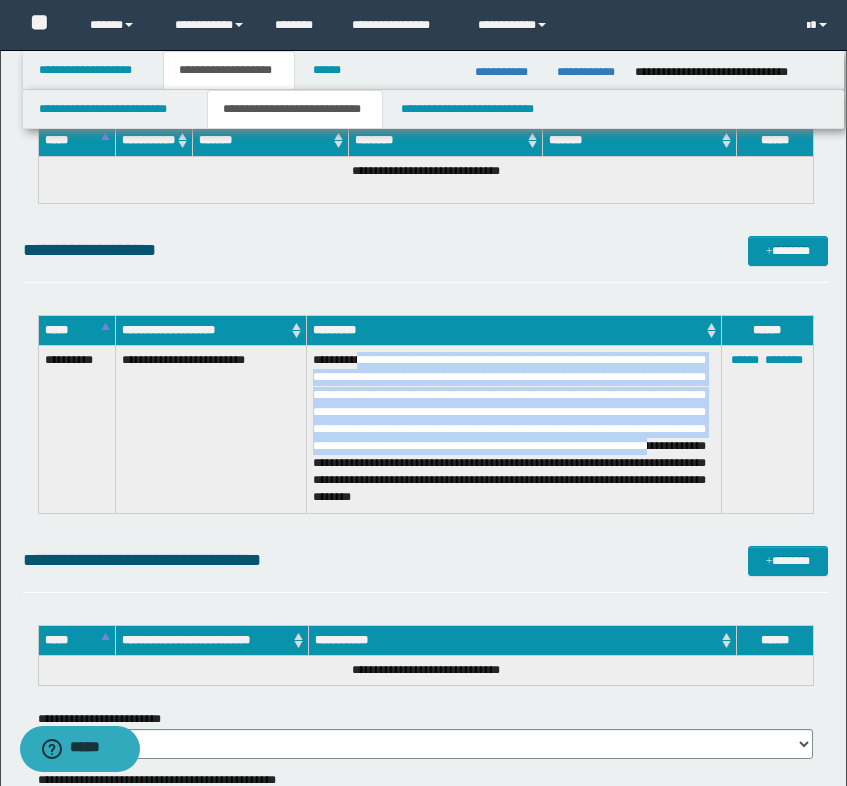 drag, startPoint x: 363, startPoint y: 359, endPoint x: 517, endPoint y: 468, distance: 188.67168 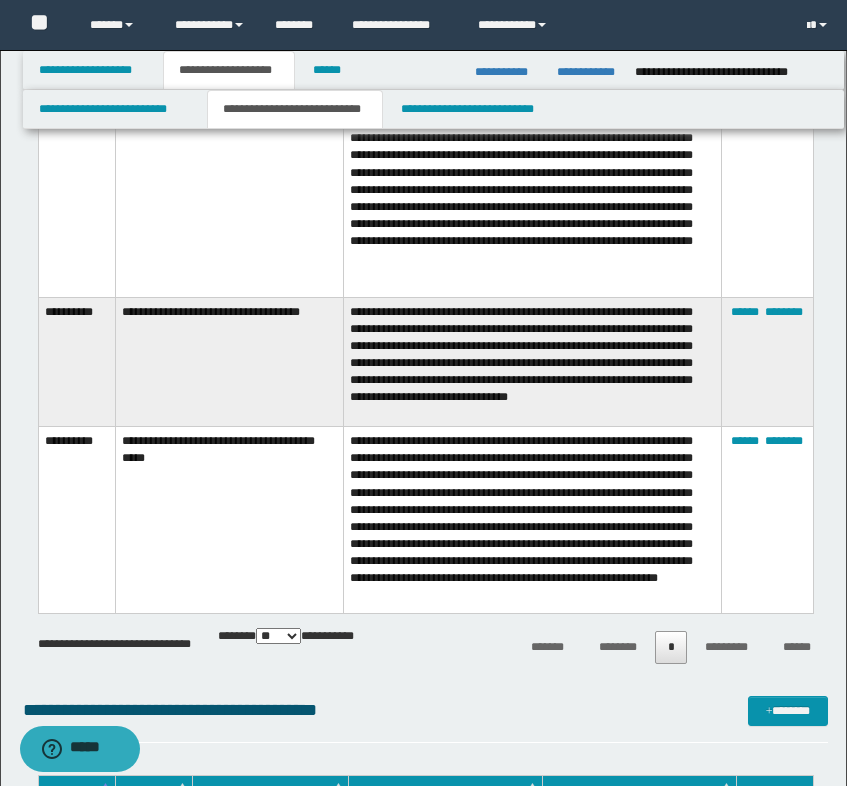 scroll, scrollTop: 4685, scrollLeft: 0, axis: vertical 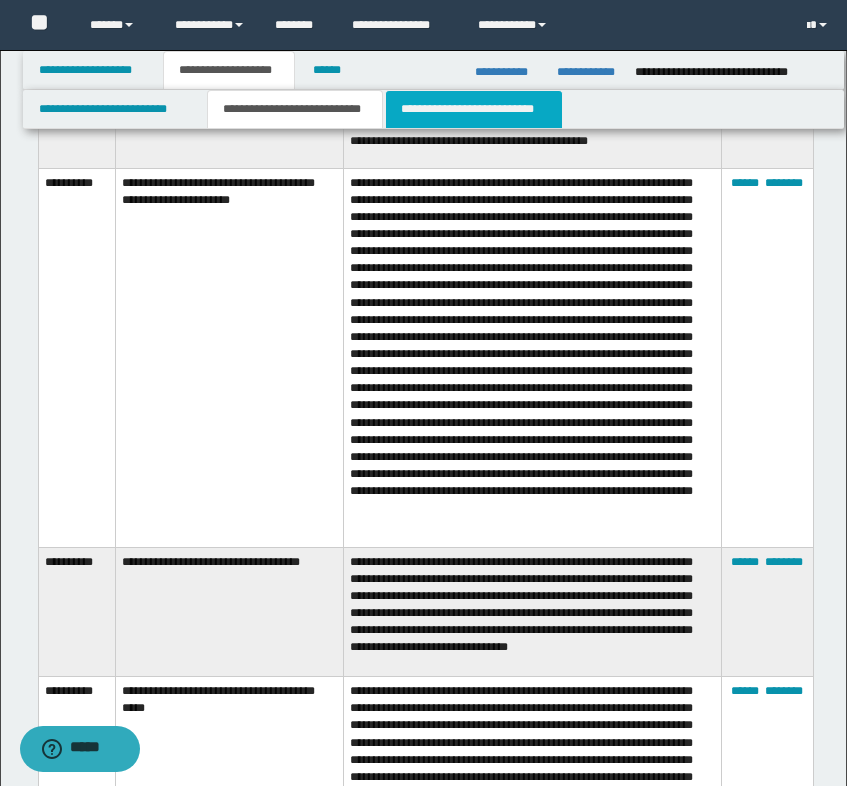 click on "**********" at bounding box center [474, 109] 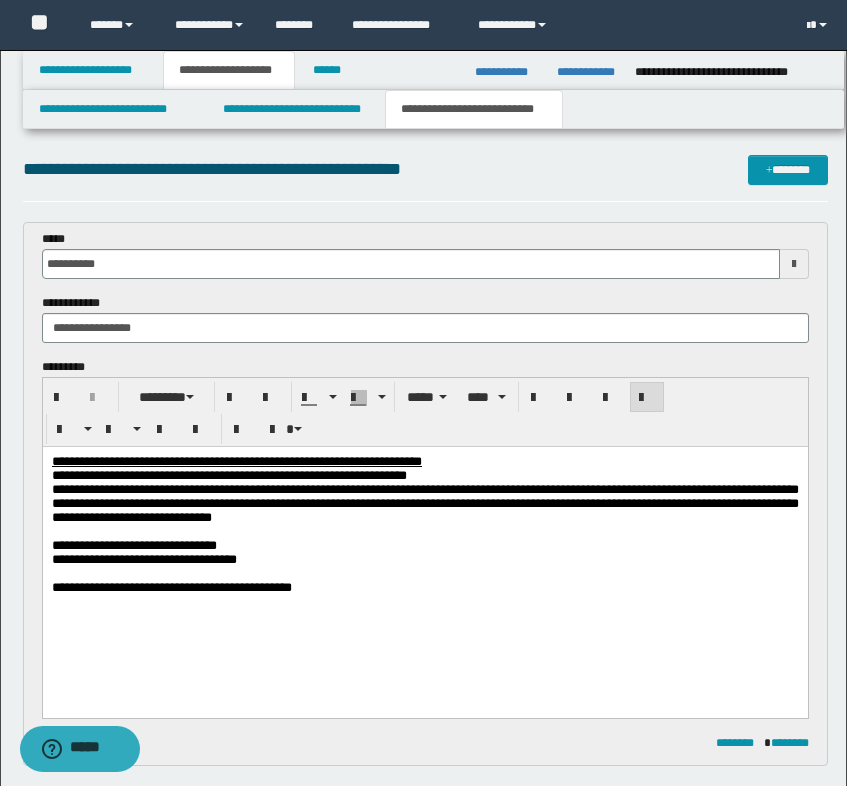 scroll, scrollTop: 0, scrollLeft: 0, axis: both 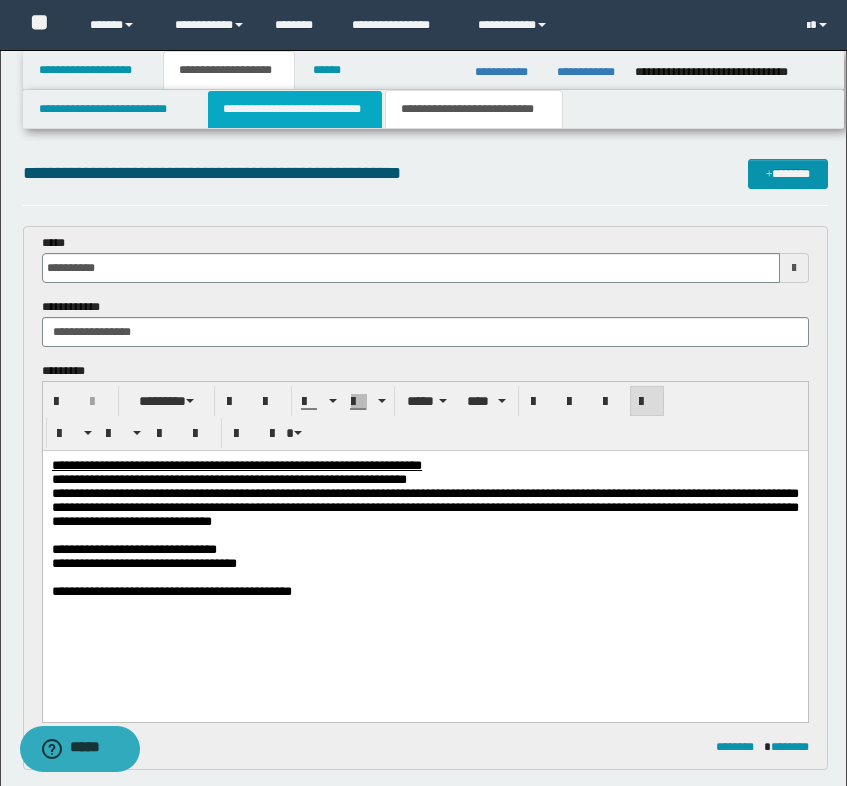 click on "**********" at bounding box center [295, 109] 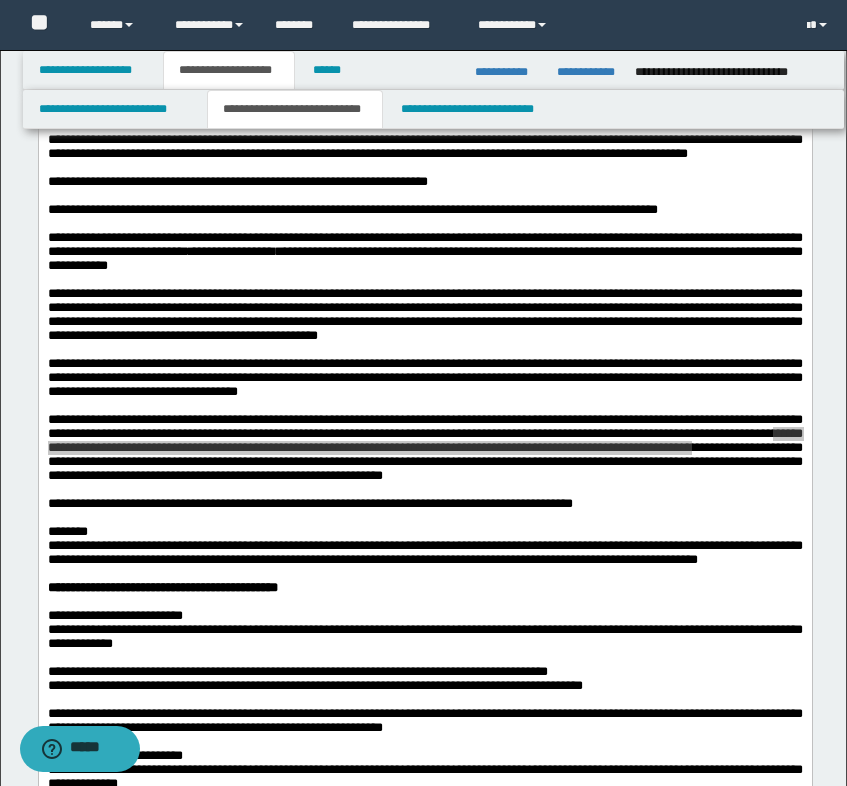 scroll, scrollTop: 2000, scrollLeft: 0, axis: vertical 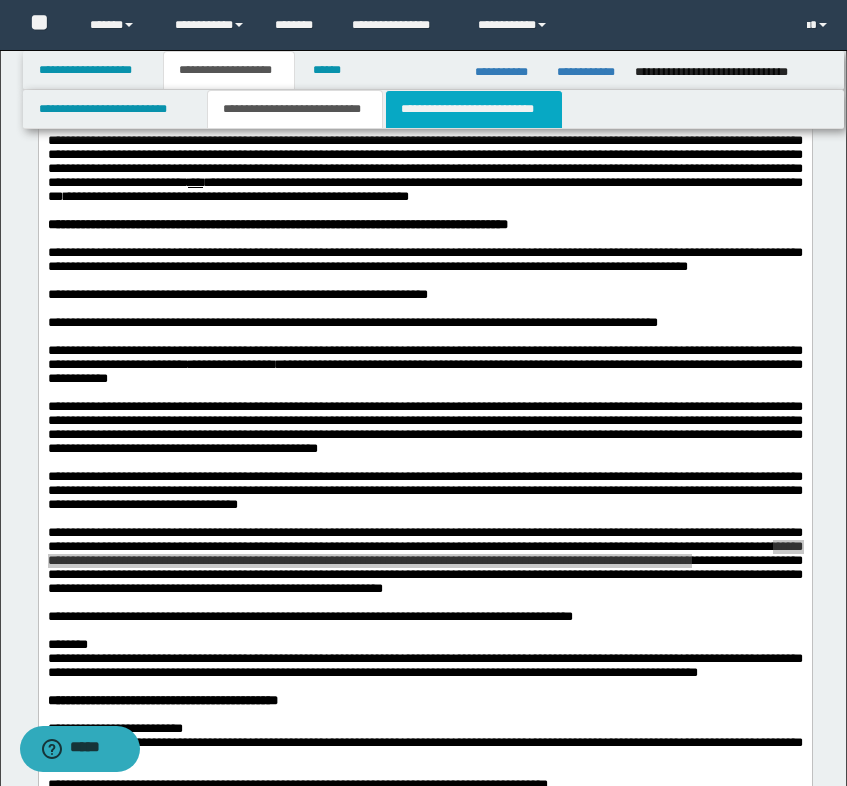 click on "**********" at bounding box center (474, 109) 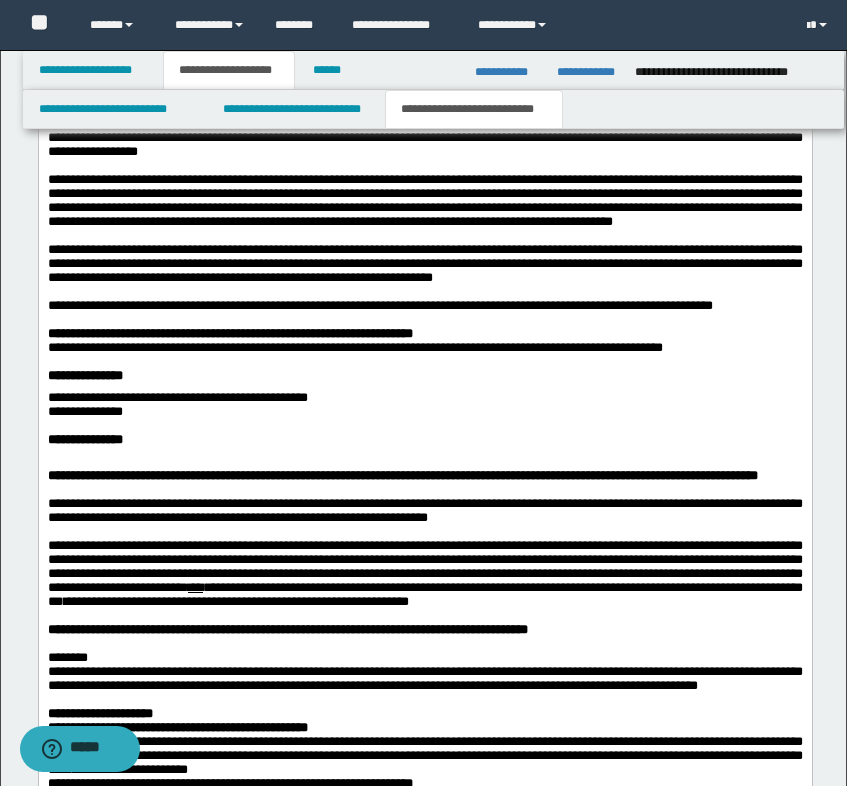 click on "**********" at bounding box center (424, 200) 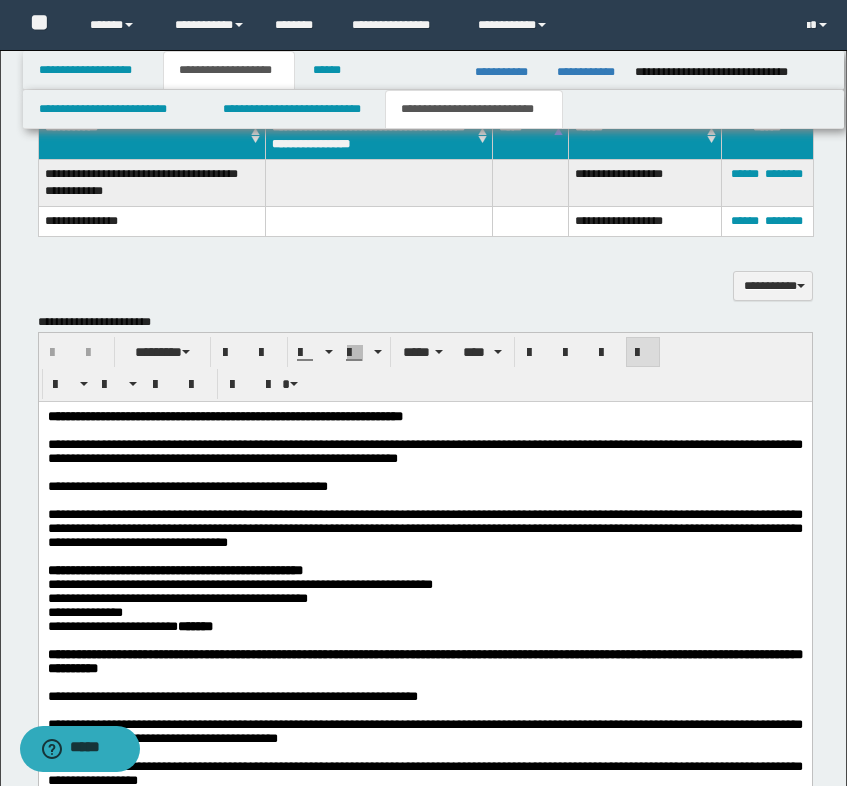 scroll, scrollTop: 1300, scrollLeft: 0, axis: vertical 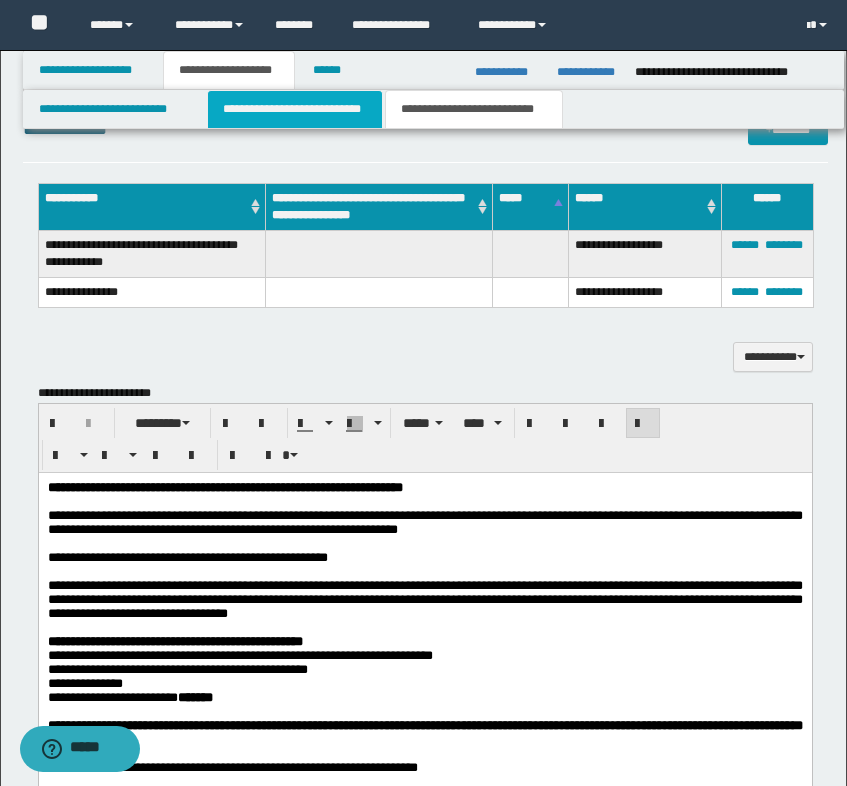 click on "**********" at bounding box center (295, 109) 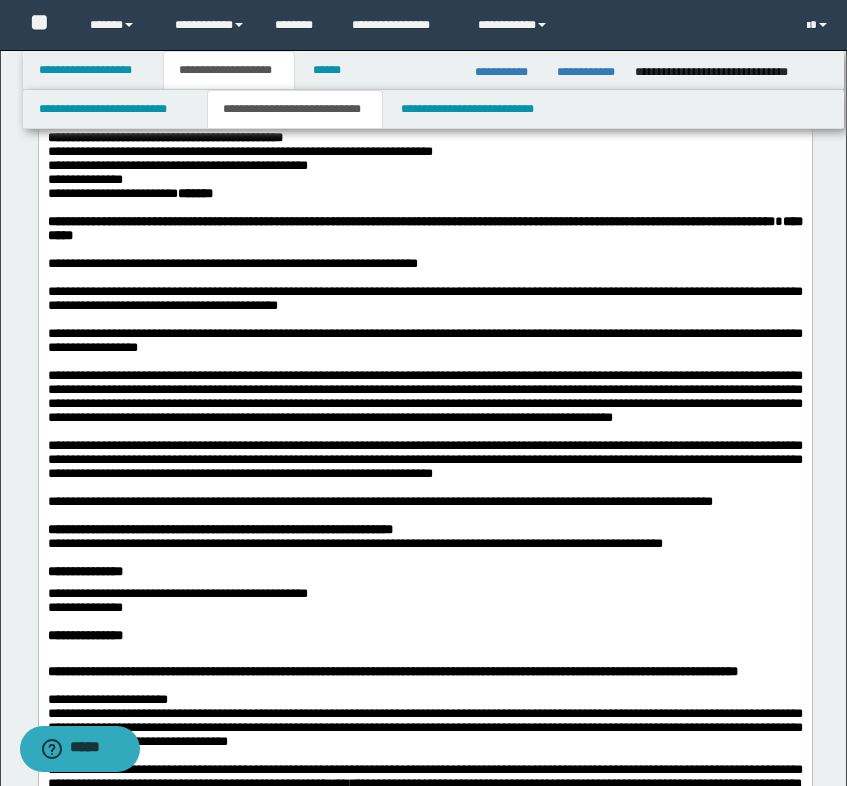 scroll, scrollTop: 200, scrollLeft: 0, axis: vertical 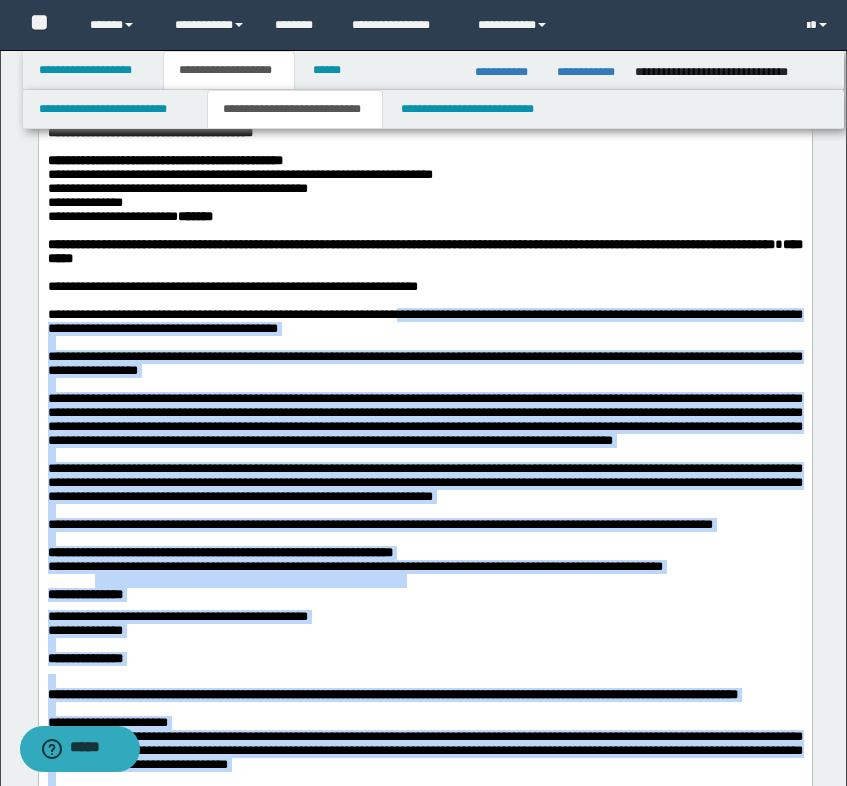 drag, startPoint x: 452, startPoint y: 327, endPoint x: 474, endPoint y: 340, distance: 25.553865 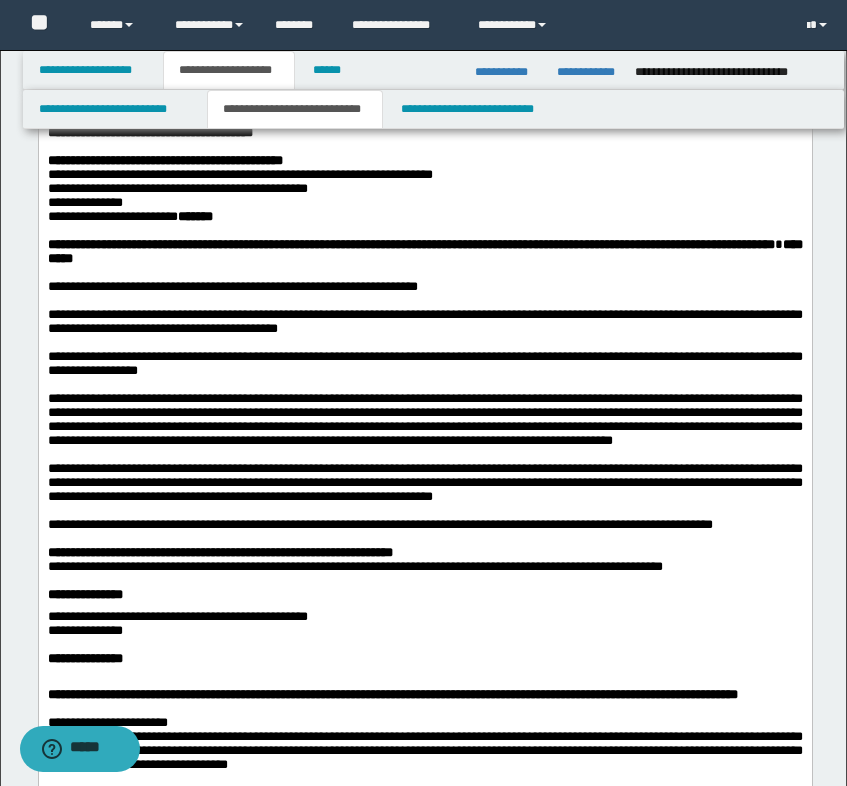click at bounding box center (424, 300) 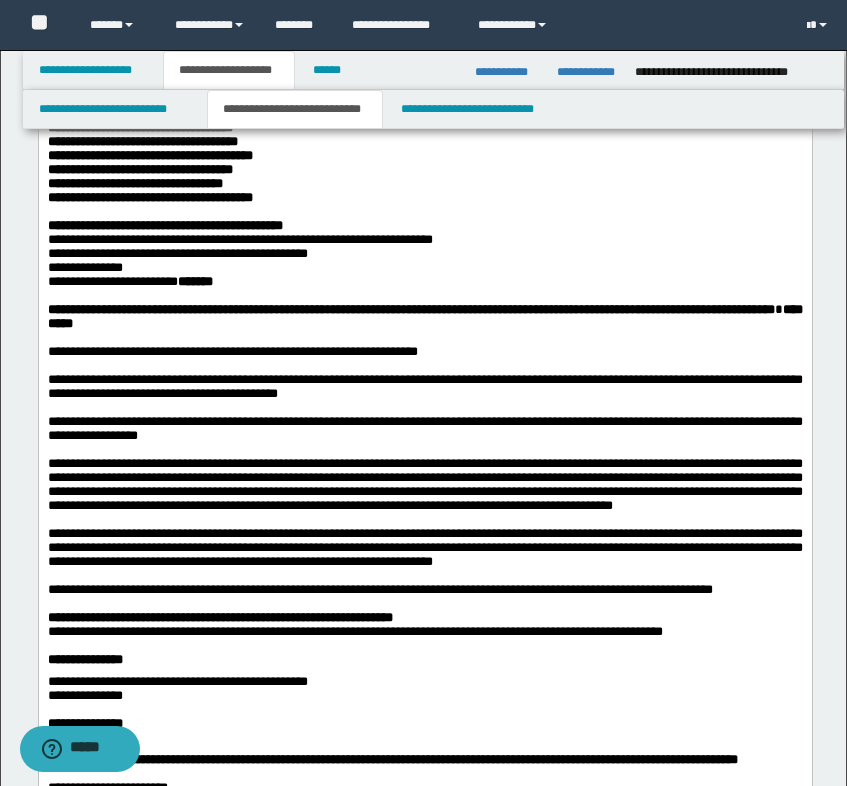 scroll, scrollTop: 100, scrollLeft: 0, axis: vertical 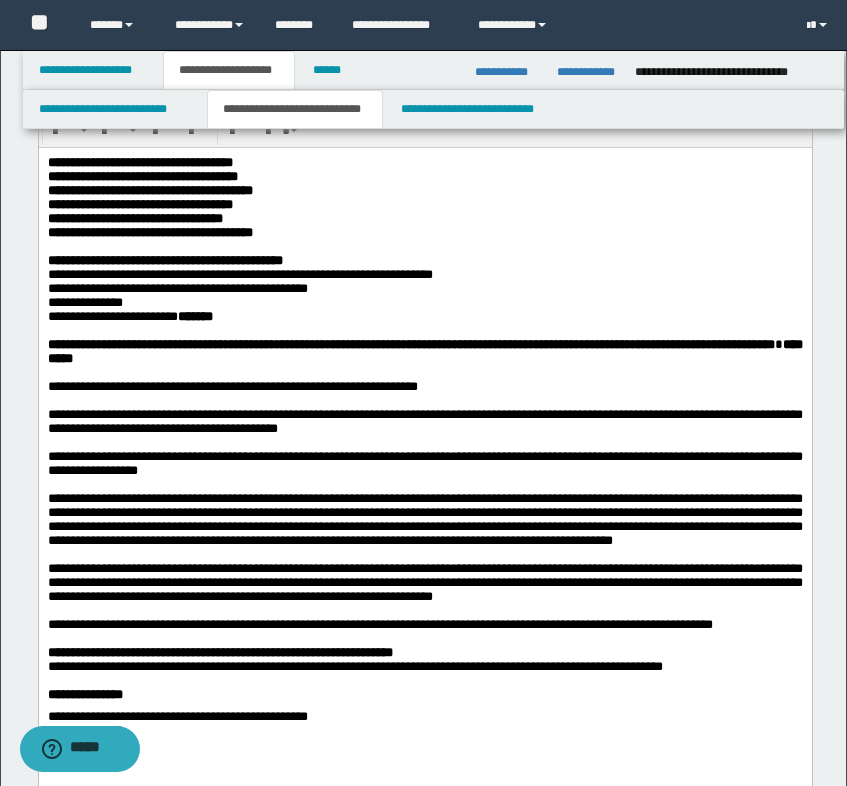 click on "**********" at bounding box center (424, 1728) 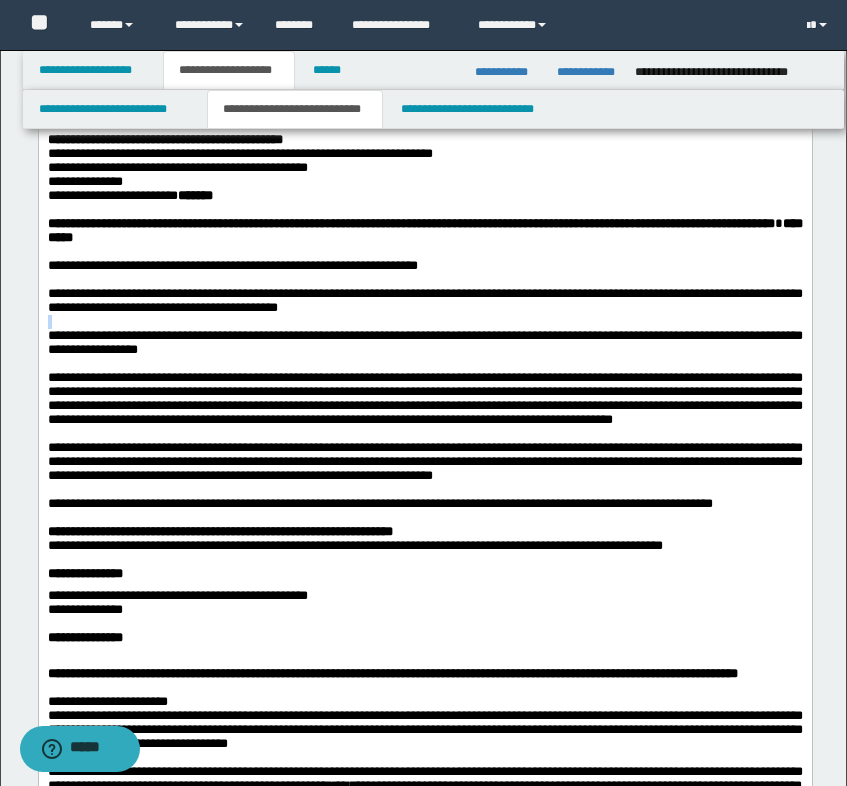 scroll, scrollTop: 200, scrollLeft: 0, axis: vertical 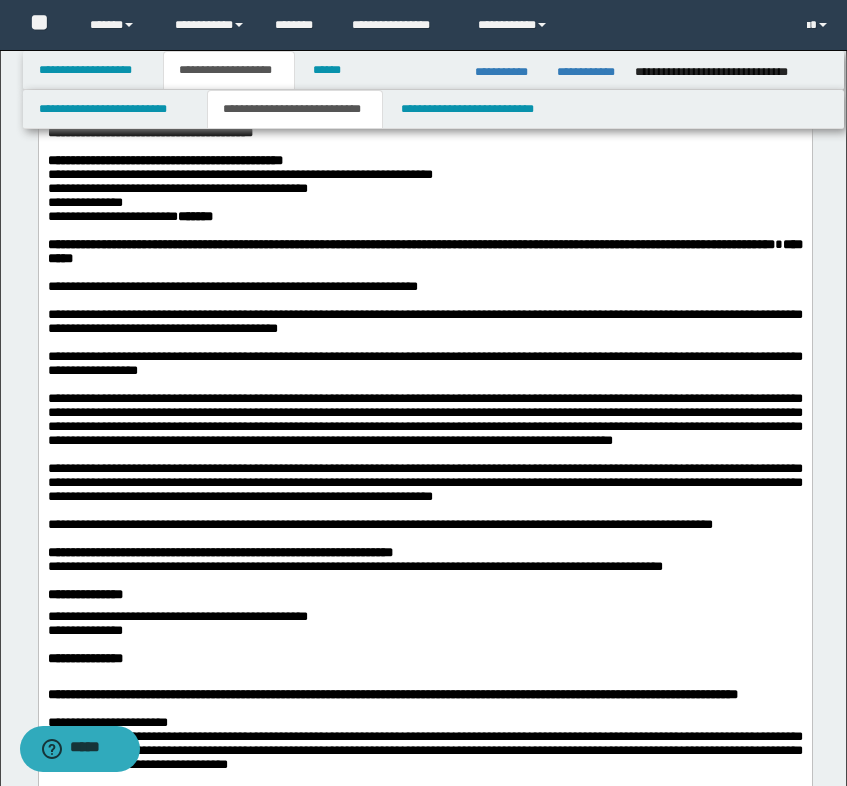 click on "**********" at bounding box center [424, 363] 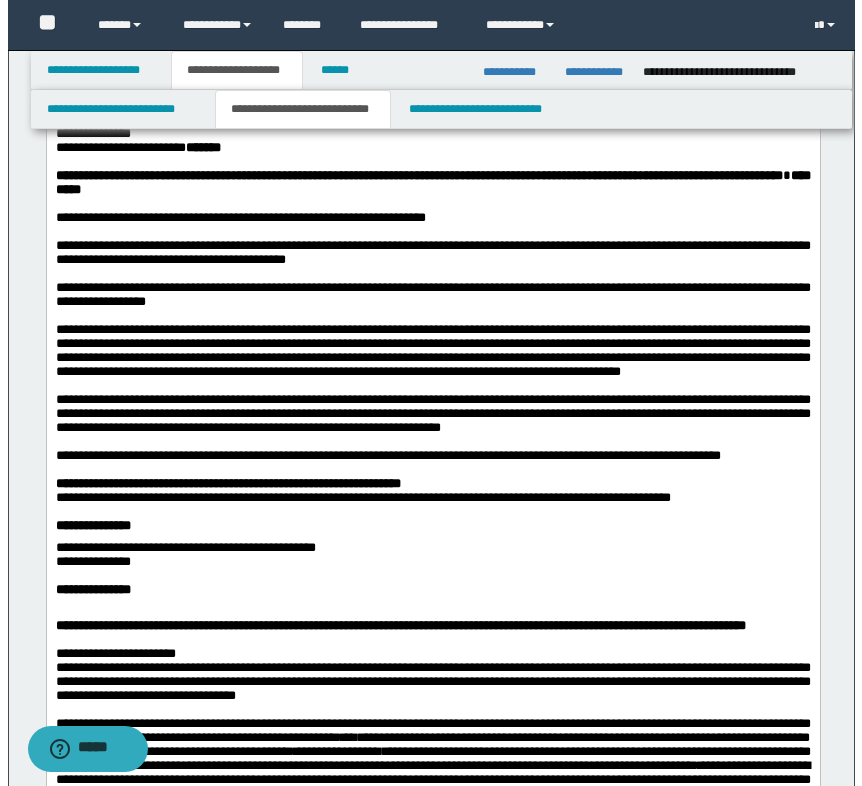 scroll, scrollTop: 300, scrollLeft: 0, axis: vertical 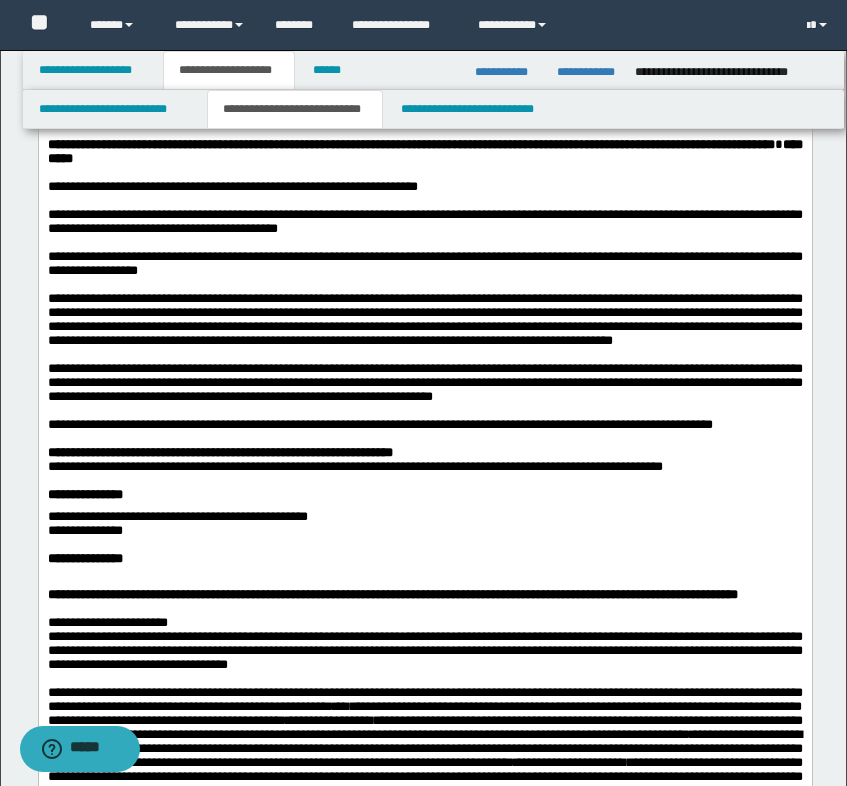click on "**********" at bounding box center [424, 320] 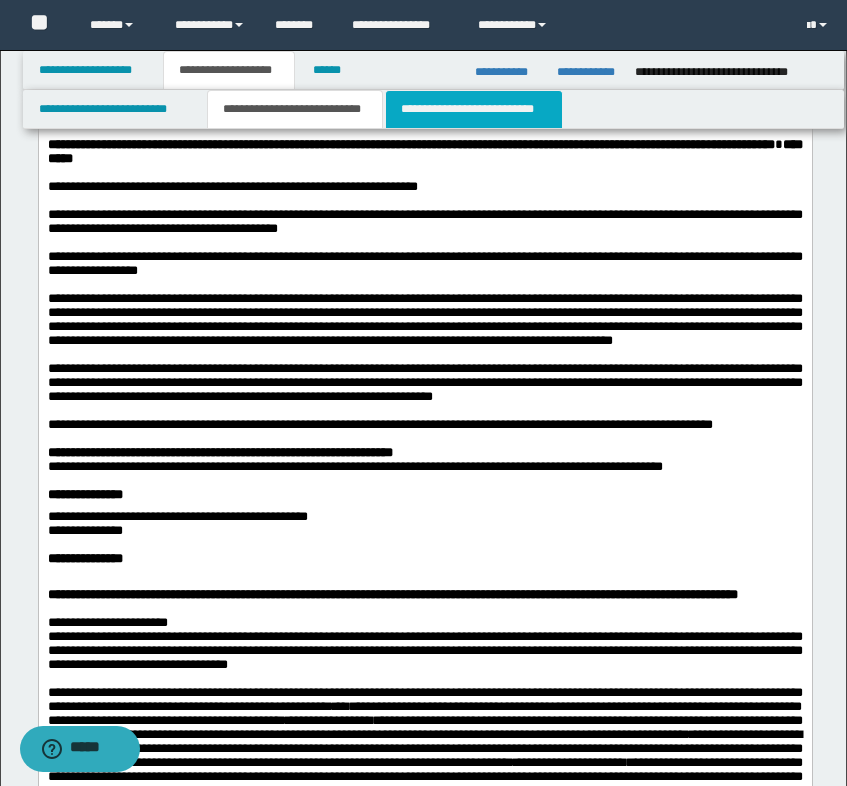 click on "**********" at bounding box center (474, 109) 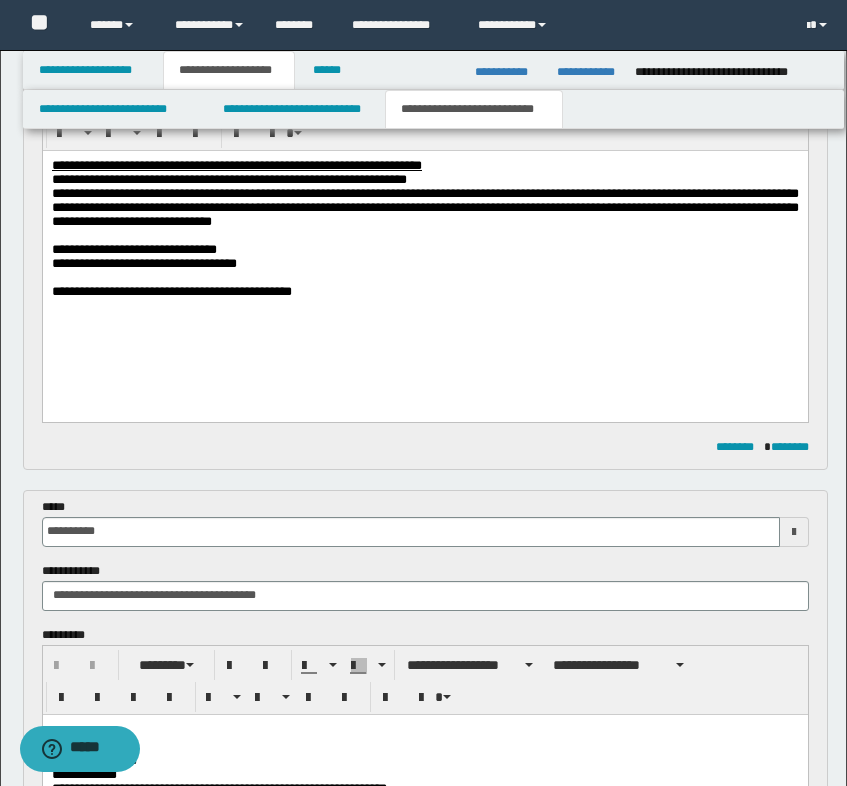 drag, startPoint x: 416, startPoint y: 329, endPoint x: 405, endPoint y: 326, distance: 11.401754 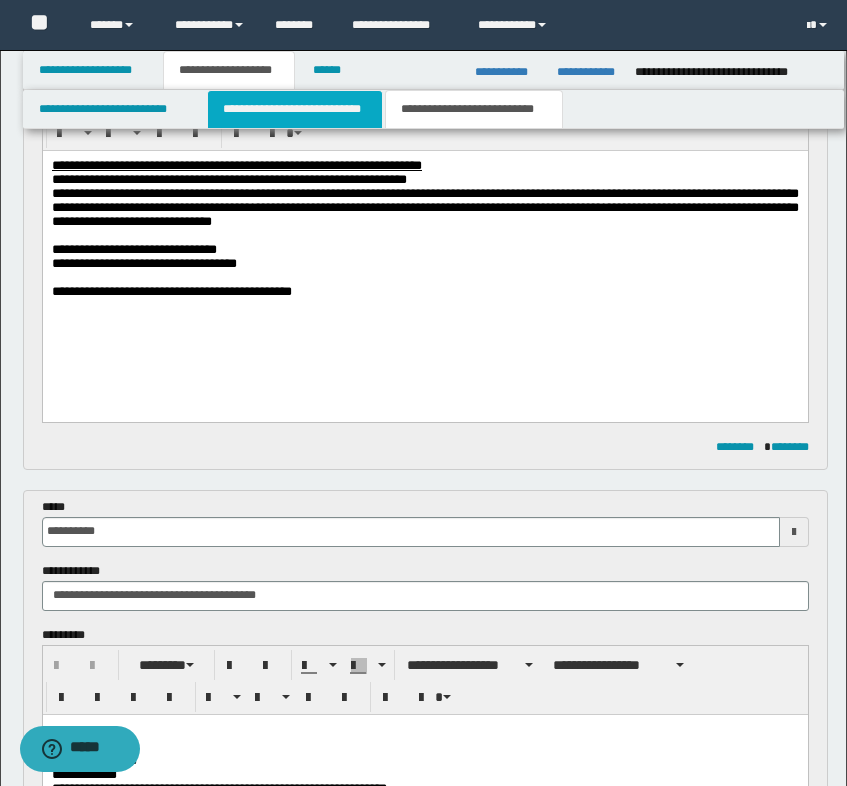 click on "**********" at bounding box center (295, 109) 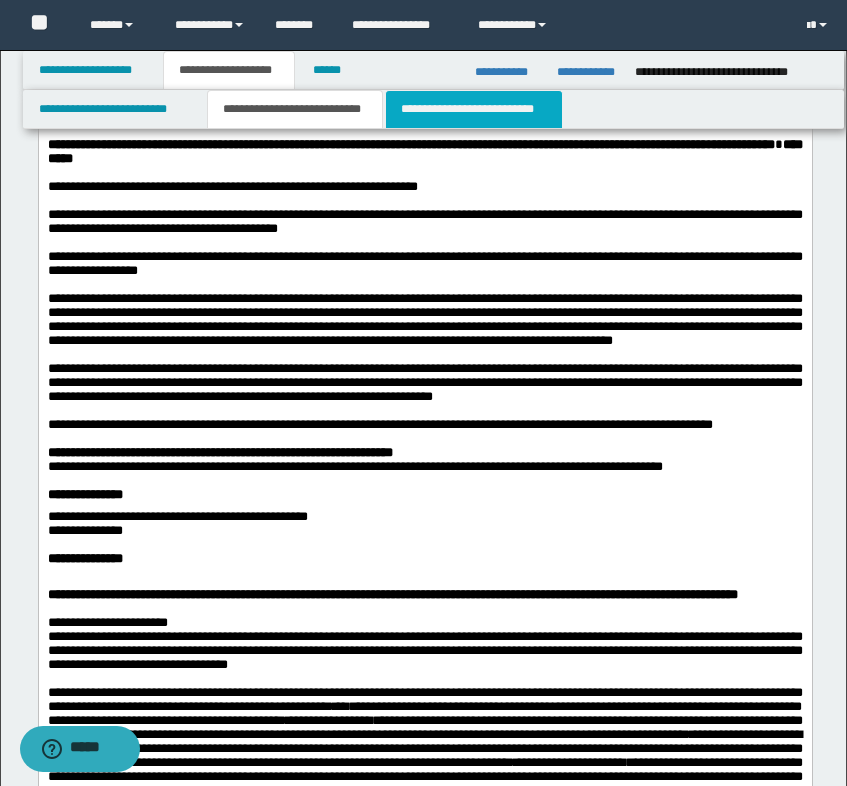 drag, startPoint x: 448, startPoint y: 116, endPoint x: 461, endPoint y: 137, distance: 24.698177 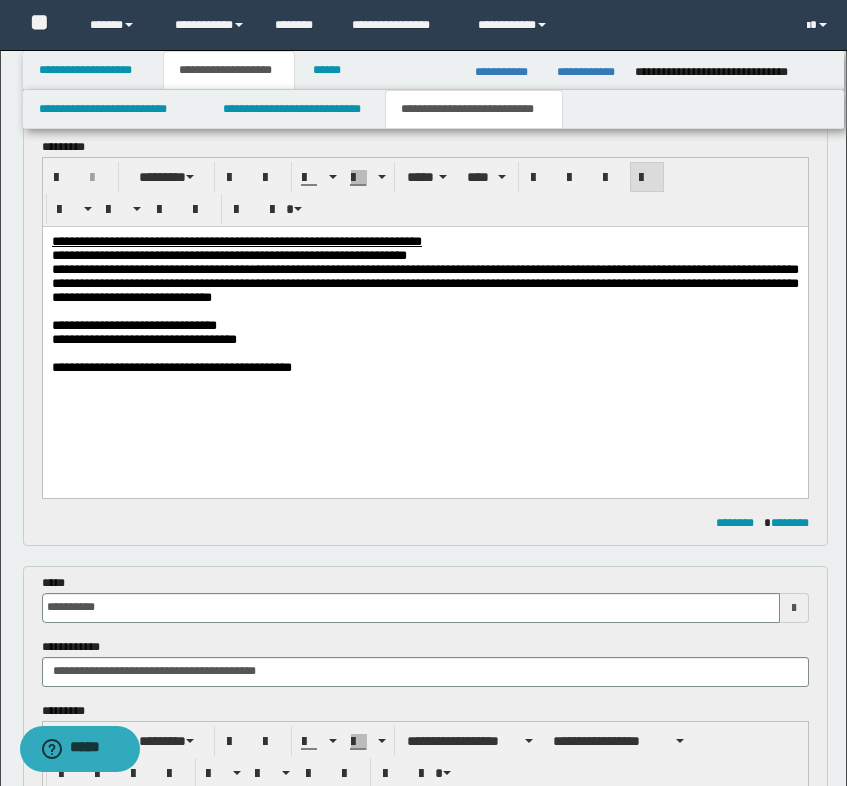 scroll, scrollTop: 200, scrollLeft: 0, axis: vertical 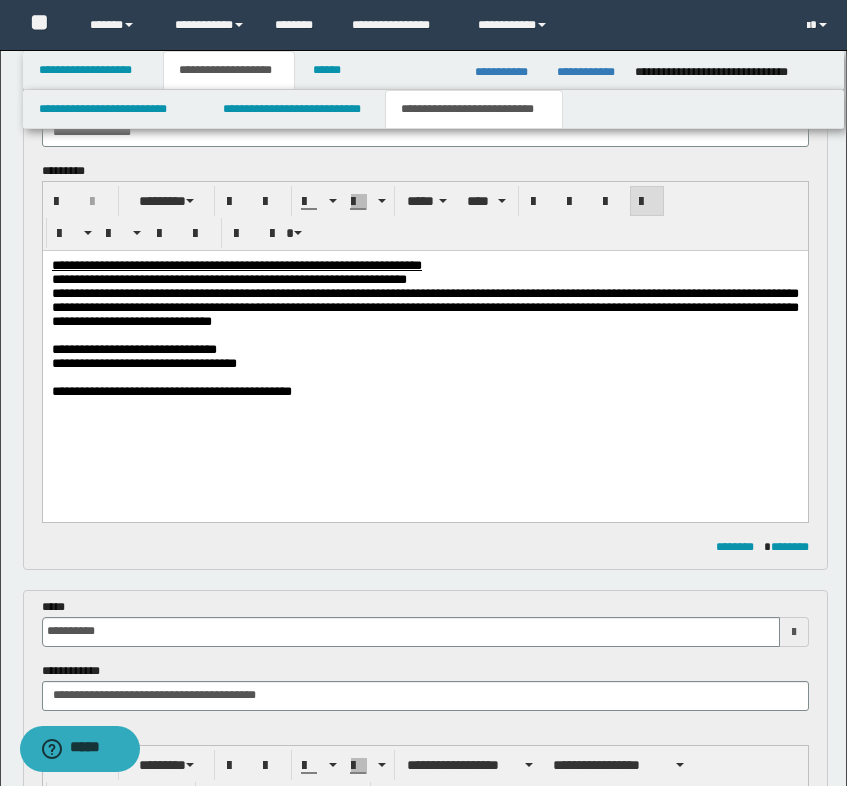 click on "**********" at bounding box center (424, 364) 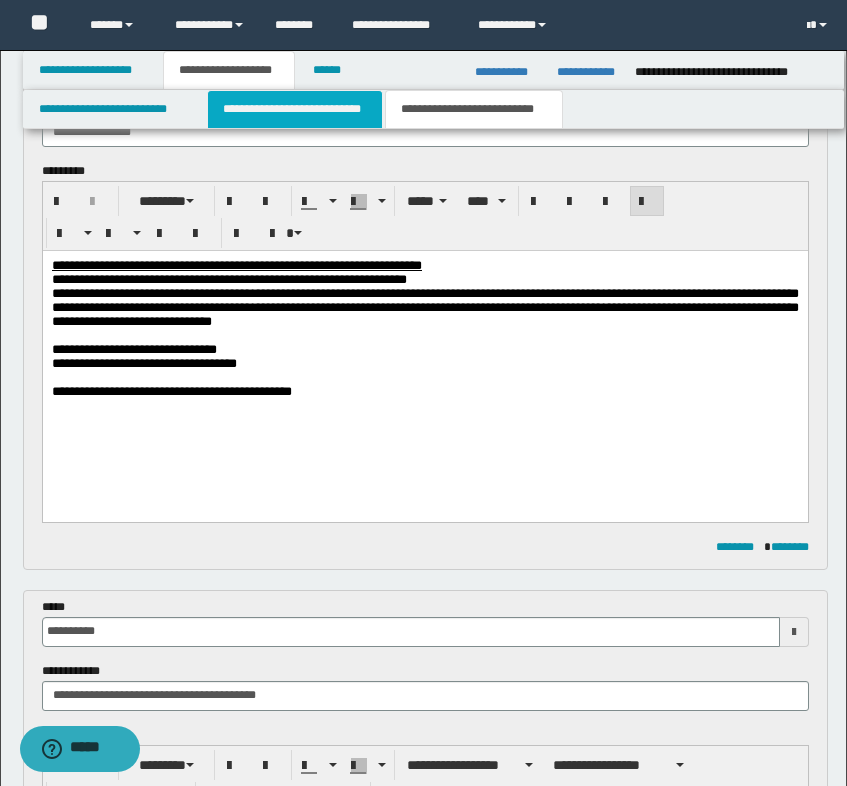 click on "**********" at bounding box center [295, 109] 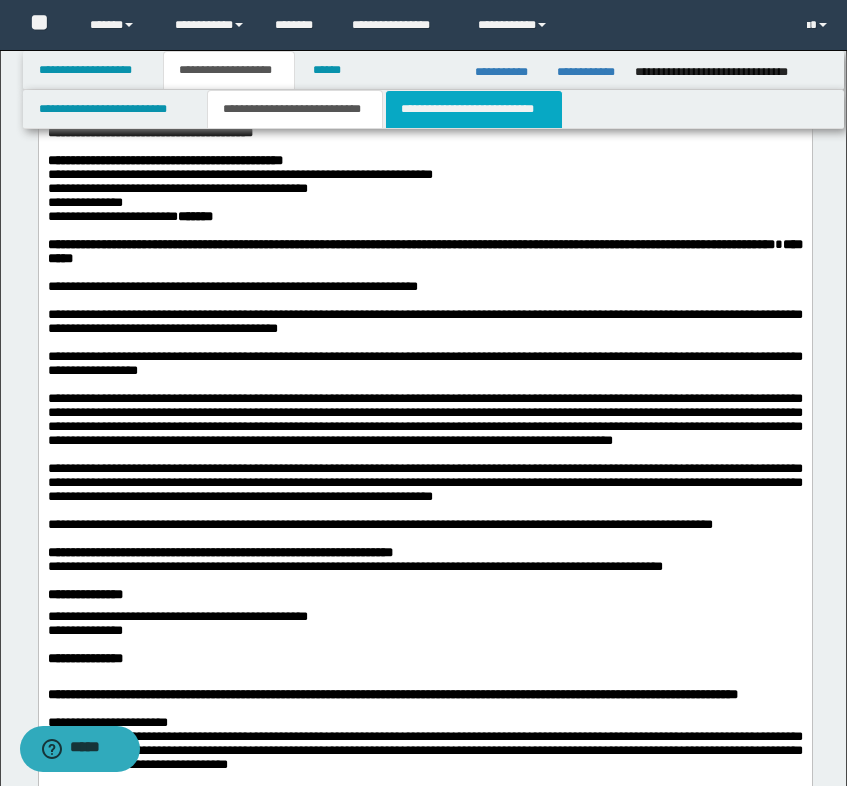 click on "**********" at bounding box center (474, 109) 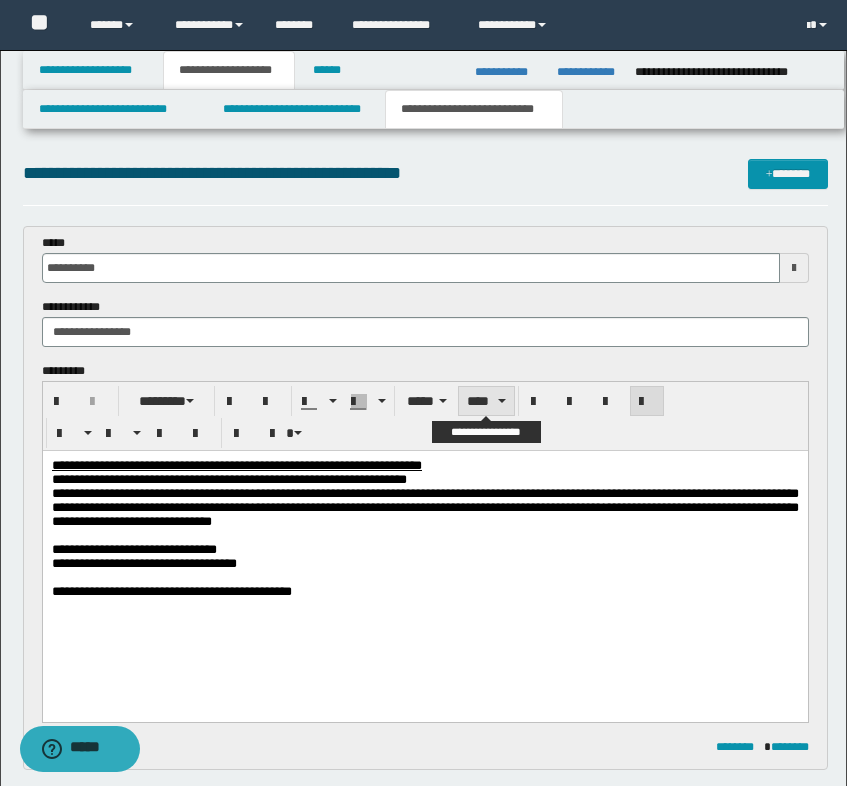 scroll, scrollTop: 300, scrollLeft: 0, axis: vertical 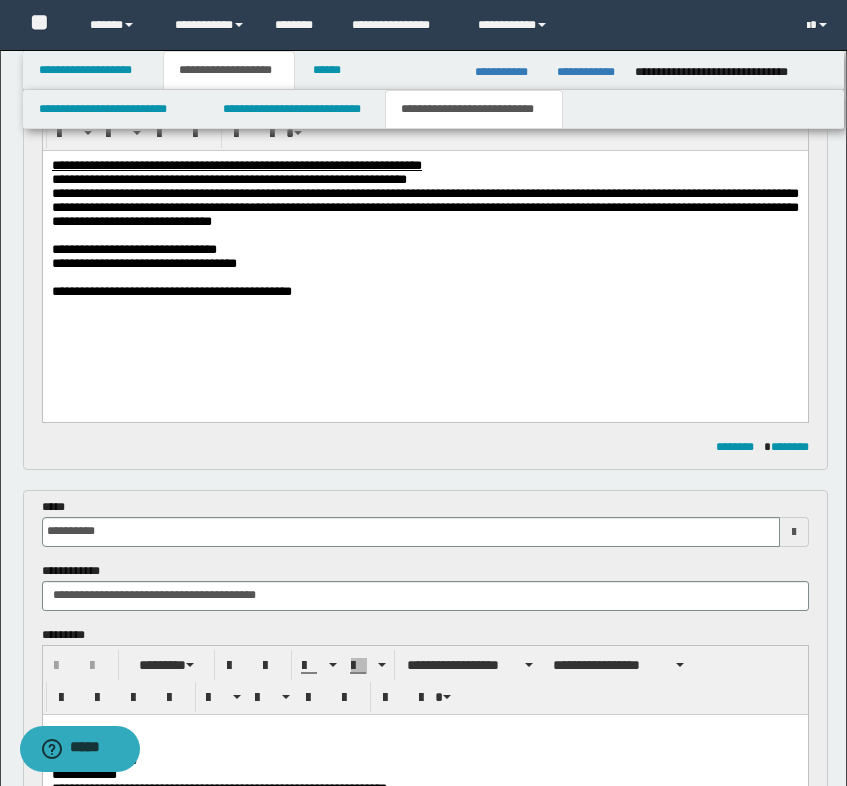 click on "**********" at bounding box center (424, 292) 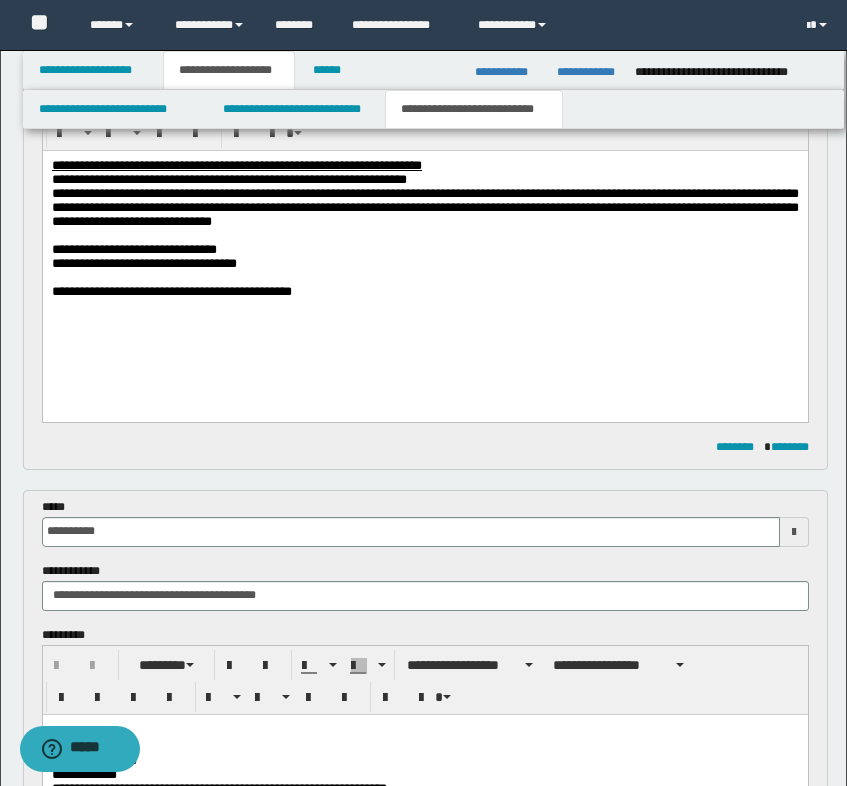 click on "**********" at bounding box center (424, 254) 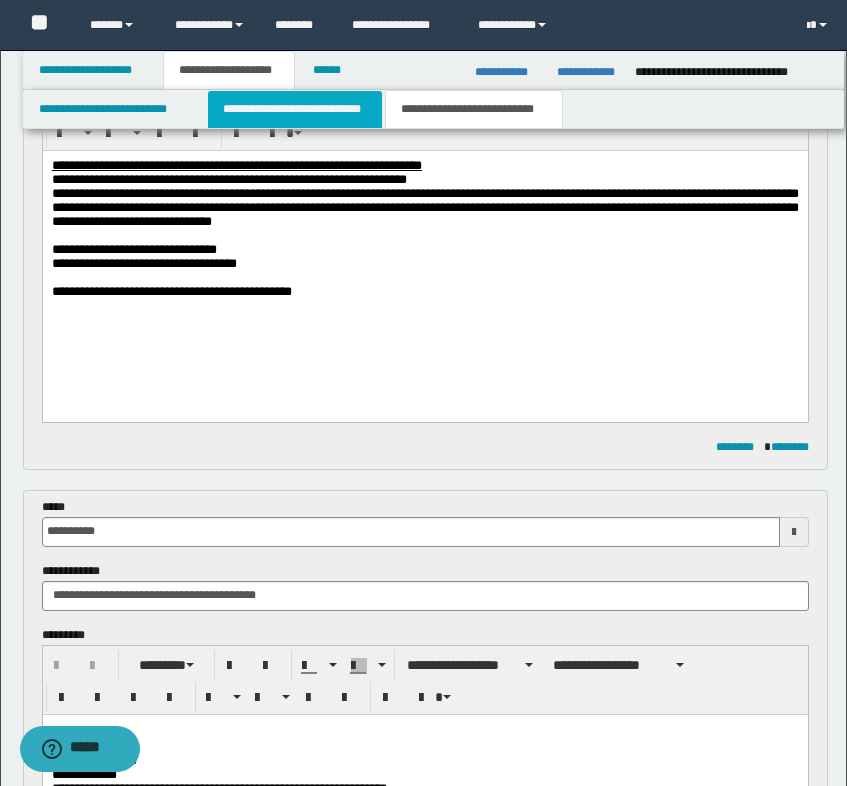 click on "**********" at bounding box center (295, 109) 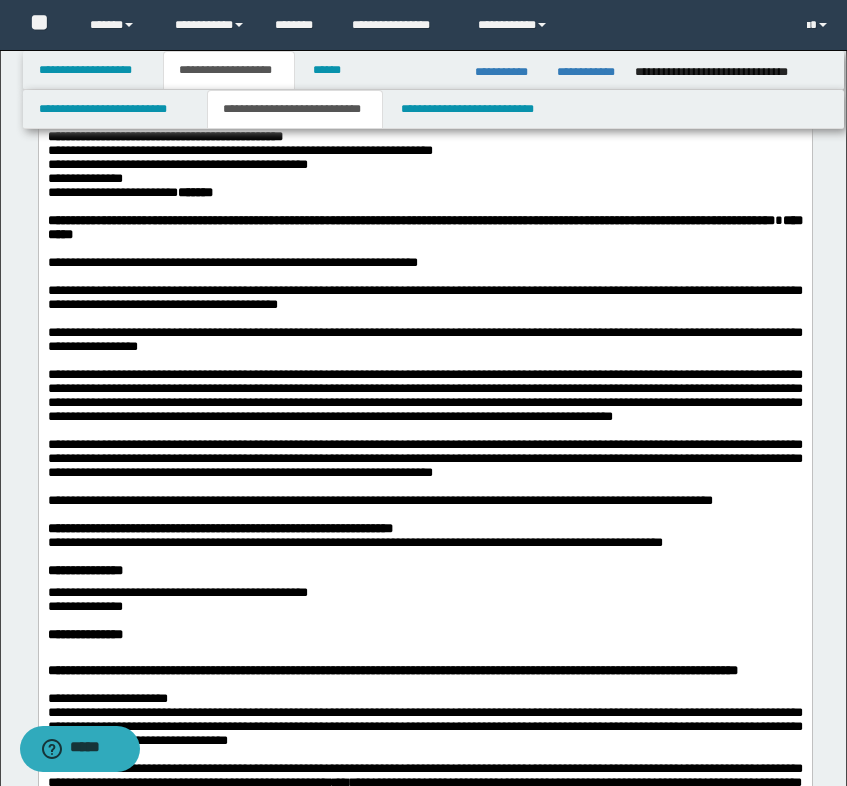 scroll, scrollTop: 200, scrollLeft: 0, axis: vertical 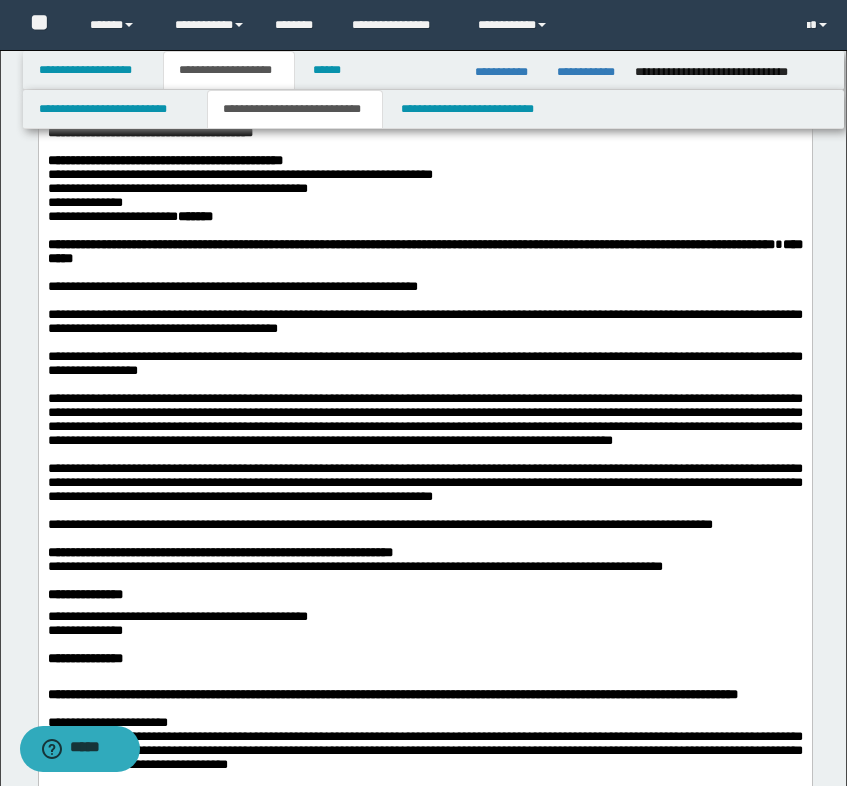 click on "**********" at bounding box center [424, 362] 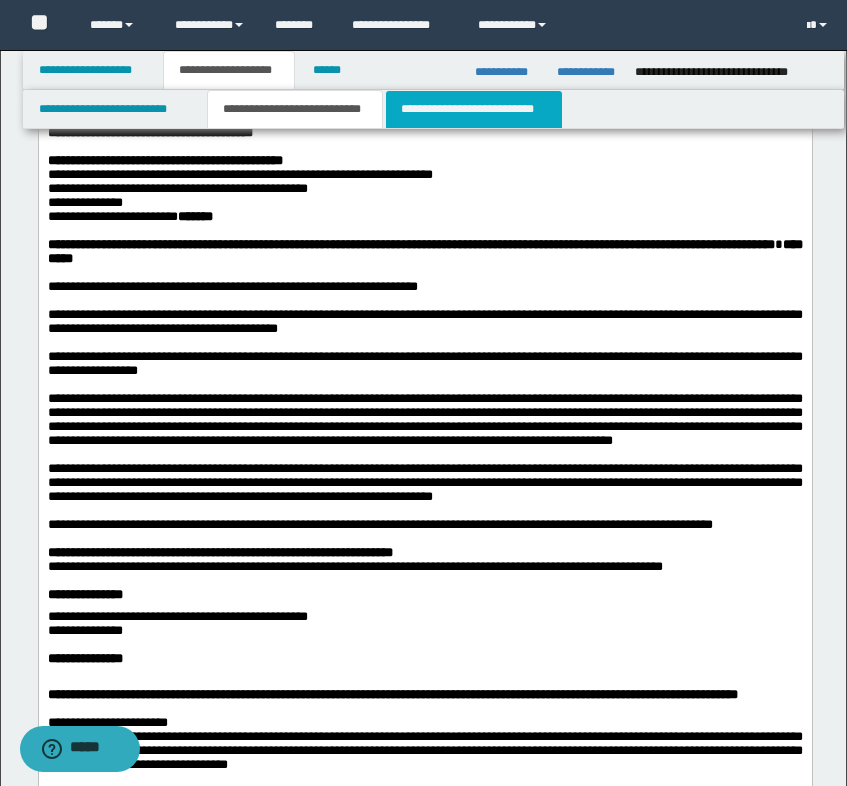 click on "**********" at bounding box center (474, 109) 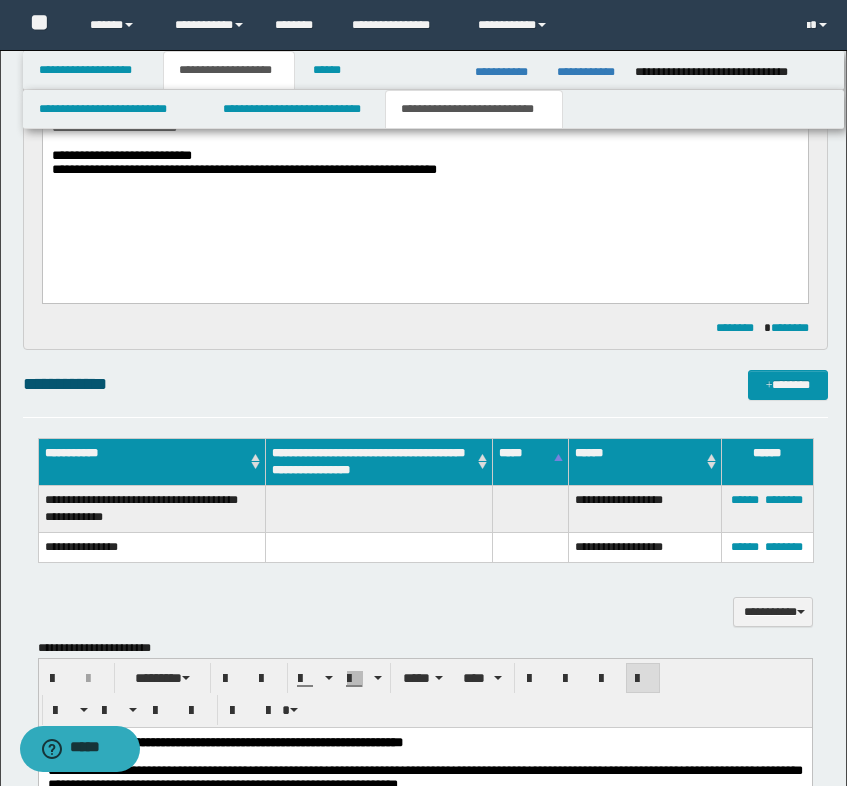 scroll, scrollTop: 1200, scrollLeft: 0, axis: vertical 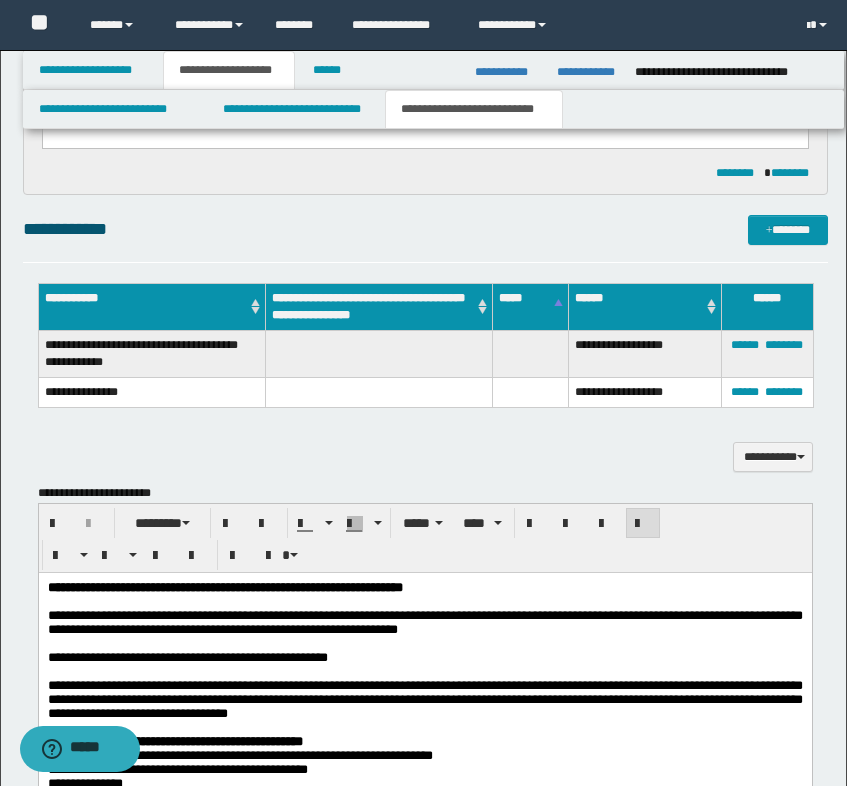 click on "**********" at bounding box center (425, 457) 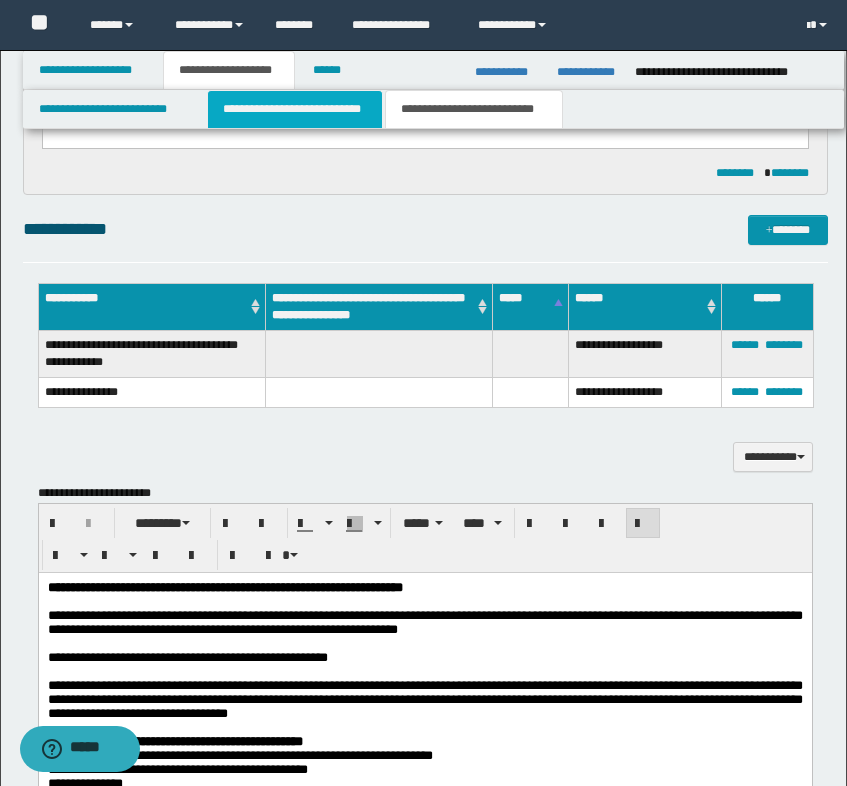 click on "**********" at bounding box center [295, 109] 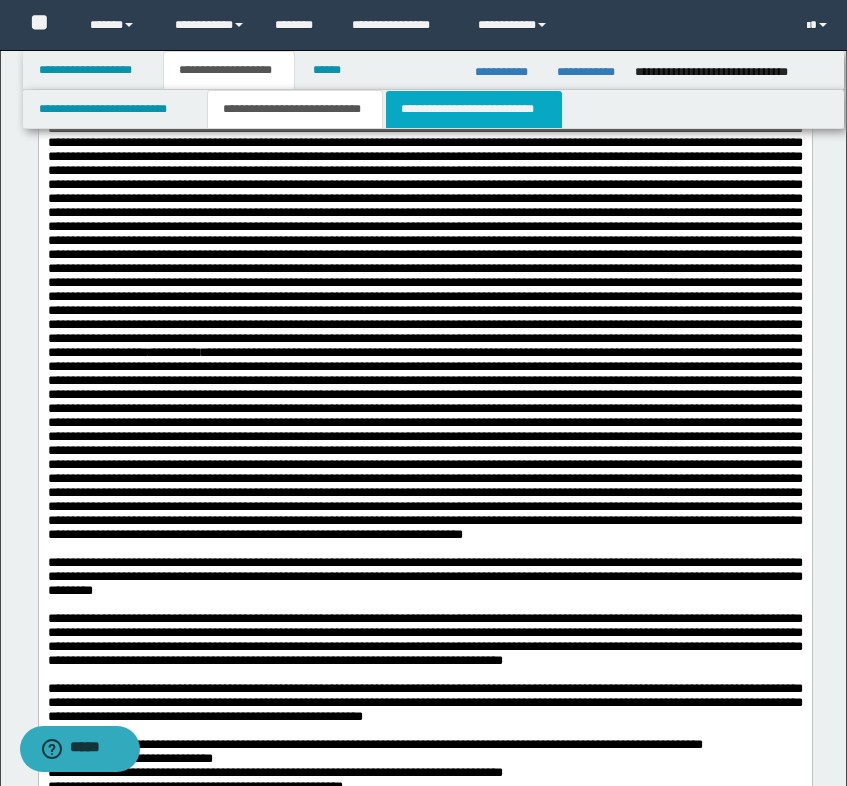 click on "**********" at bounding box center [474, 109] 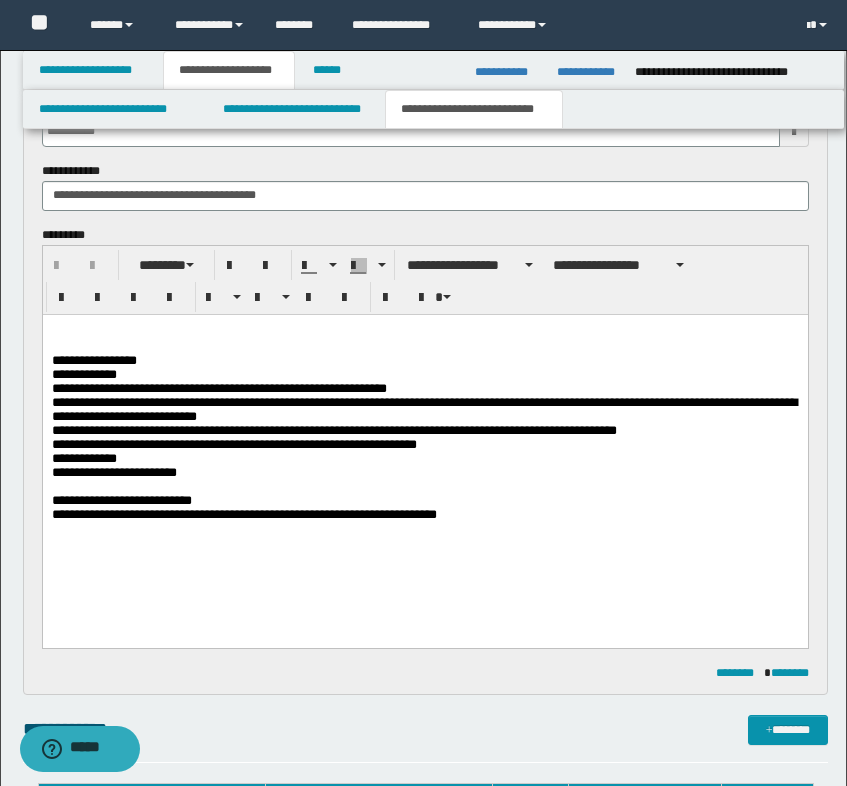 scroll, scrollTop: 900, scrollLeft: 0, axis: vertical 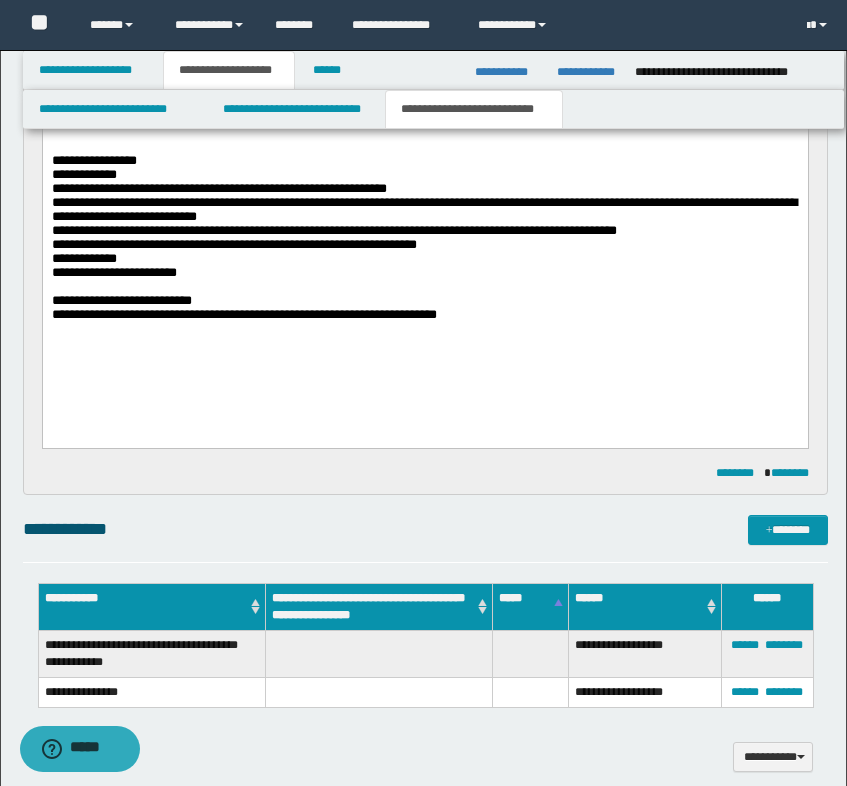 click on "**********" at bounding box center (424, 307) 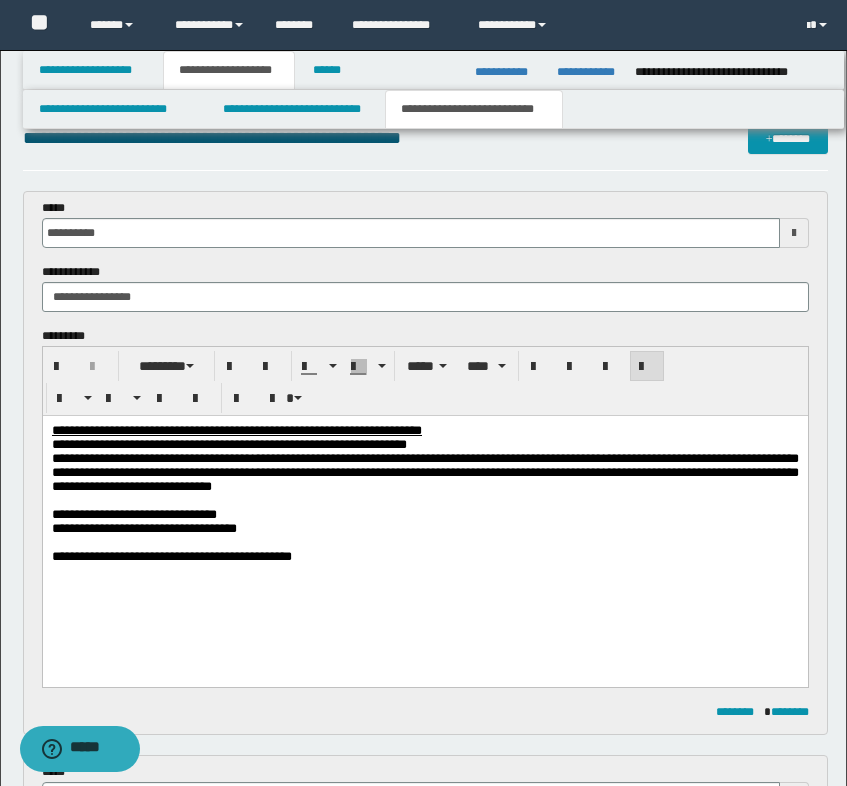 scroll, scrollTop: 0, scrollLeft: 0, axis: both 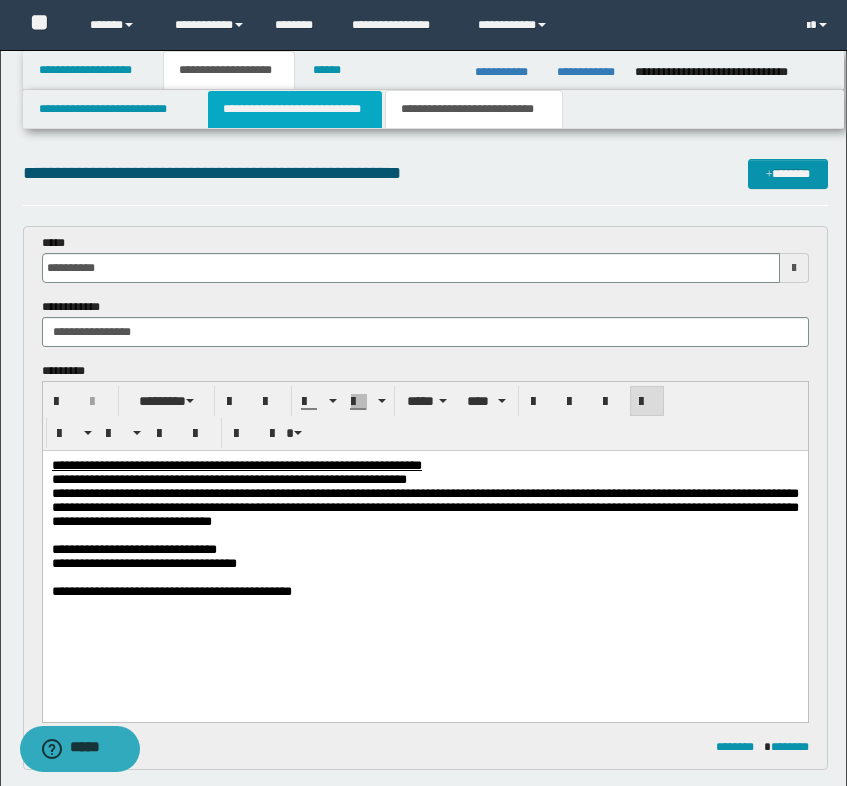 click on "**********" at bounding box center [295, 109] 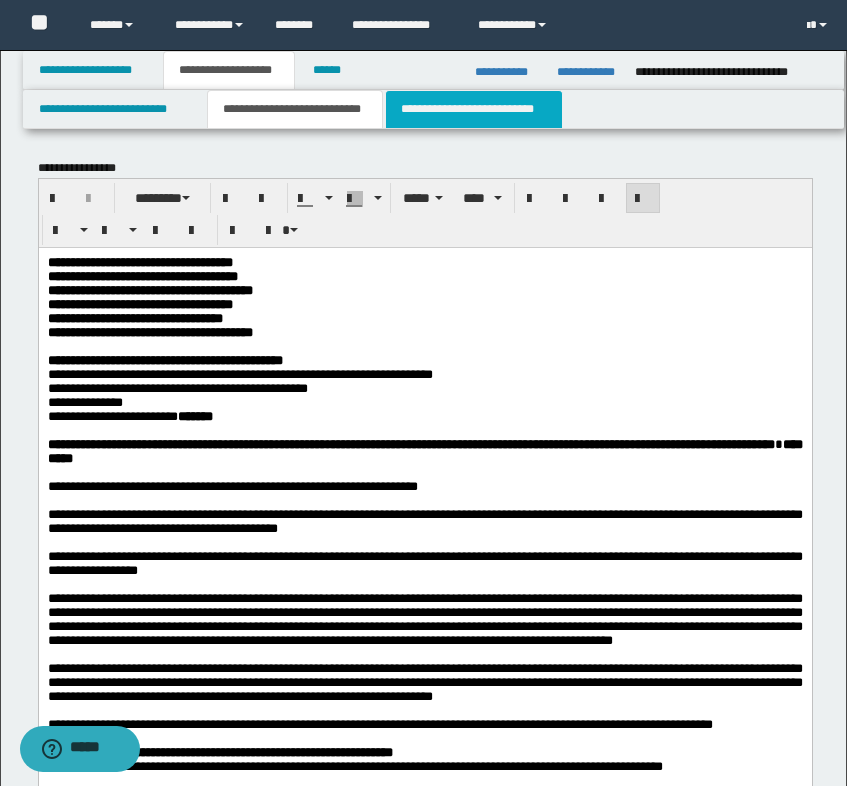 click on "**********" at bounding box center (474, 109) 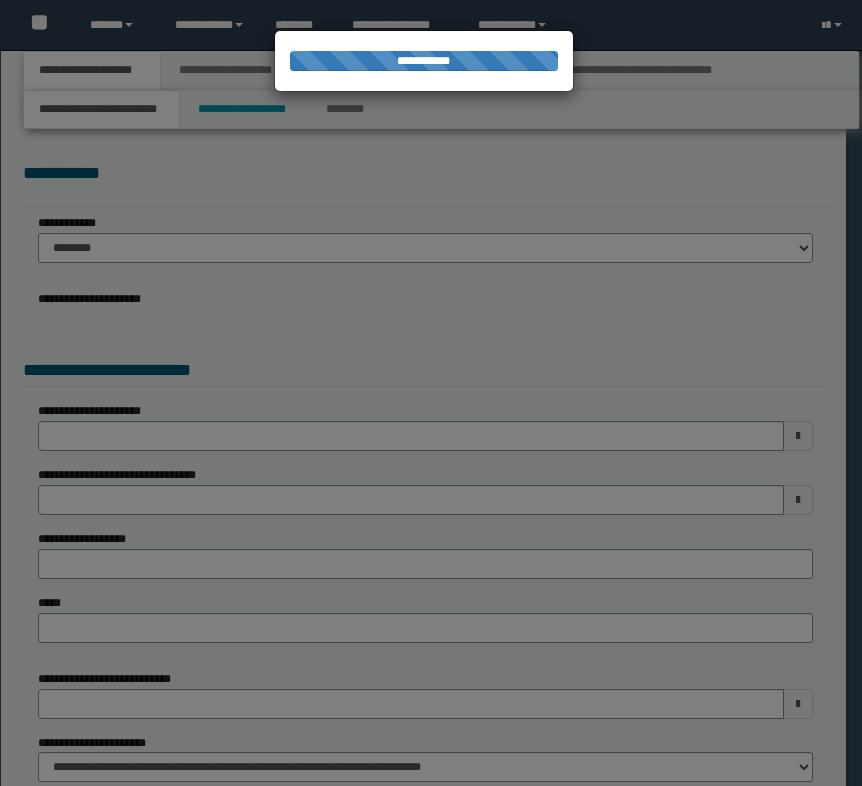 scroll, scrollTop: 0, scrollLeft: 0, axis: both 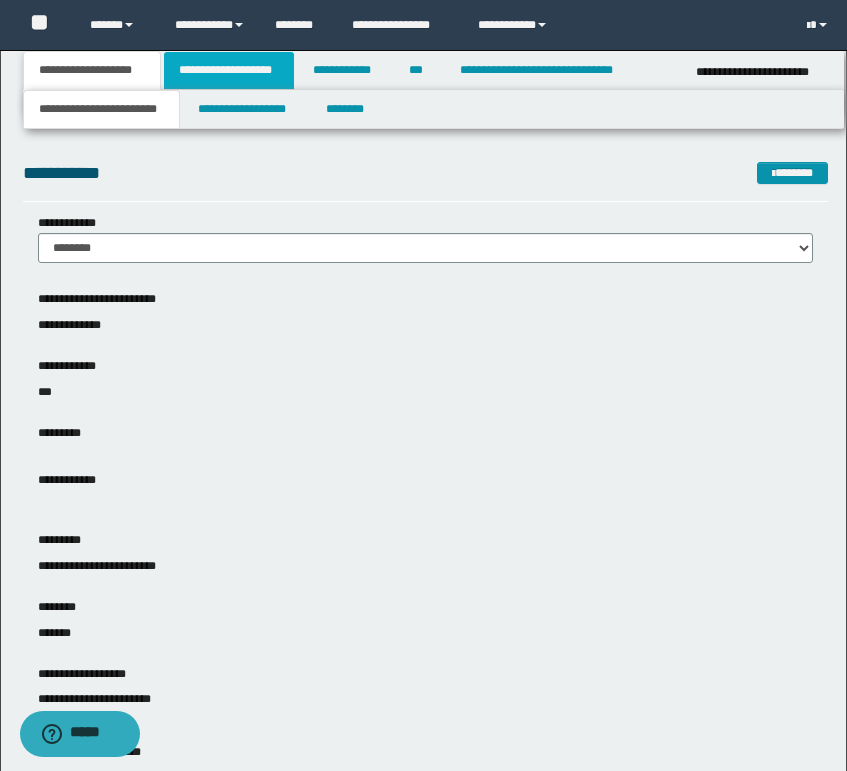 click on "**********" at bounding box center (229, 70) 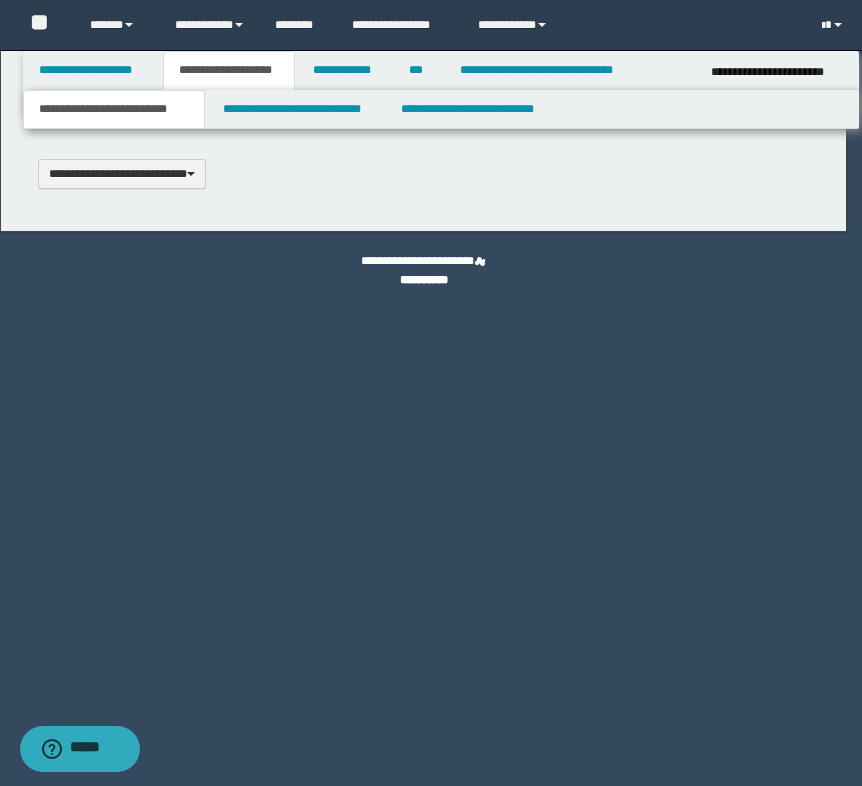 type 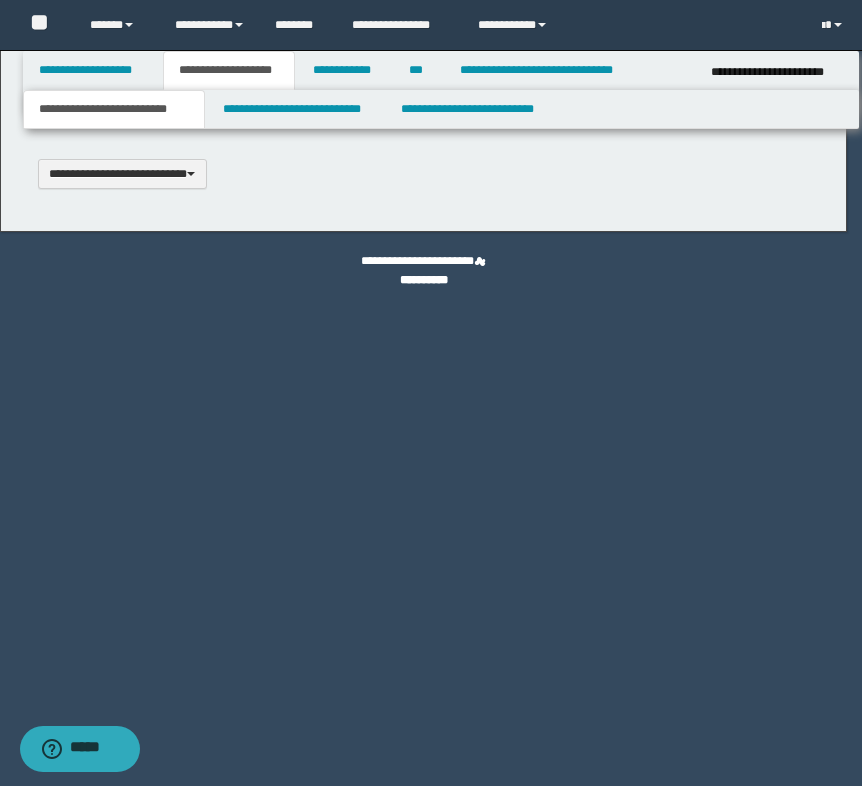 scroll, scrollTop: 0, scrollLeft: 0, axis: both 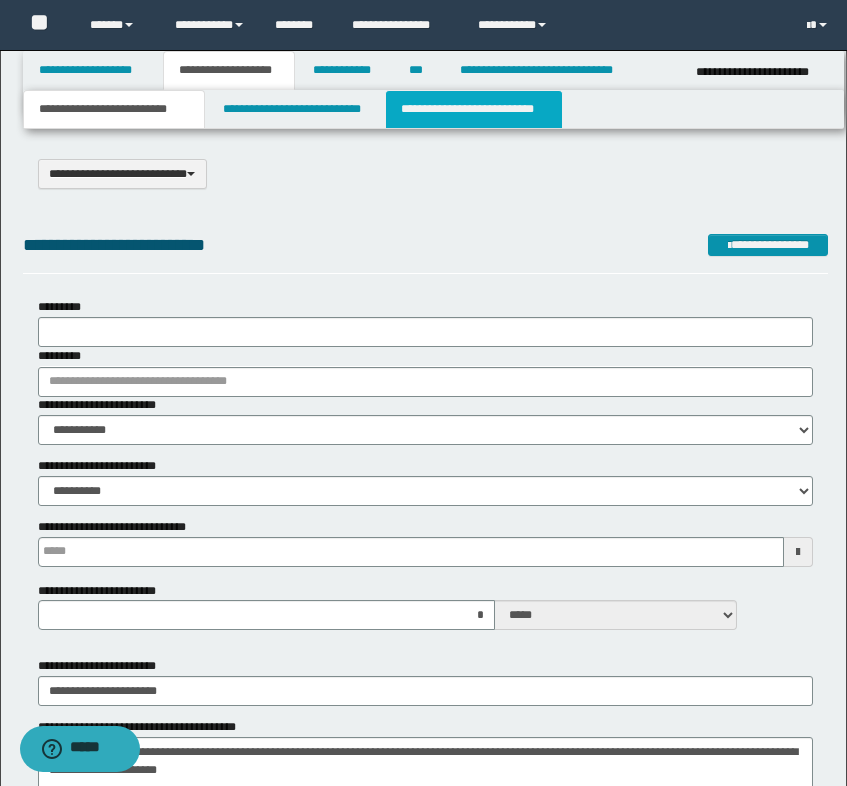 click on "**********" at bounding box center (474, 109) 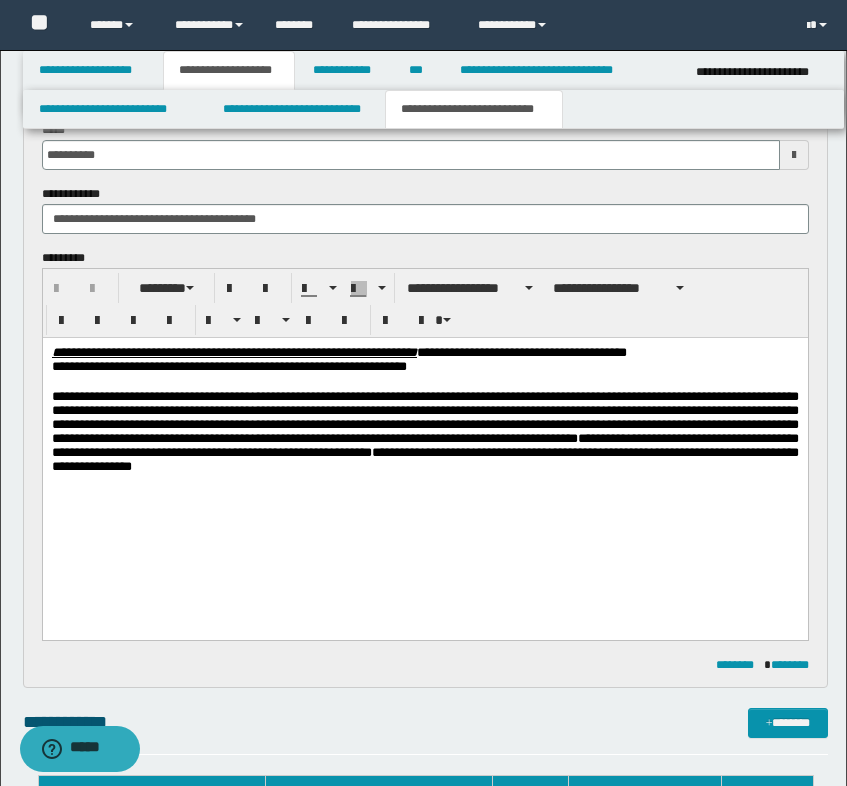 scroll, scrollTop: 0, scrollLeft: 0, axis: both 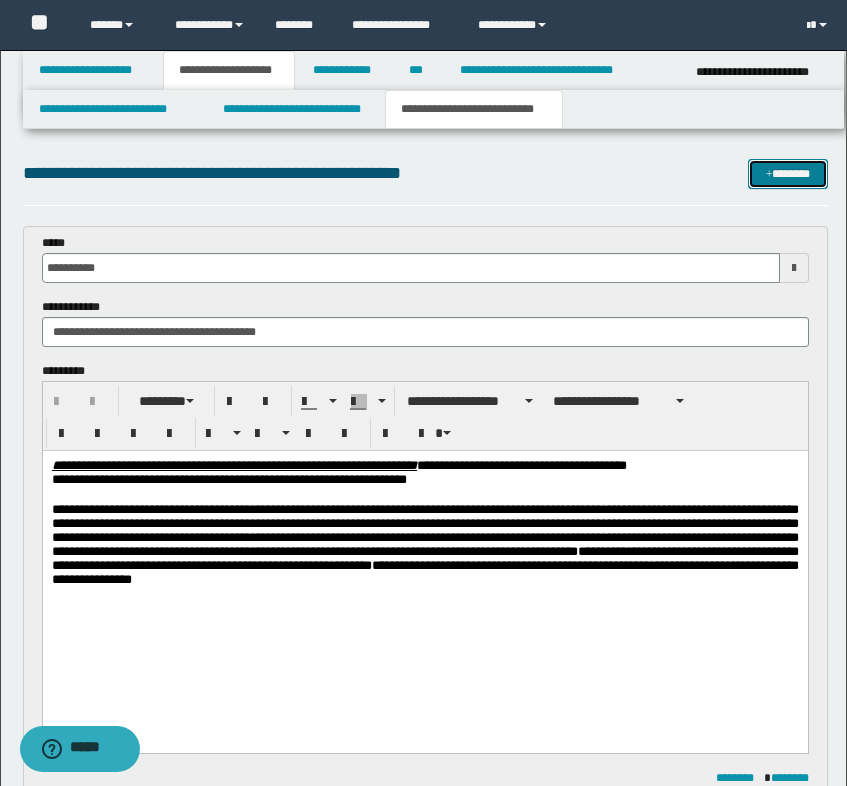 click on "*******" at bounding box center (788, 174) 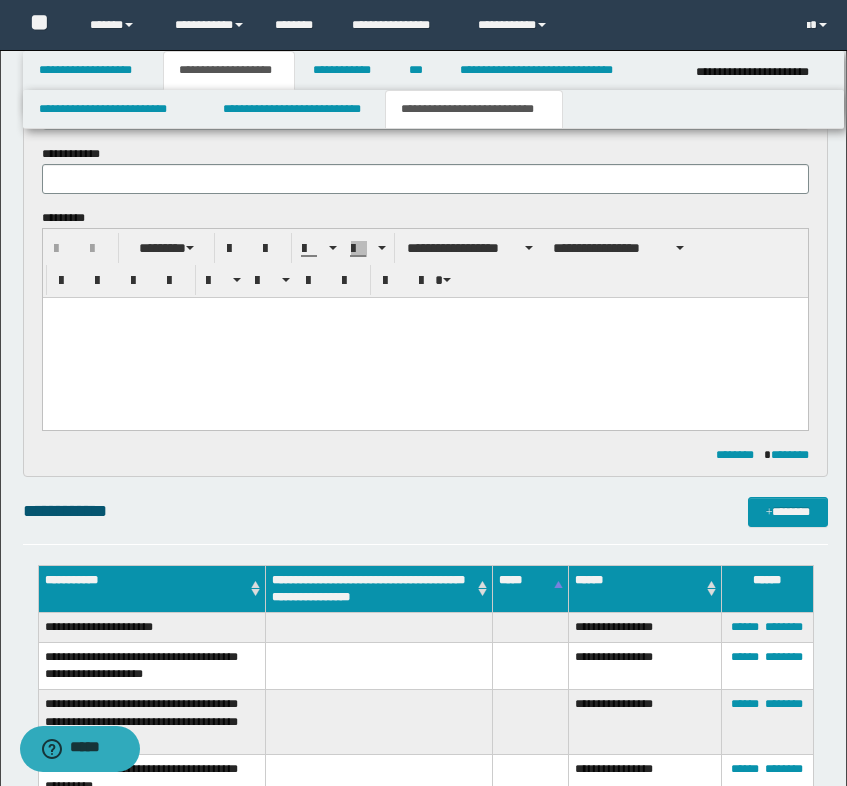 scroll, scrollTop: 548, scrollLeft: 0, axis: vertical 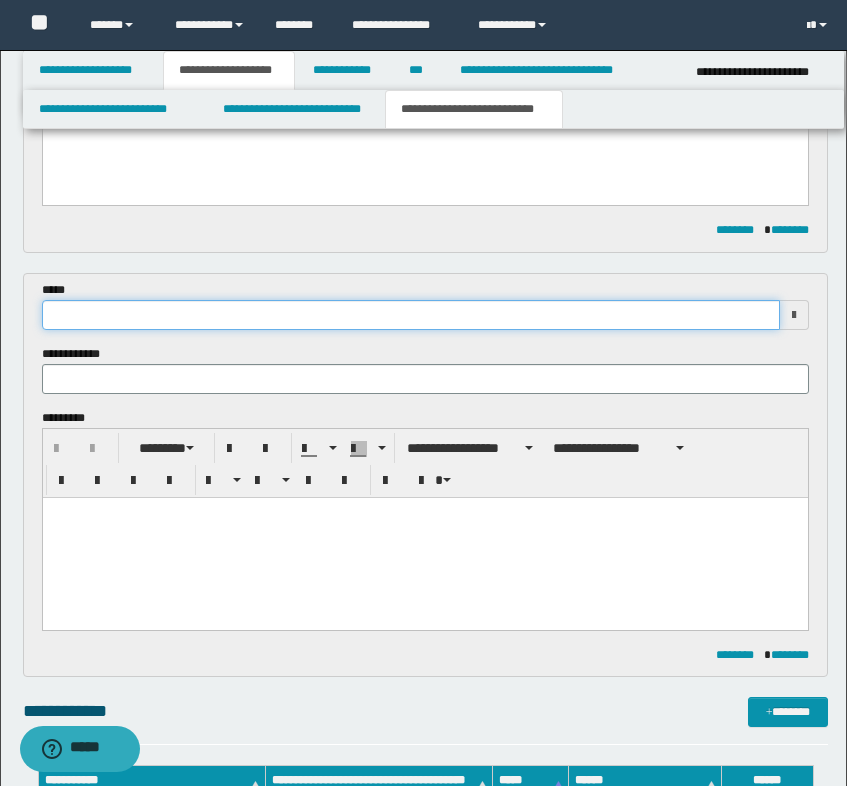 click at bounding box center (411, 315) 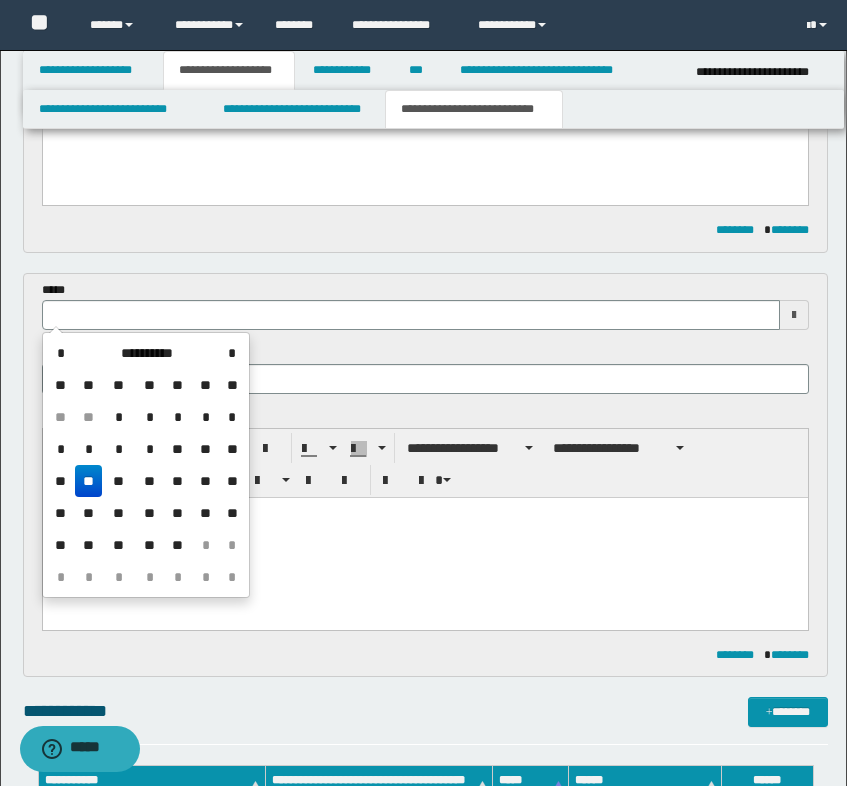 click on "**" at bounding box center [89, 481] 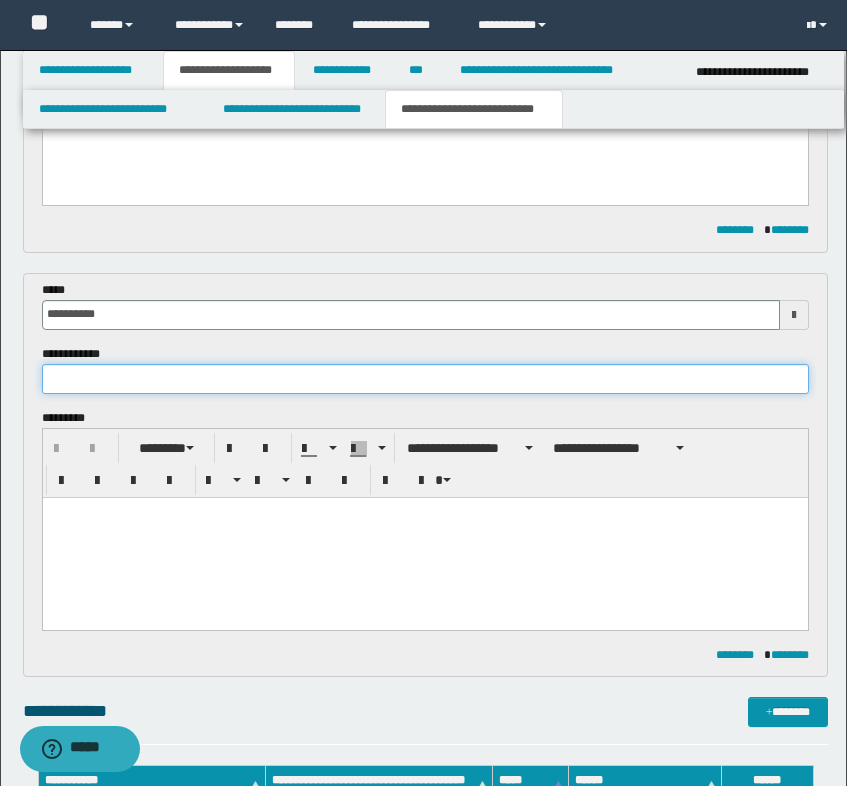click at bounding box center (425, 379) 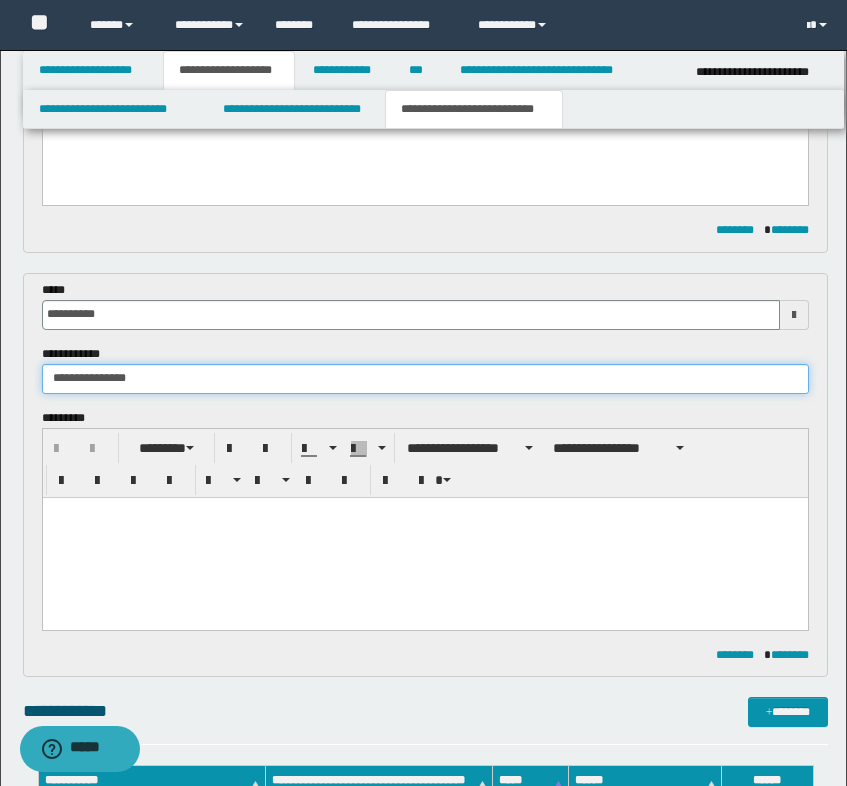 scroll, scrollTop: 548, scrollLeft: 0, axis: vertical 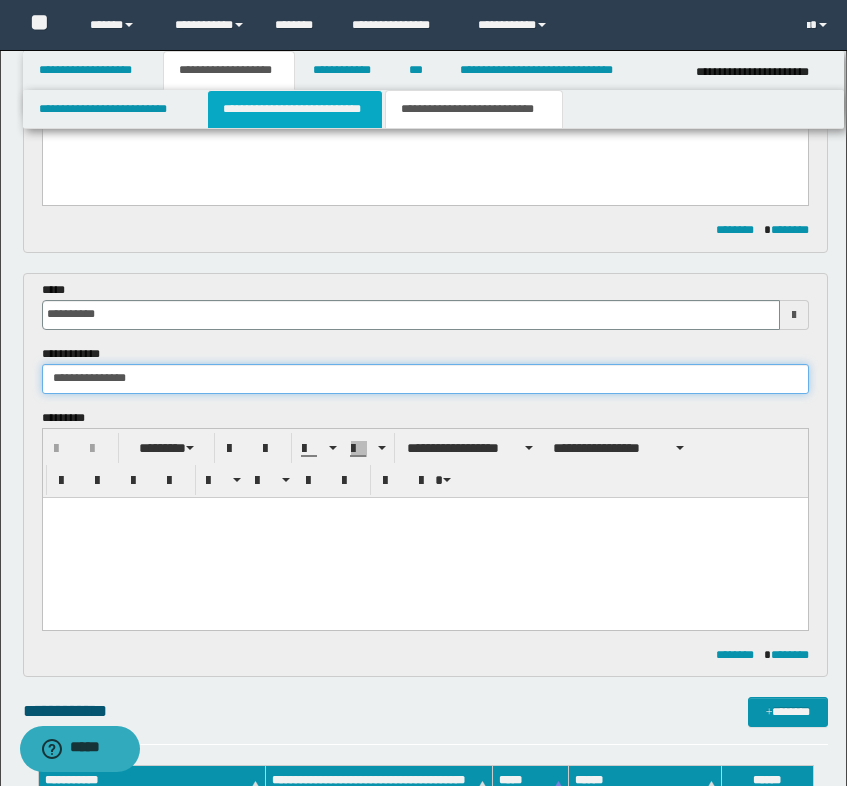 type on "**********" 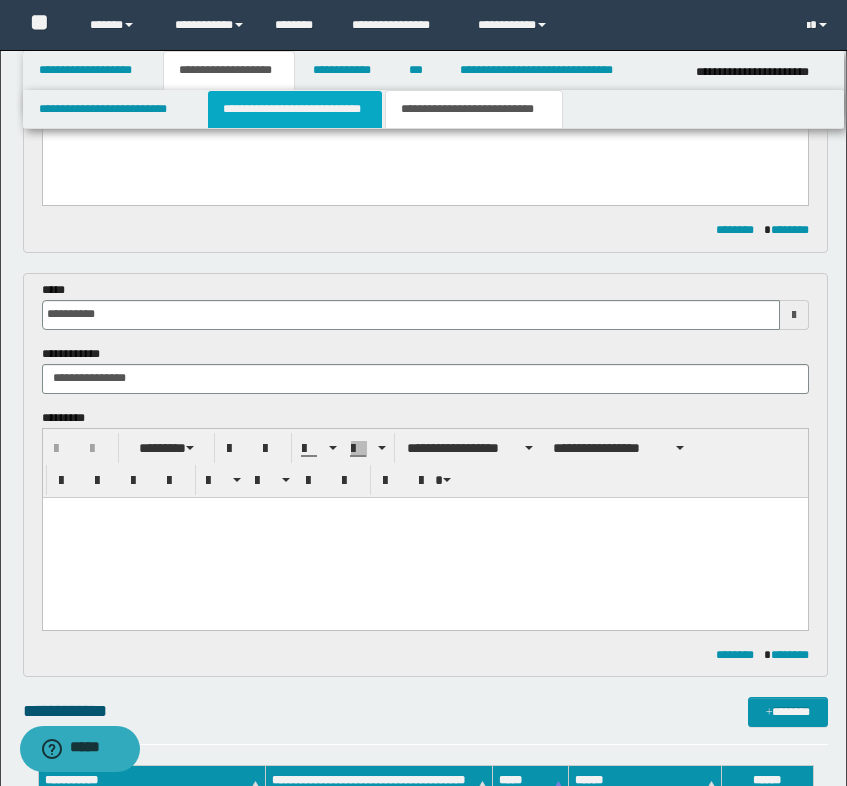 click on "**********" at bounding box center (295, 109) 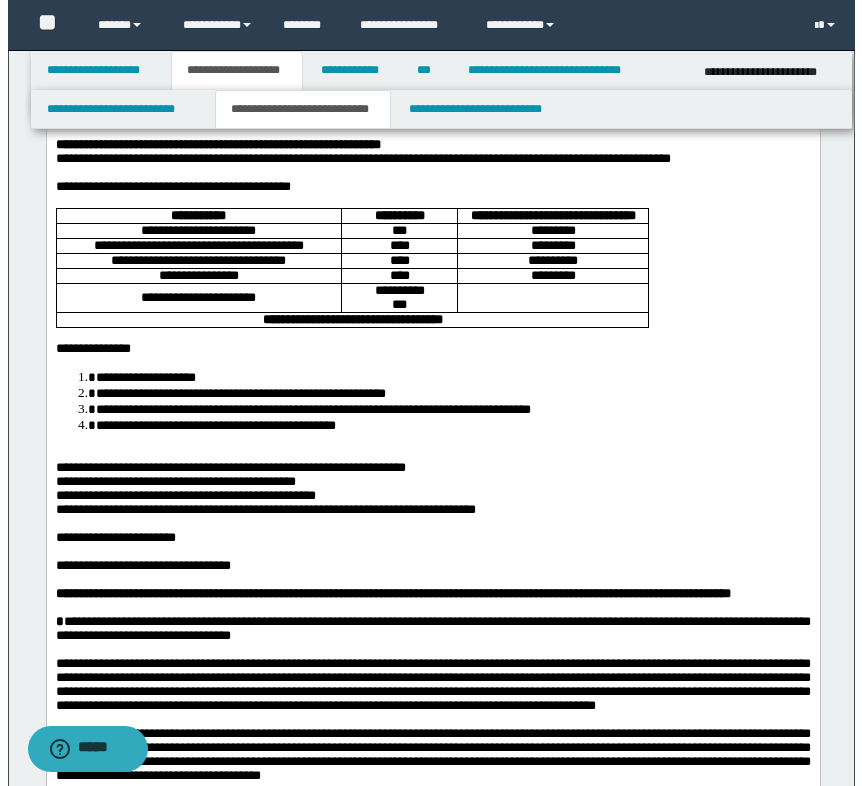 scroll, scrollTop: 0, scrollLeft: 0, axis: both 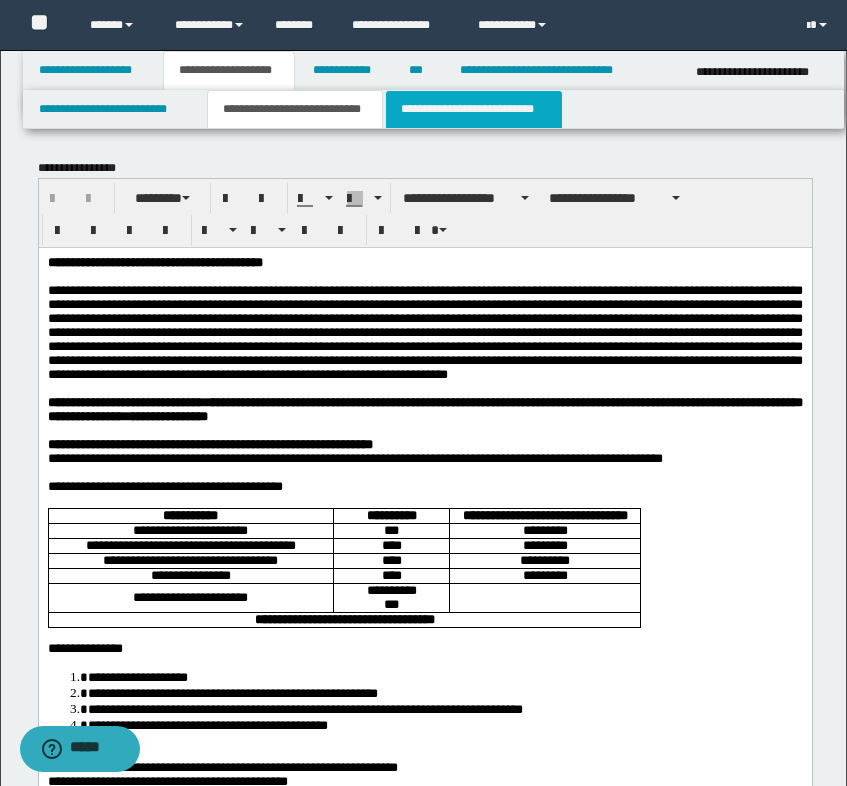 click on "**********" at bounding box center (474, 109) 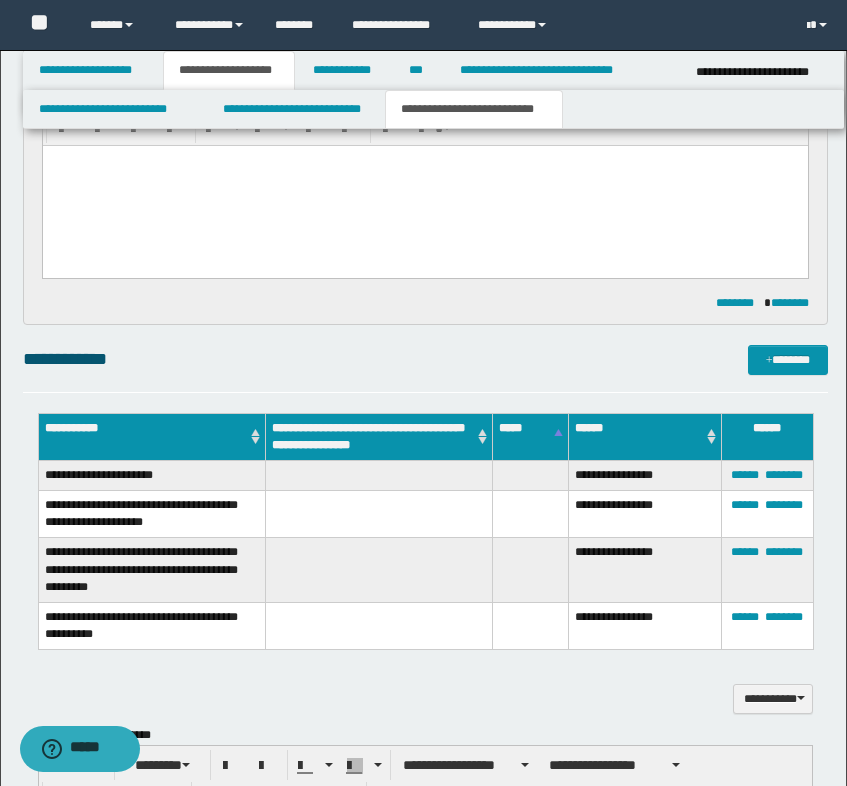 scroll, scrollTop: 1100, scrollLeft: 0, axis: vertical 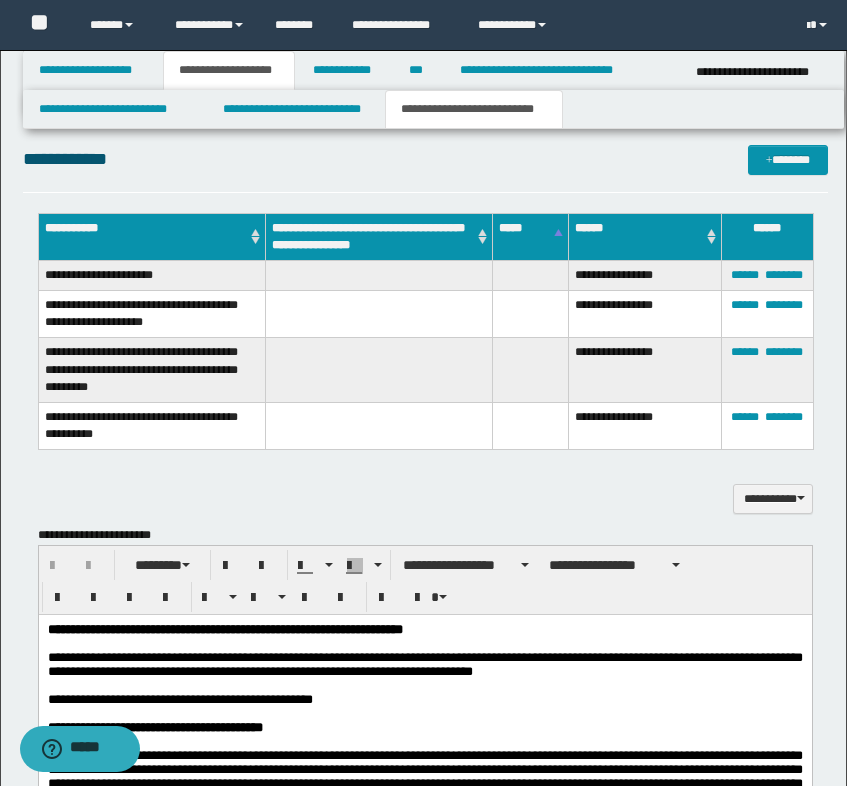 click on "**********" at bounding box center [152, 276] 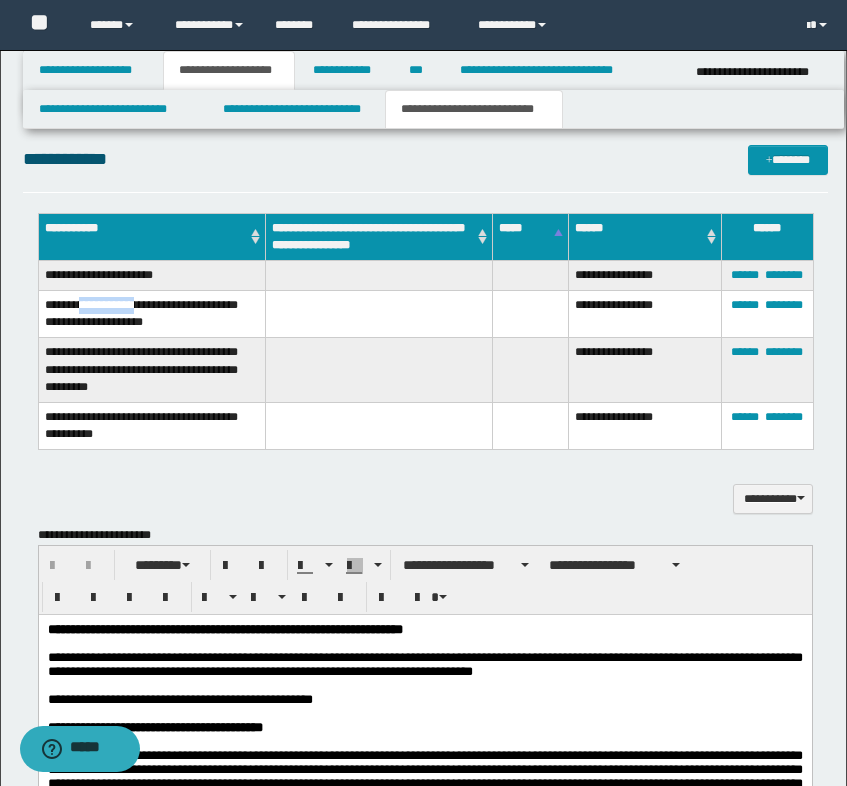click on "**********" at bounding box center (152, 314) 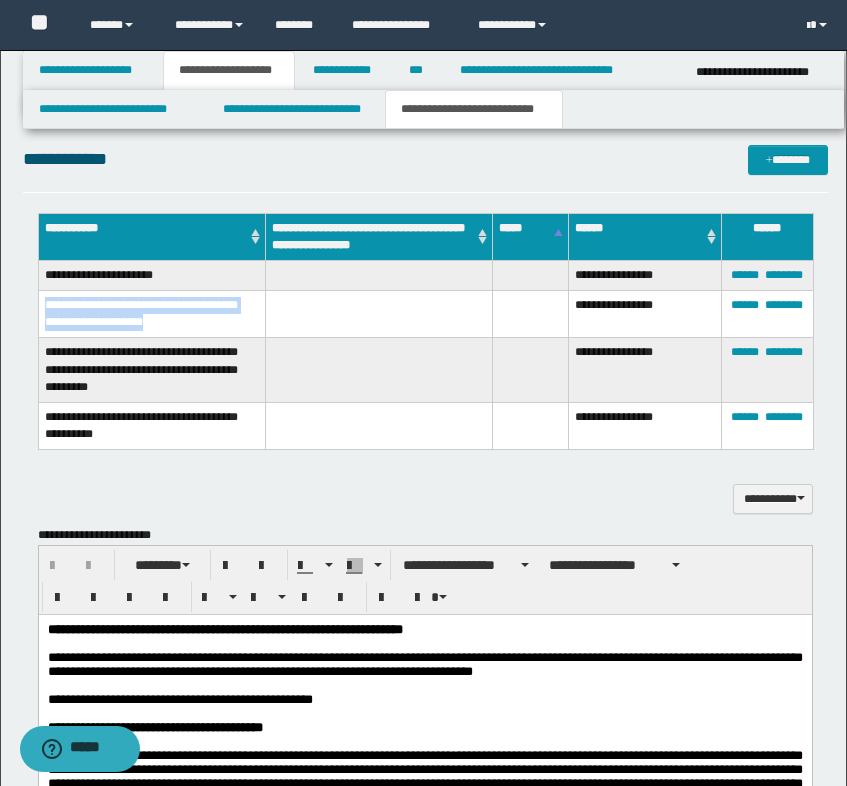 click on "**********" at bounding box center (152, 314) 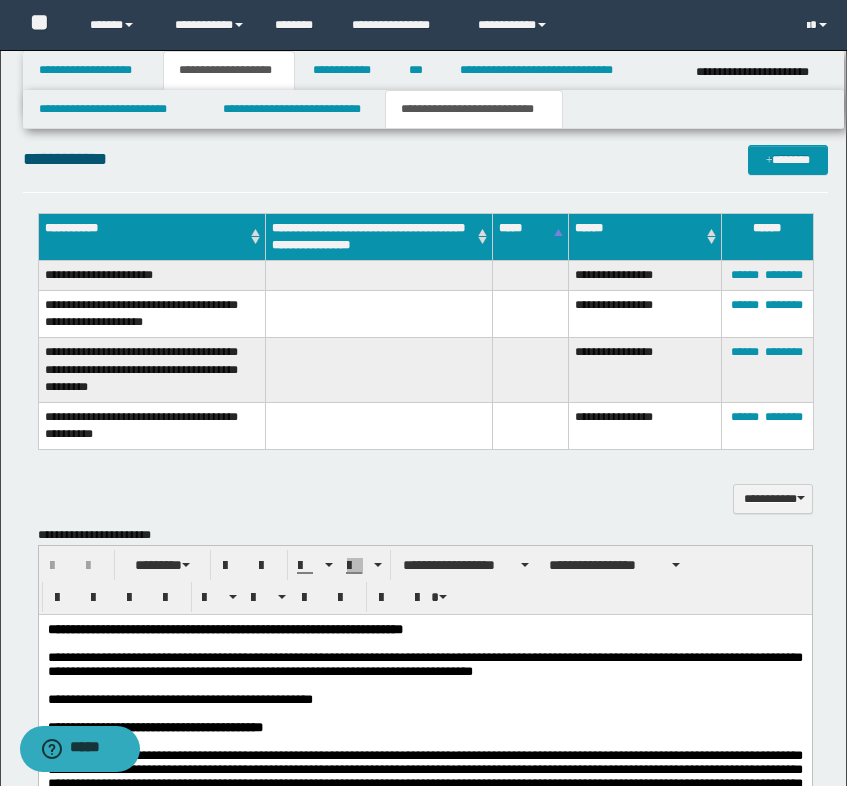 click on "**********" at bounding box center (152, 370) 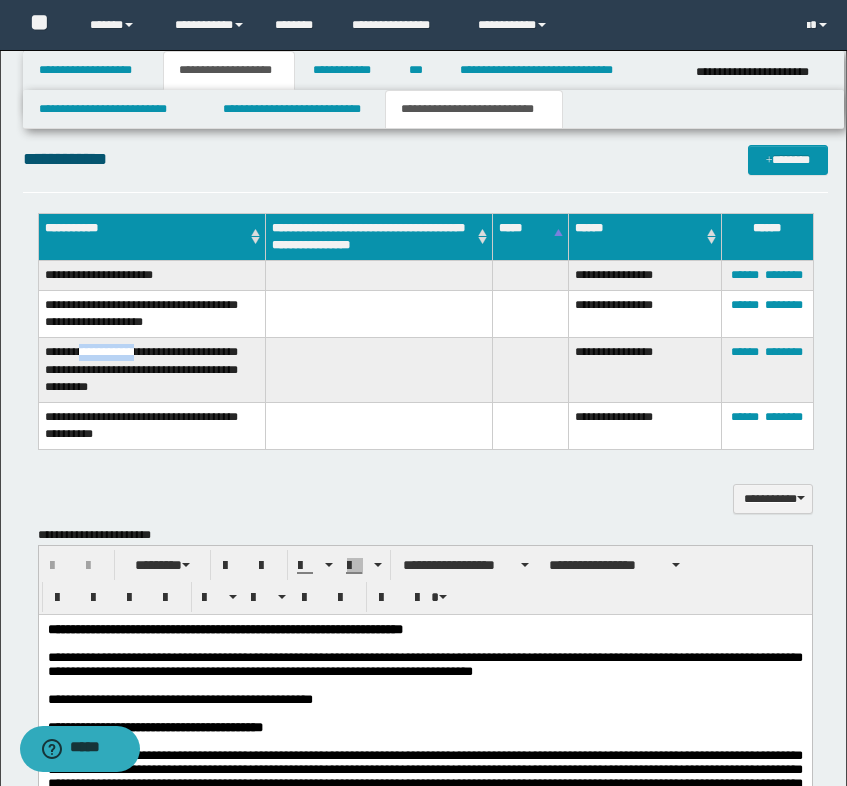 click on "**********" at bounding box center [152, 370] 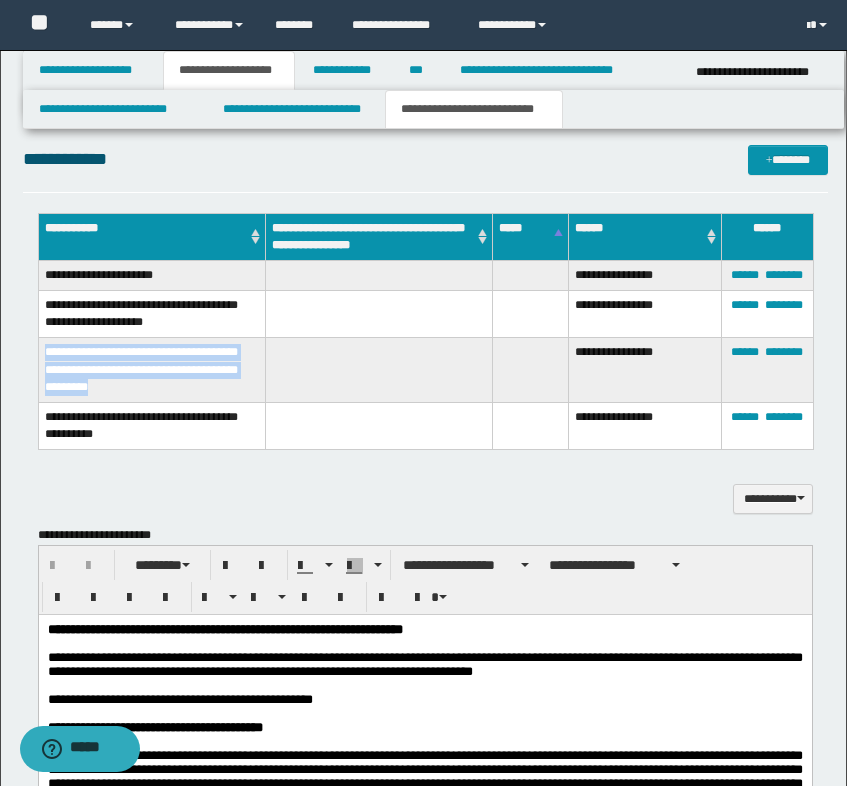 click on "**********" at bounding box center [152, 370] 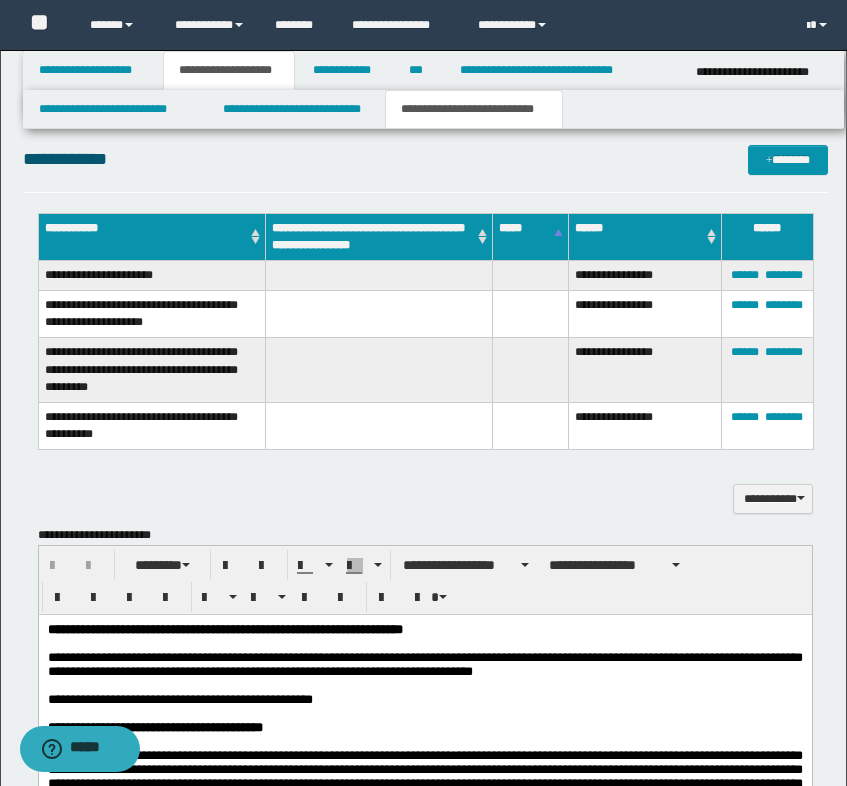 click on "**********" at bounding box center (152, 425) 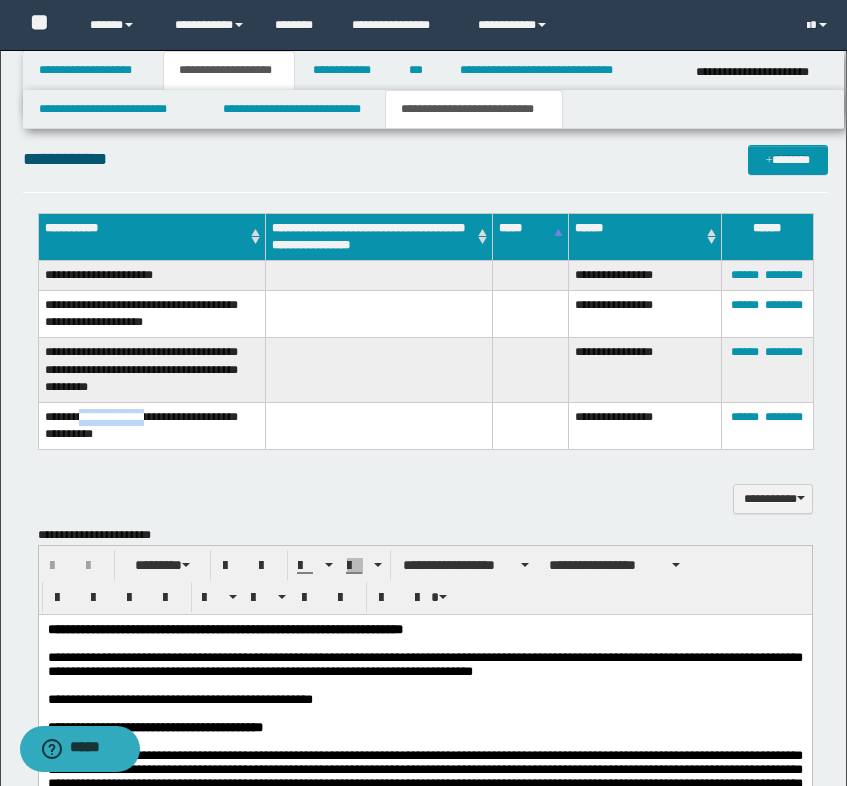 click on "**********" at bounding box center (152, 425) 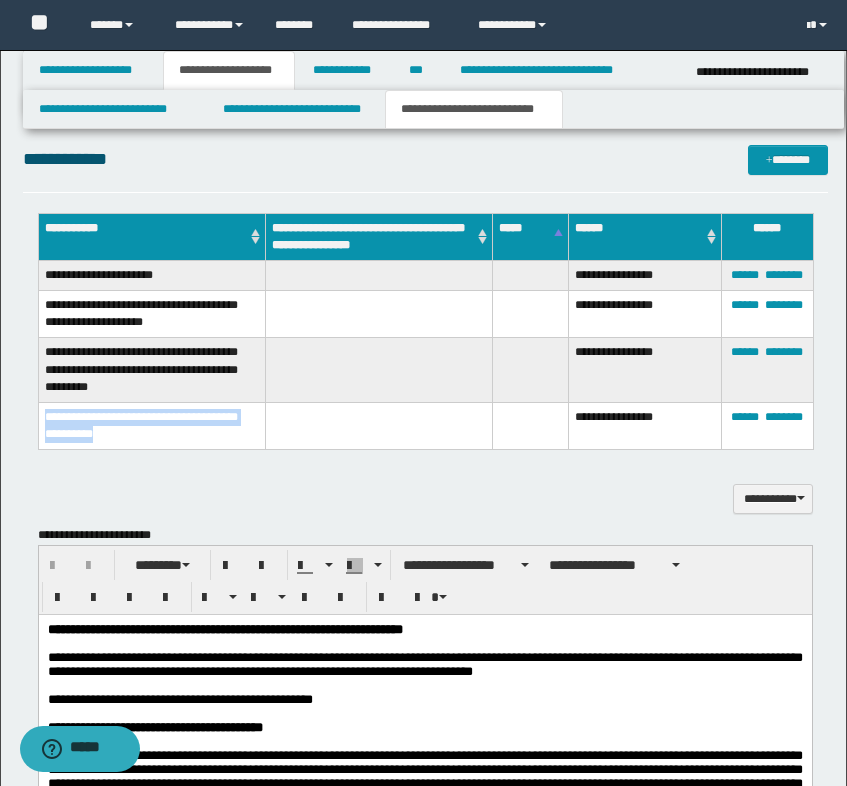 click on "**********" at bounding box center [152, 425] 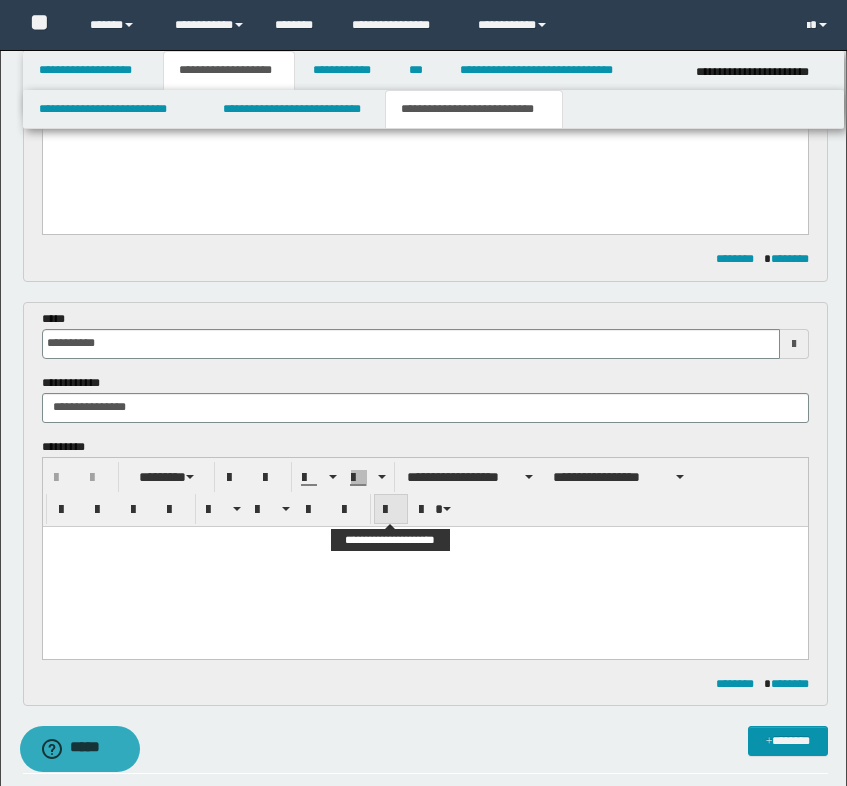 scroll, scrollTop: 500, scrollLeft: 0, axis: vertical 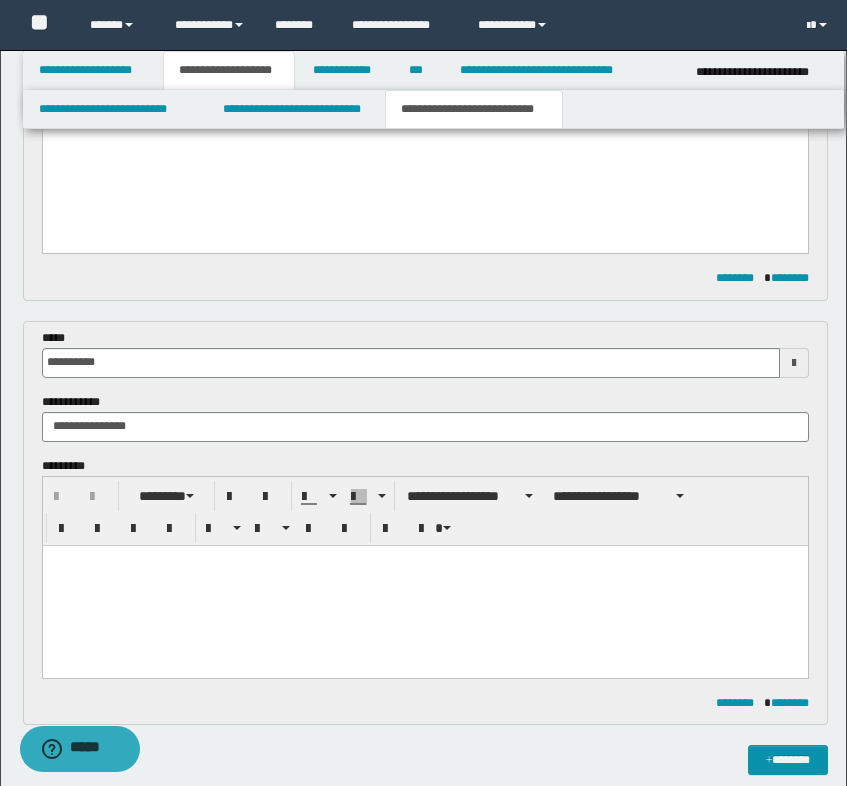 click at bounding box center [424, 585] 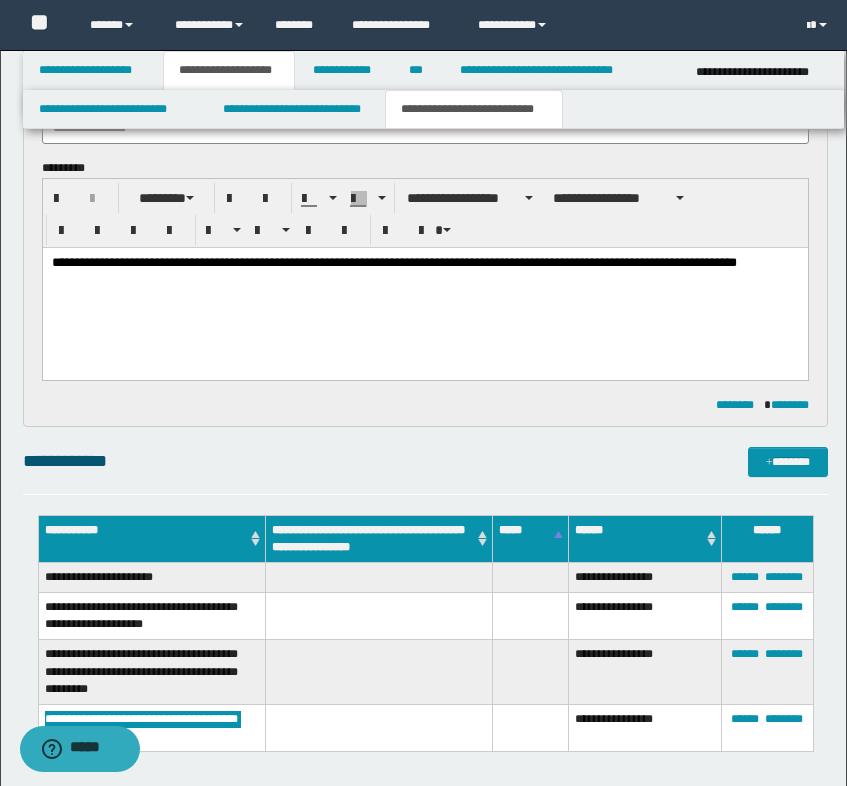 scroll, scrollTop: 600, scrollLeft: 0, axis: vertical 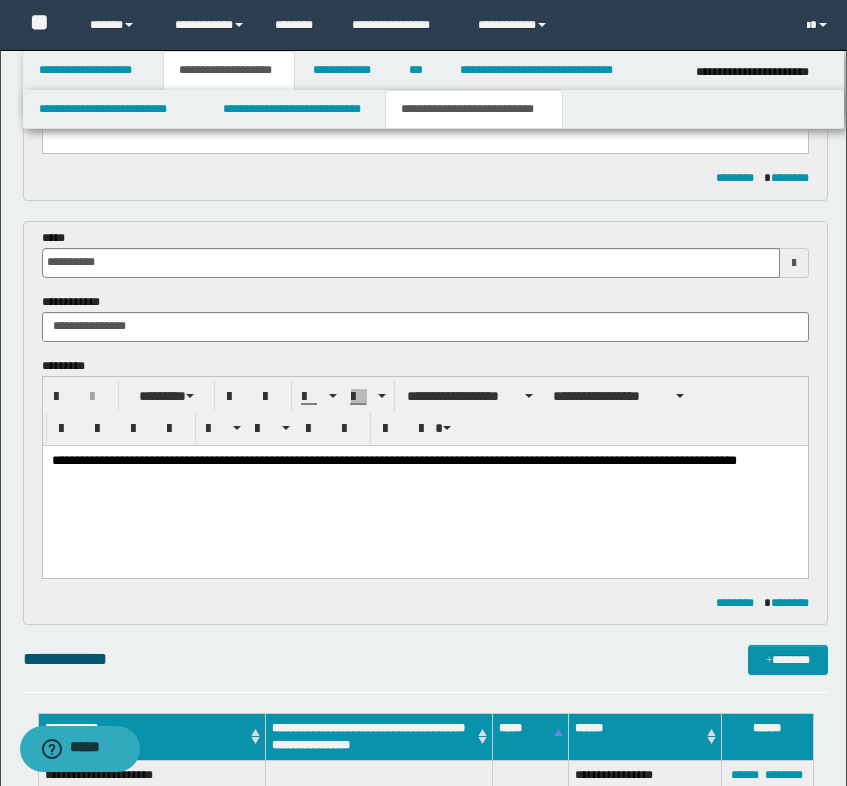 click on "**********" at bounding box center [425, 461] 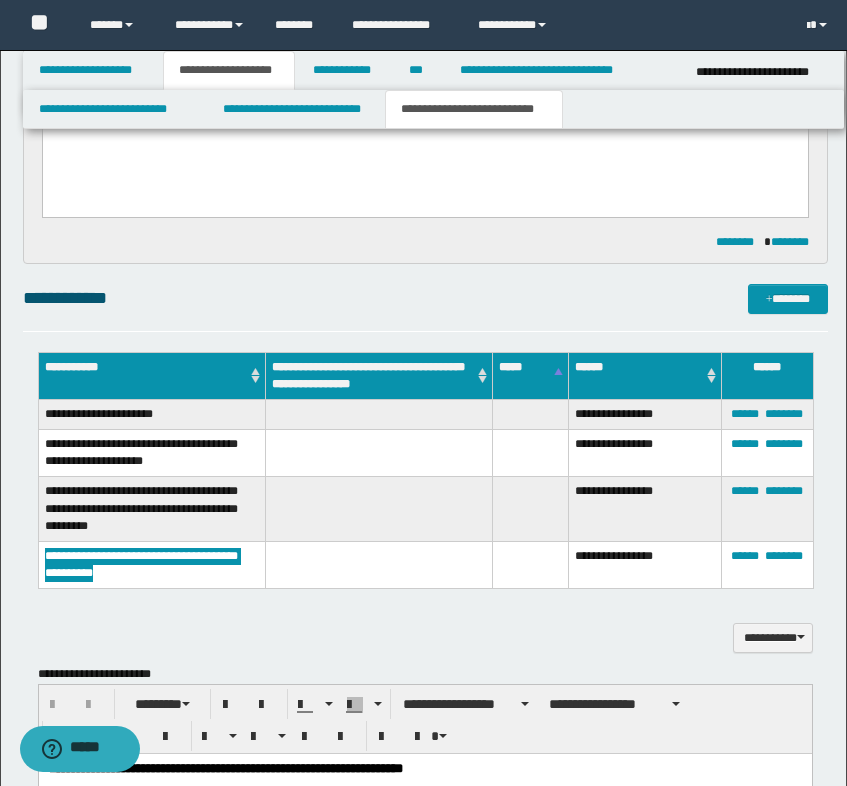 scroll, scrollTop: 1200, scrollLeft: 0, axis: vertical 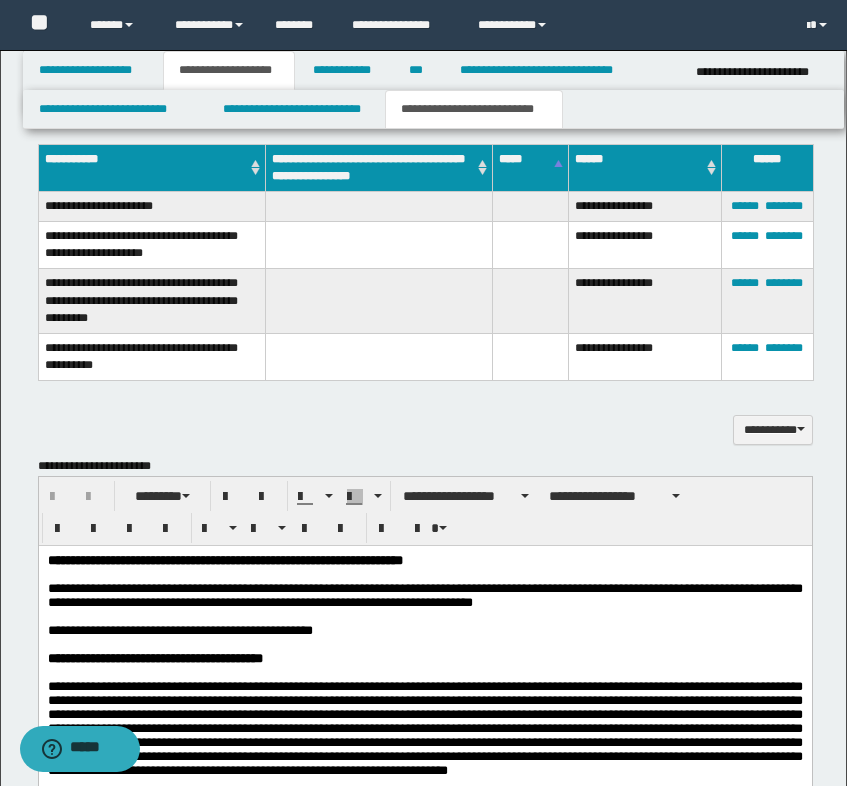 click on "**********" at bounding box center [152, 301] 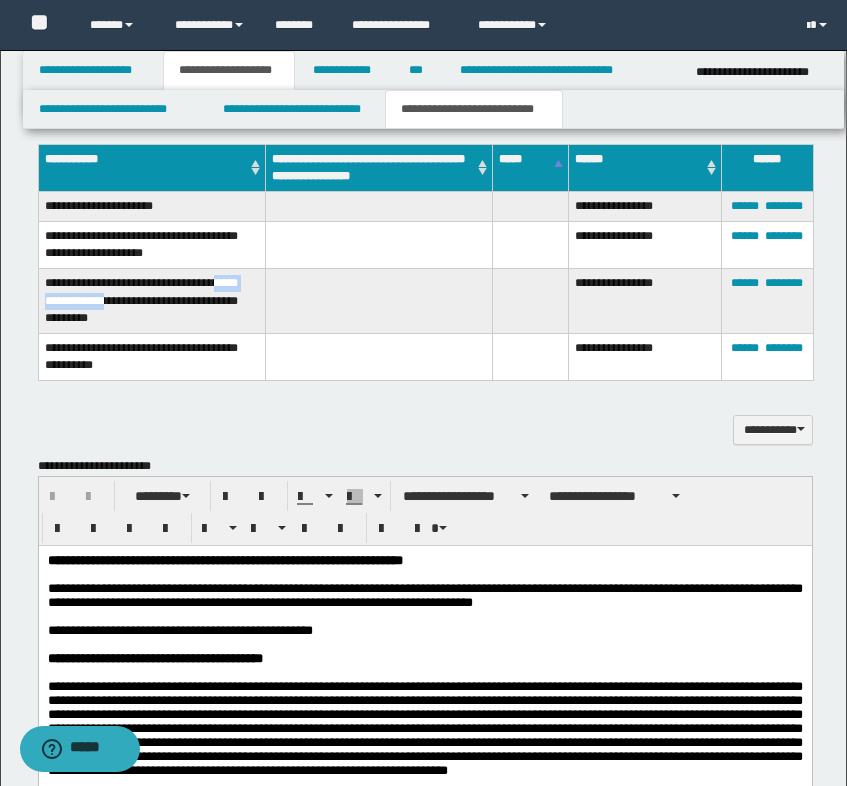 click on "**********" at bounding box center (152, 301) 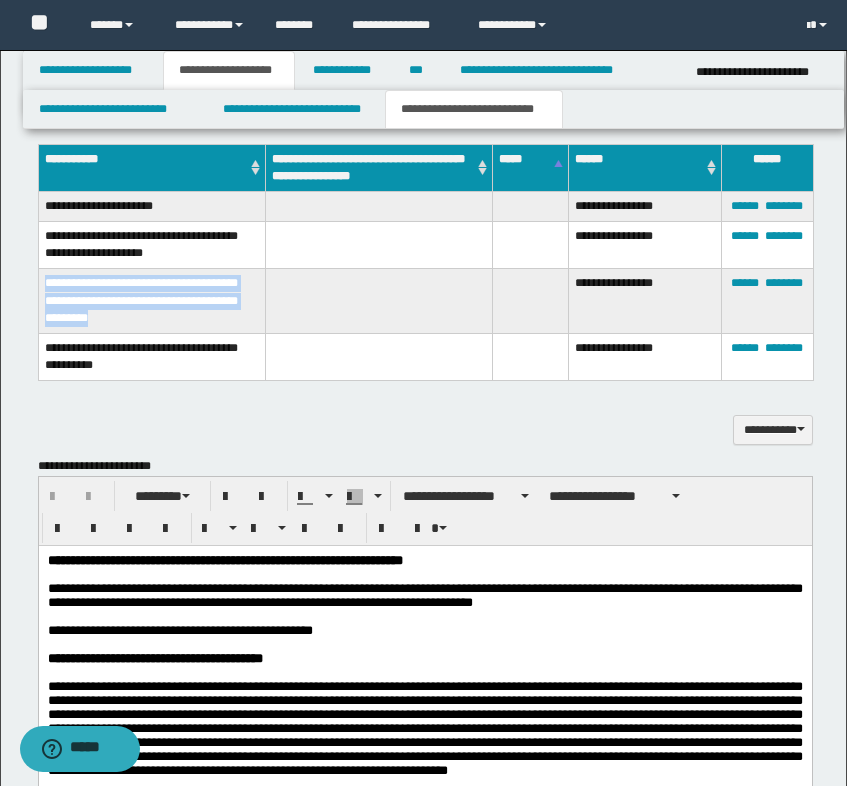 click on "**********" at bounding box center [152, 301] 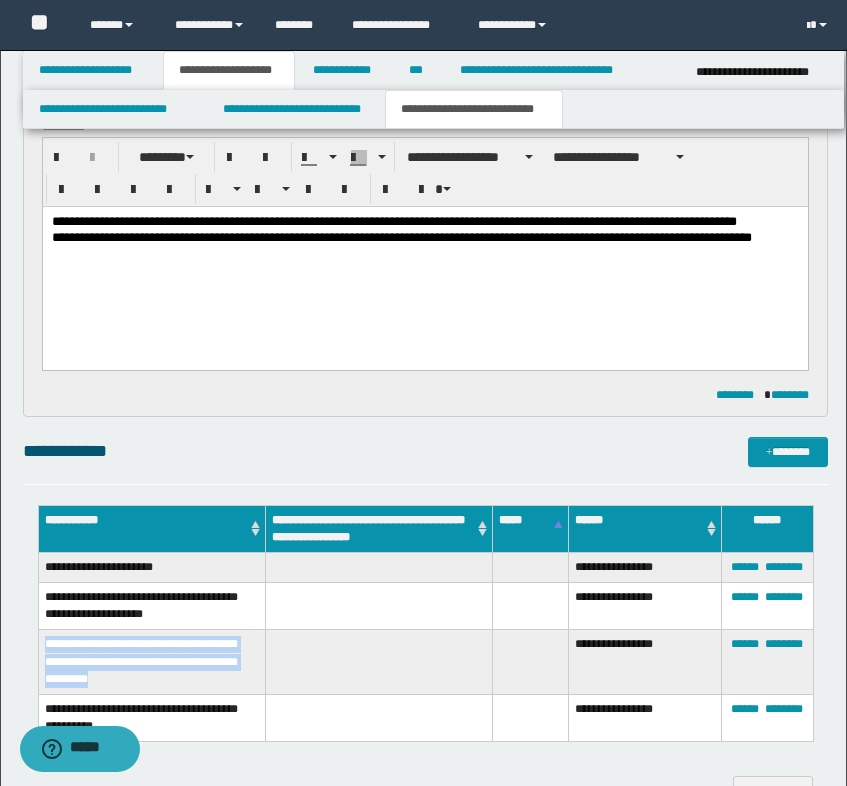 scroll, scrollTop: 800, scrollLeft: 0, axis: vertical 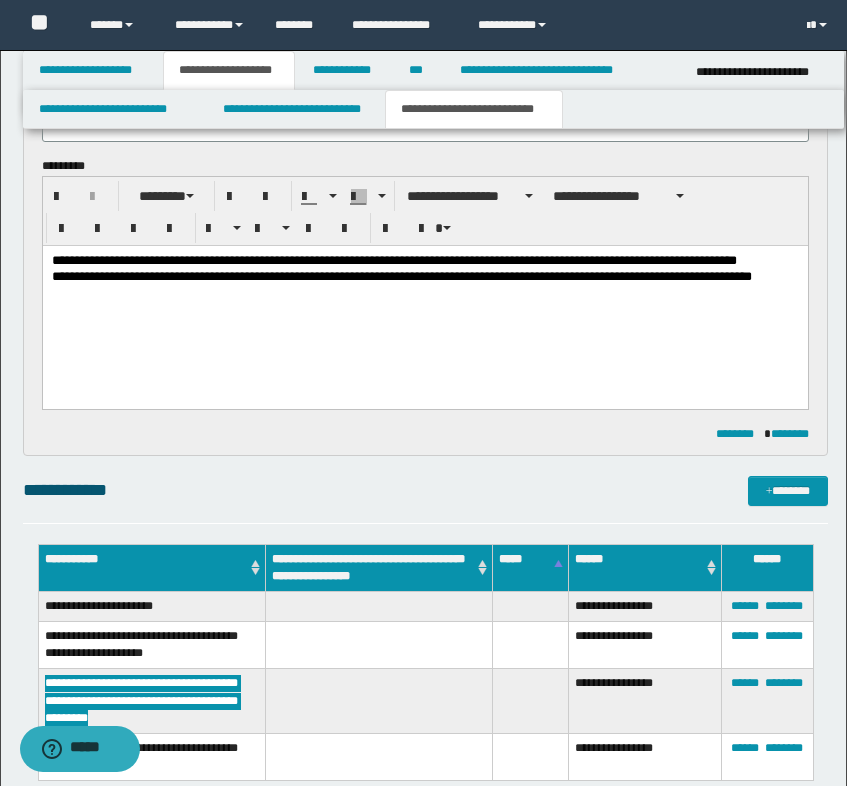 click on "**********" at bounding box center [425, 284] 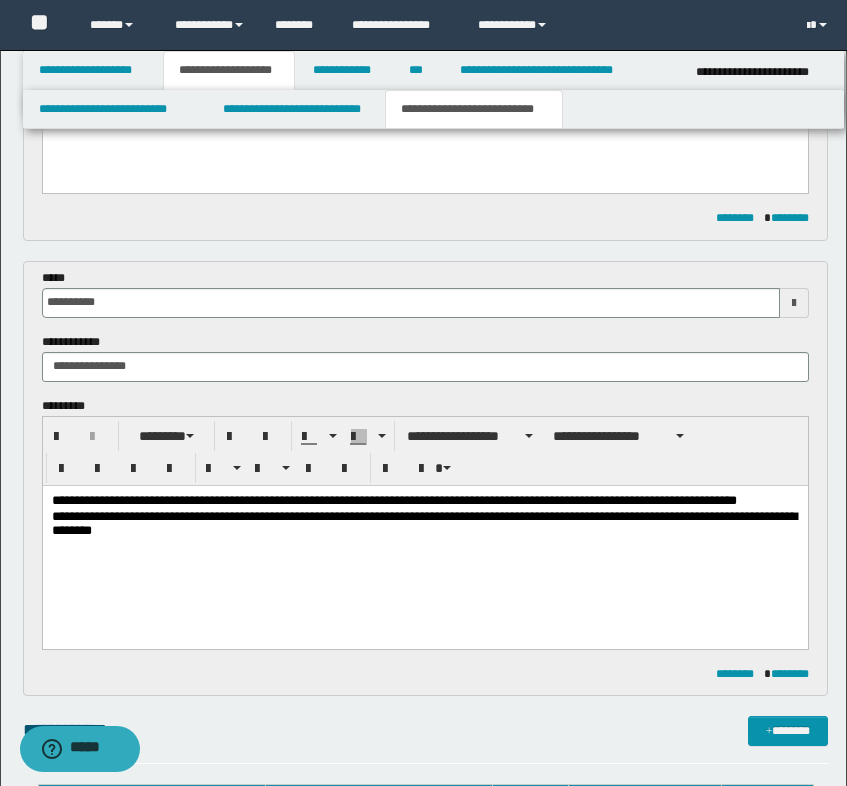 scroll, scrollTop: 700, scrollLeft: 0, axis: vertical 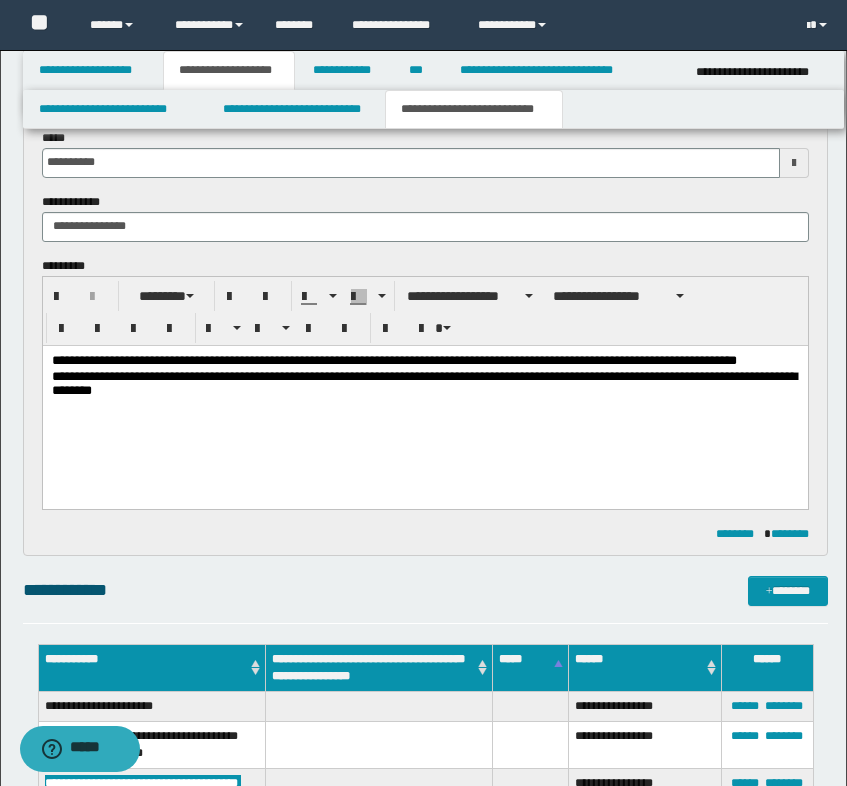 click on "**********" at bounding box center [425, 384] 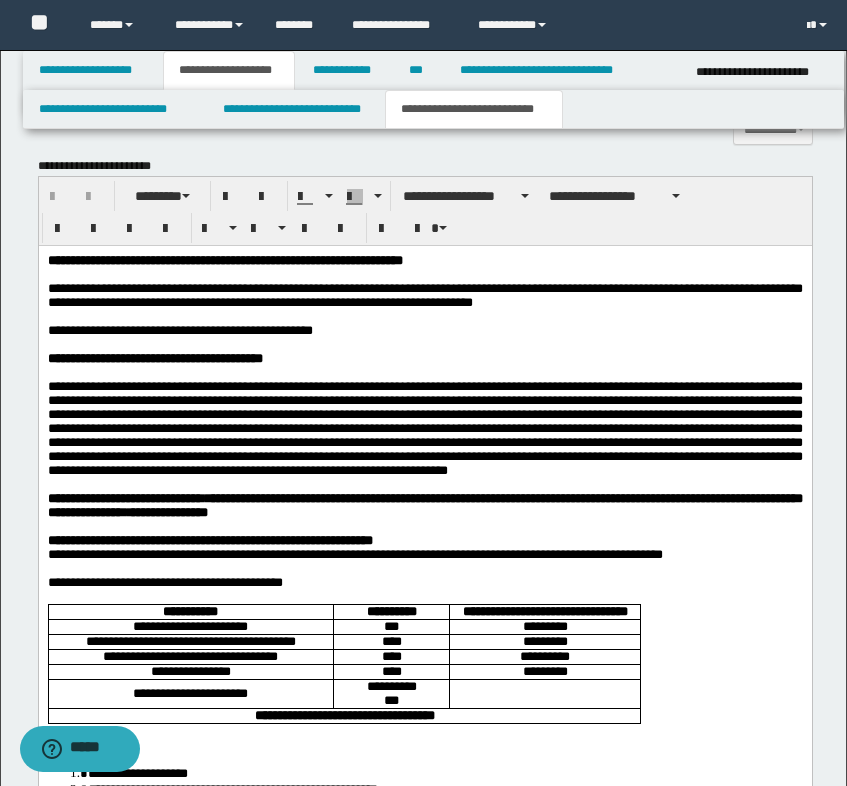 scroll, scrollTop: 1000, scrollLeft: 0, axis: vertical 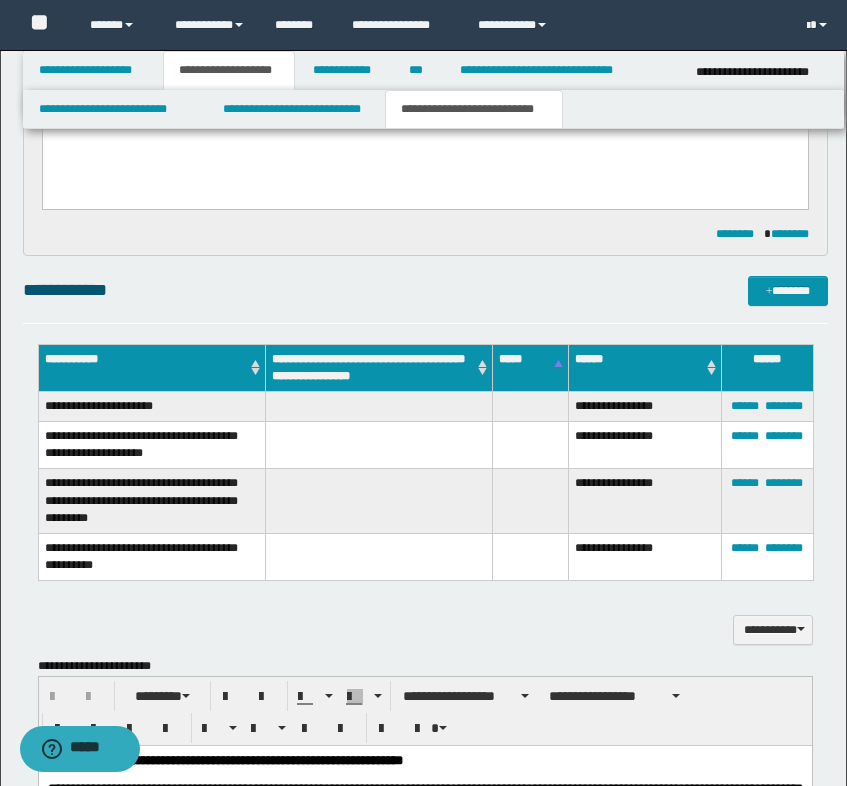 click at bounding box center [379, 445] 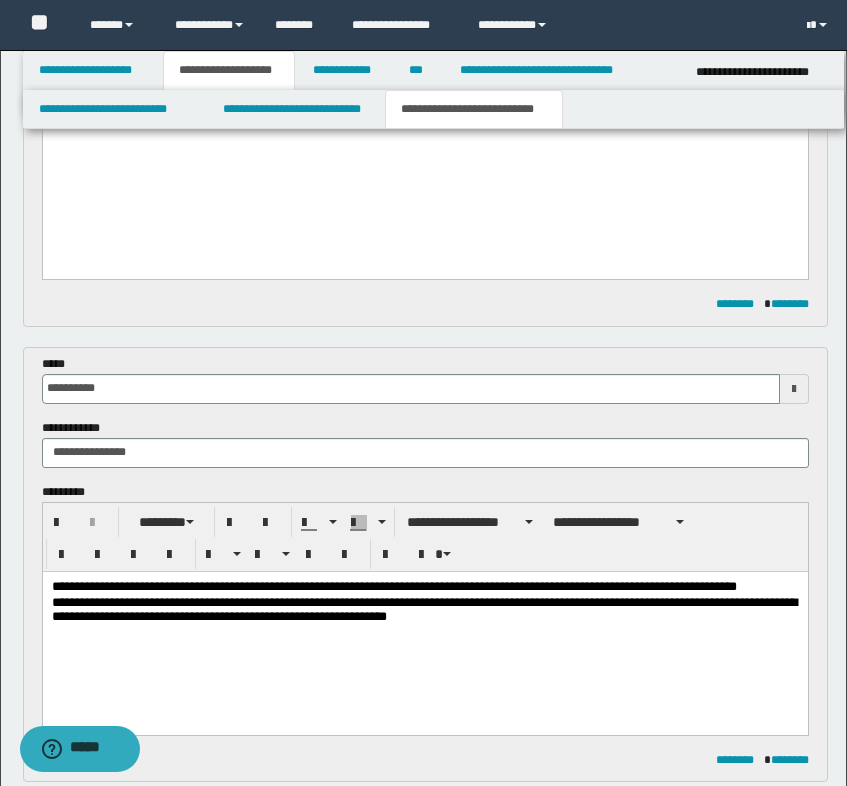 scroll, scrollTop: 700, scrollLeft: 0, axis: vertical 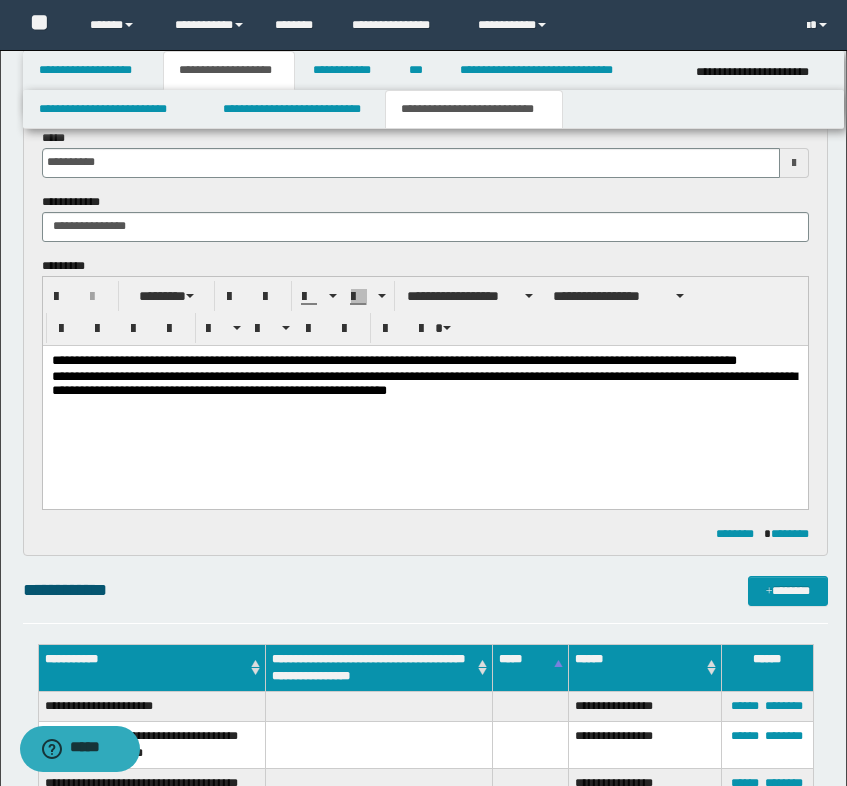 click on "**********" at bounding box center (425, 384) 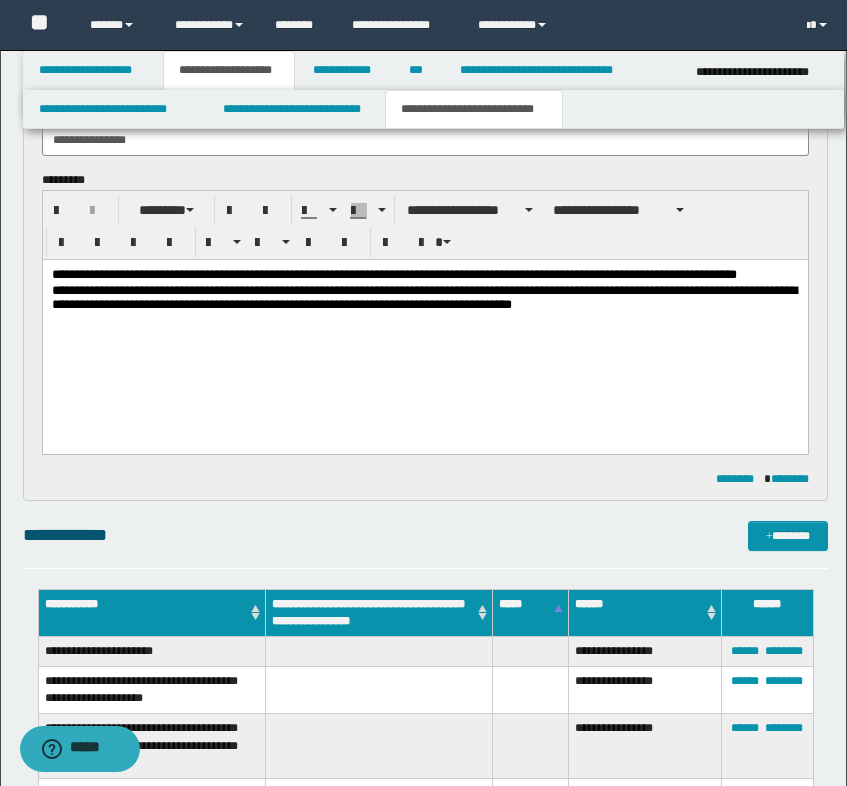 scroll, scrollTop: 700, scrollLeft: 0, axis: vertical 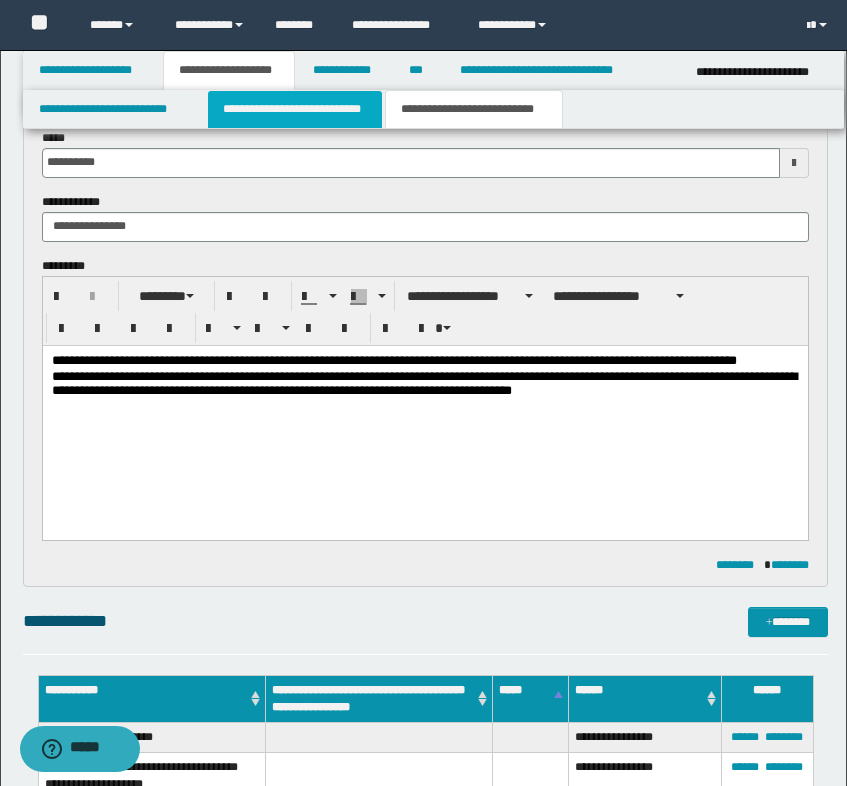 click on "**********" at bounding box center (295, 109) 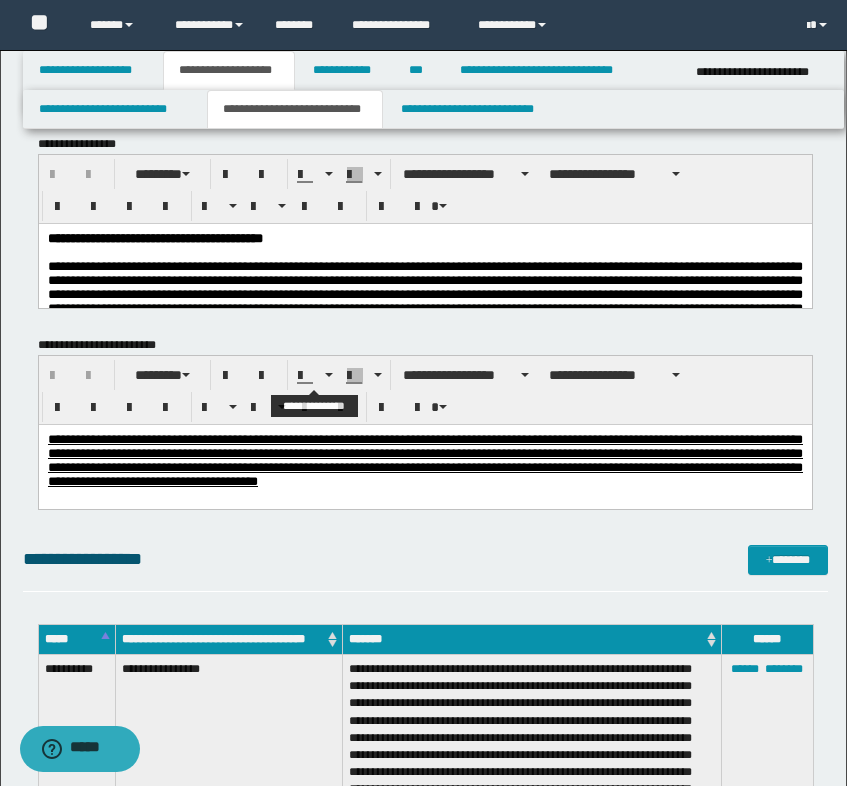 scroll, scrollTop: 0, scrollLeft: 0, axis: both 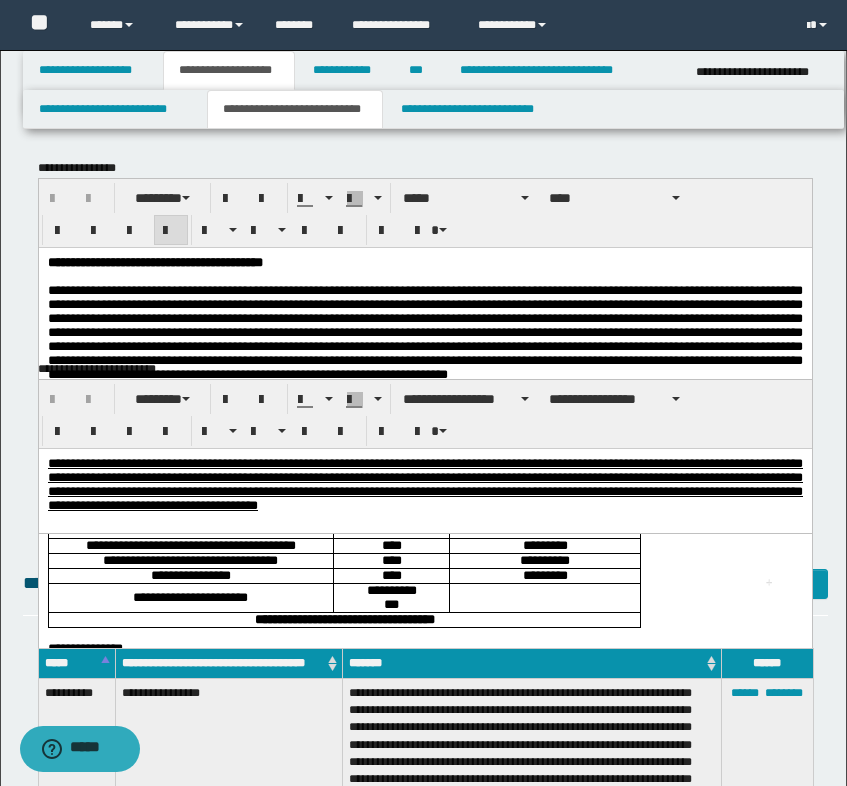 click on "**********" at bounding box center (424, 331) 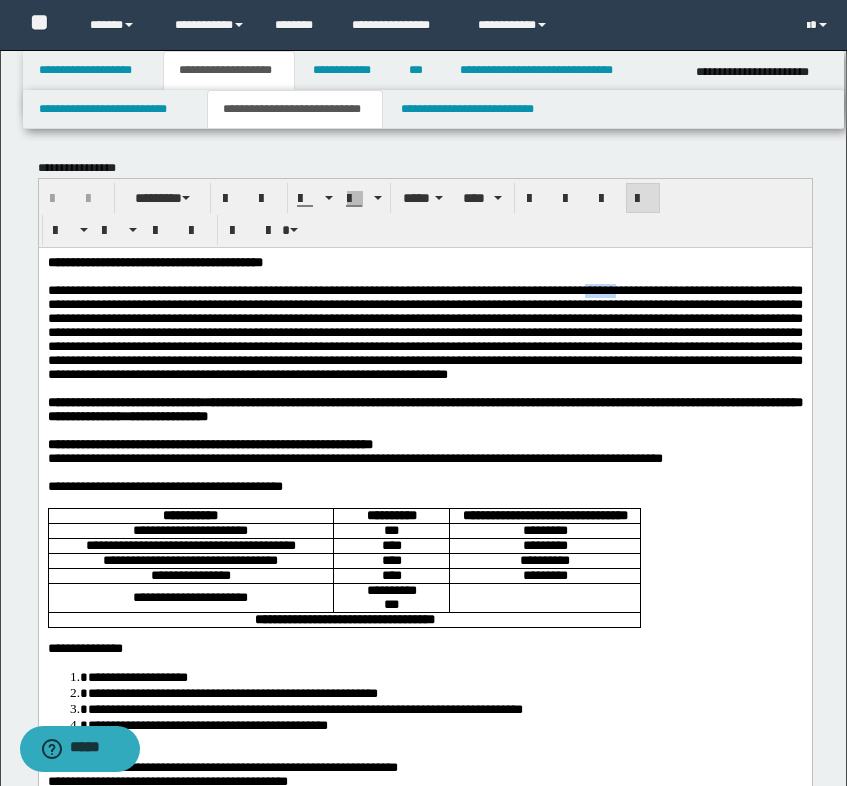 drag, startPoint x: 744, startPoint y: 292, endPoint x: 777, endPoint y: 292, distance: 33 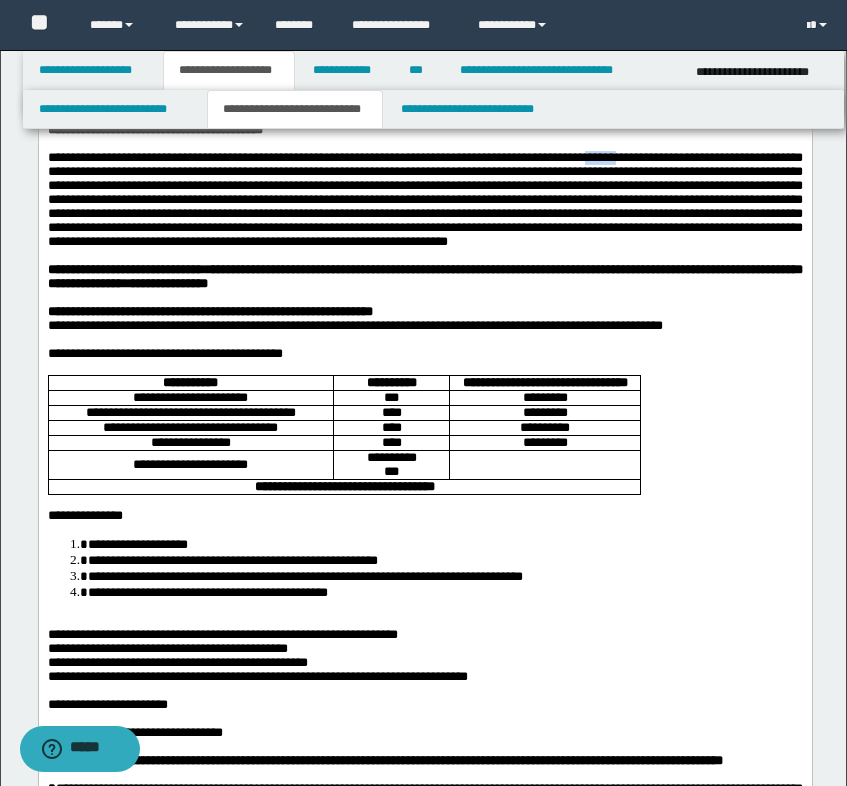 scroll, scrollTop: 0, scrollLeft: 0, axis: both 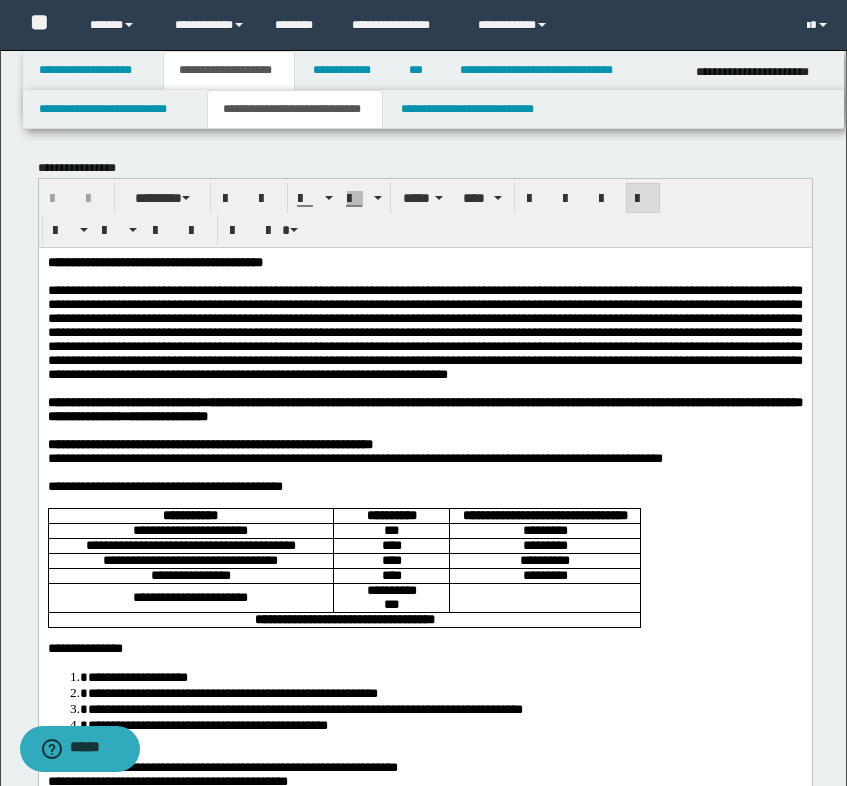 click on "**********" at bounding box center (424, 408) 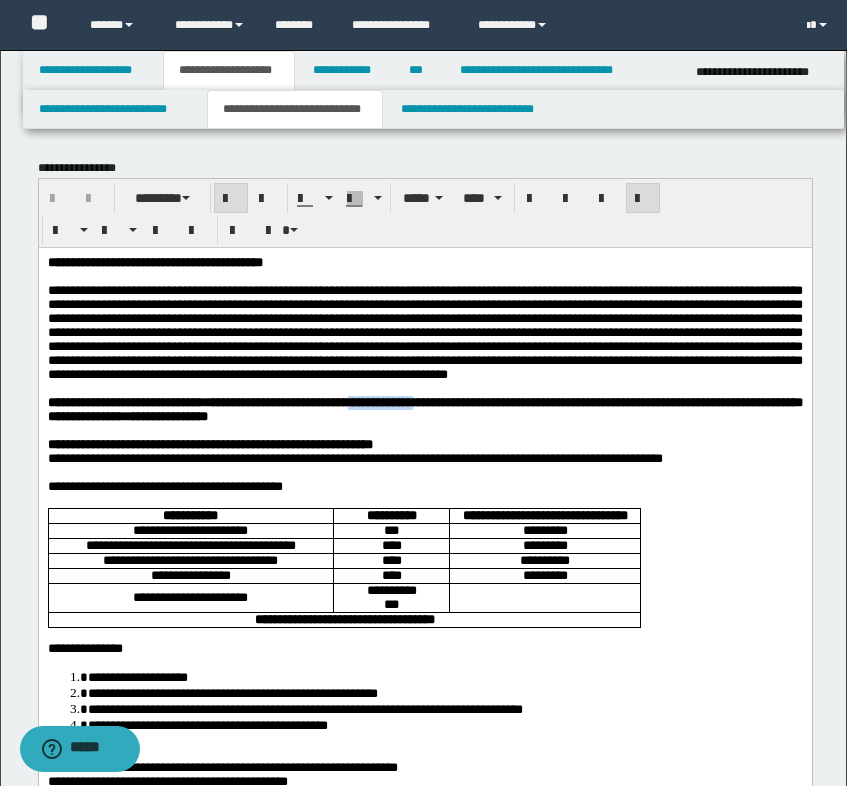 click on "**********" at bounding box center (424, 408) 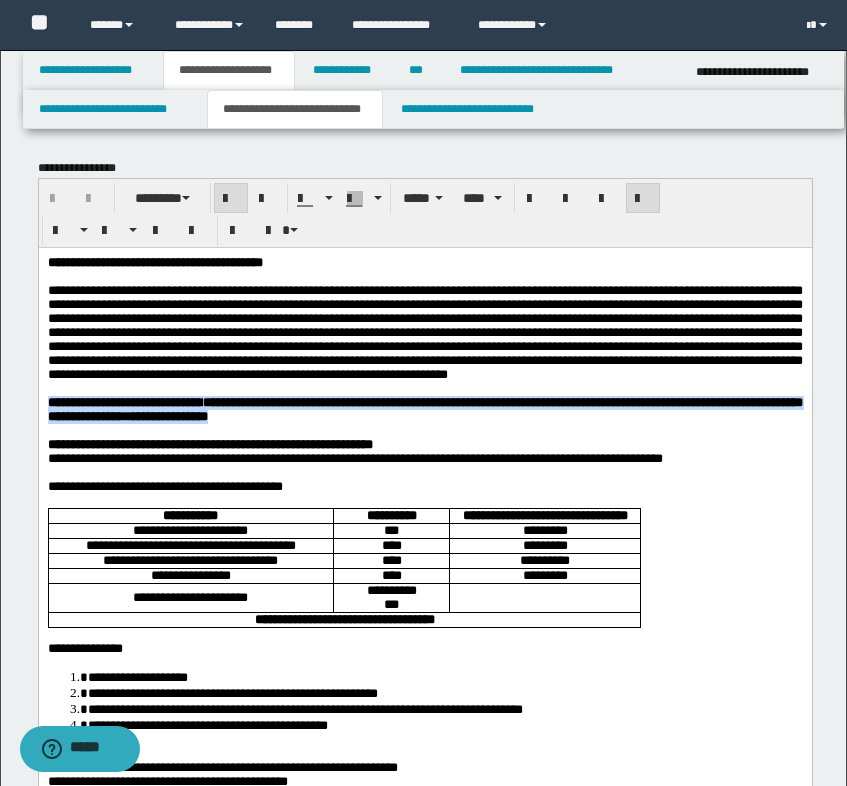 click on "**********" at bounding box center [424, 408] 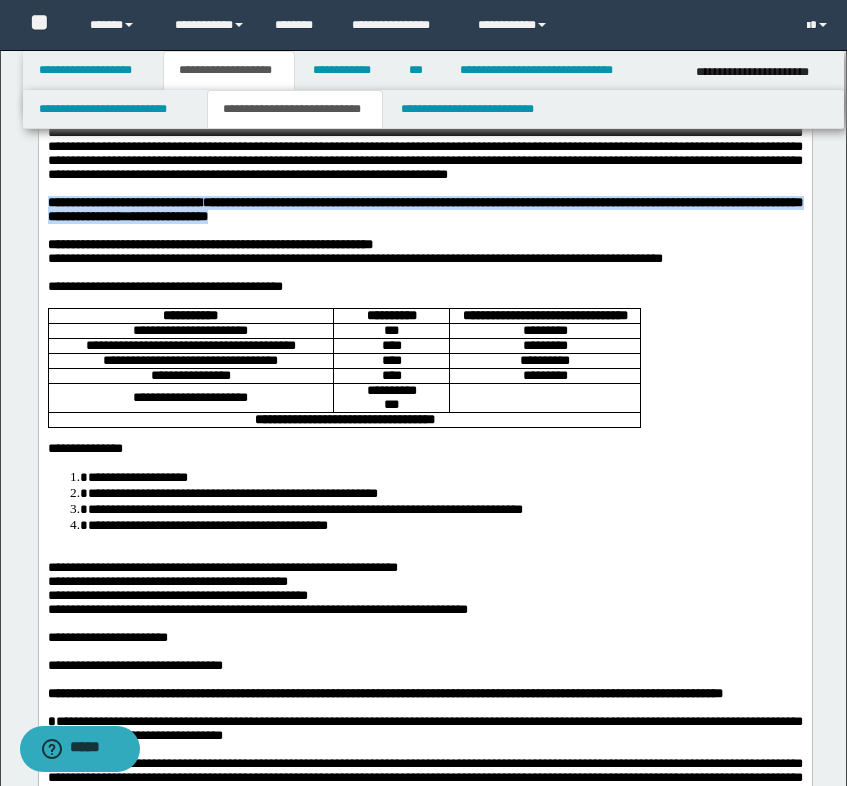 scroll, scrollTop: 500, scrollLeft: 0, axis: vertical 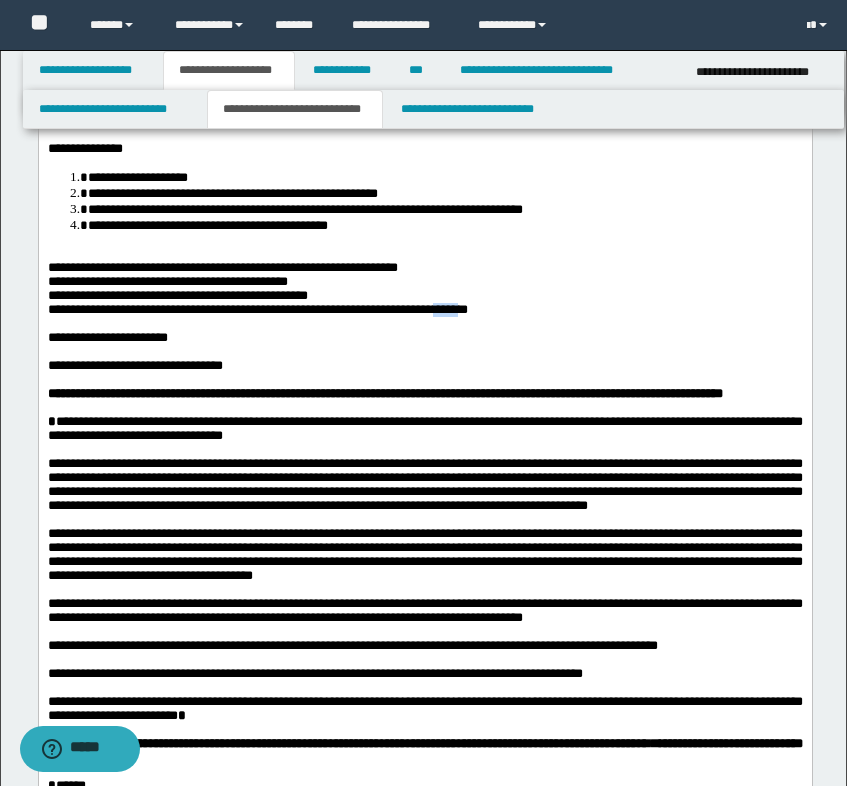 drag, startPoint x: 354, startPoint y: 401, endPoint x: 388, endPoint y: 401, distance: 34 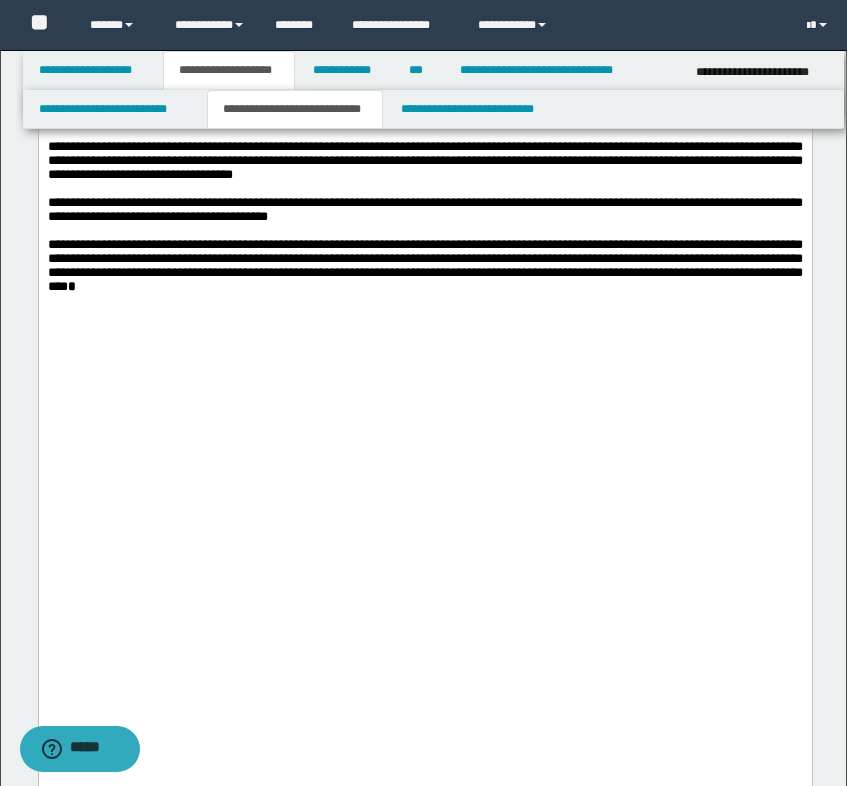 scroll, scrollTop: 3300, scrollLeft: 0, axis: vertical 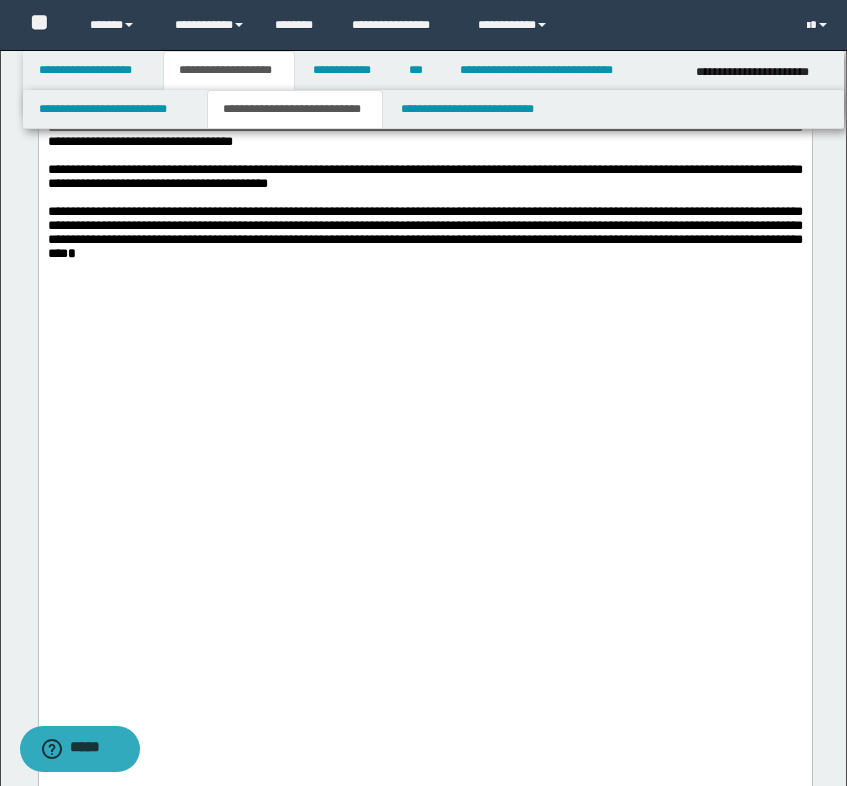 click on "**********" at bounding box center [424, -321] 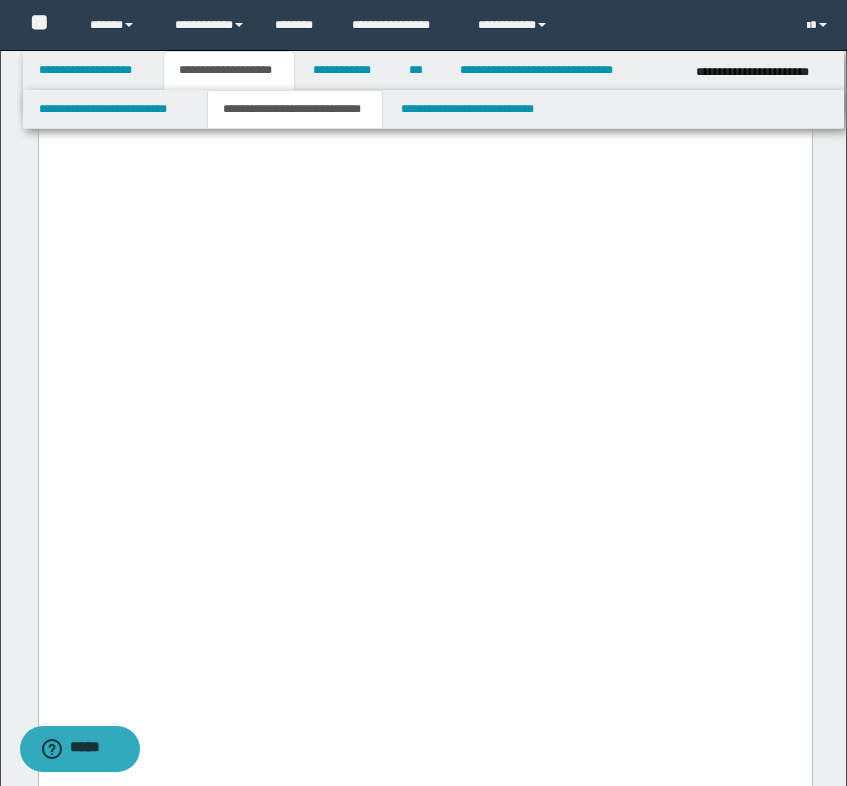 scroll, scrollTop: 3600, scrollLeft: 0, axis: vertical 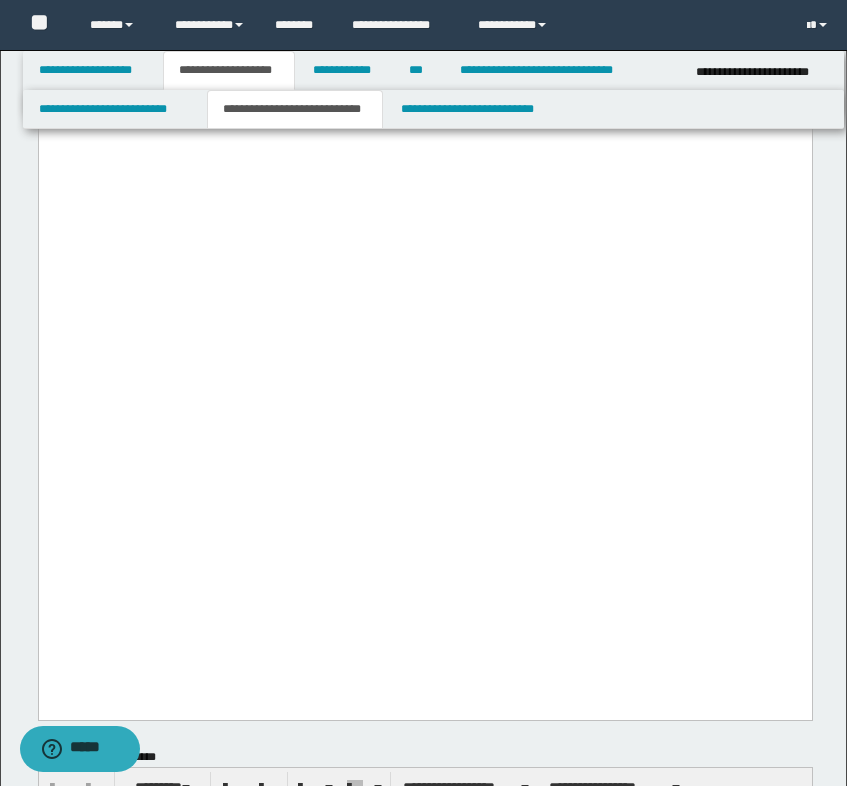 click on "**********" at bounding box center [424, -292] 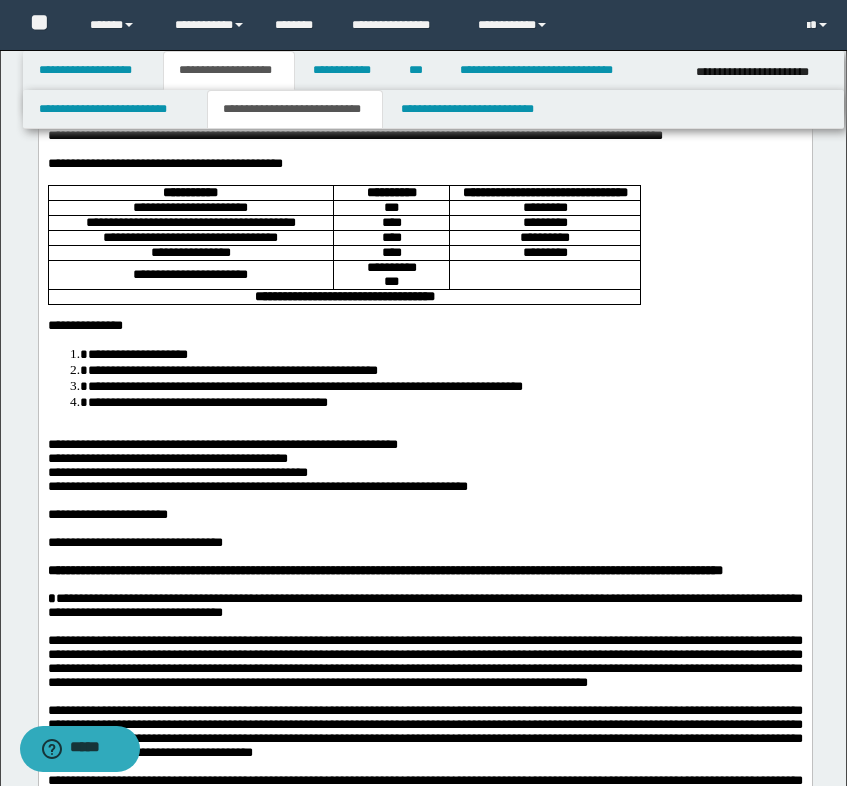 scroll, scrollTop: 300, scrollLeft: 0, axis: vertical 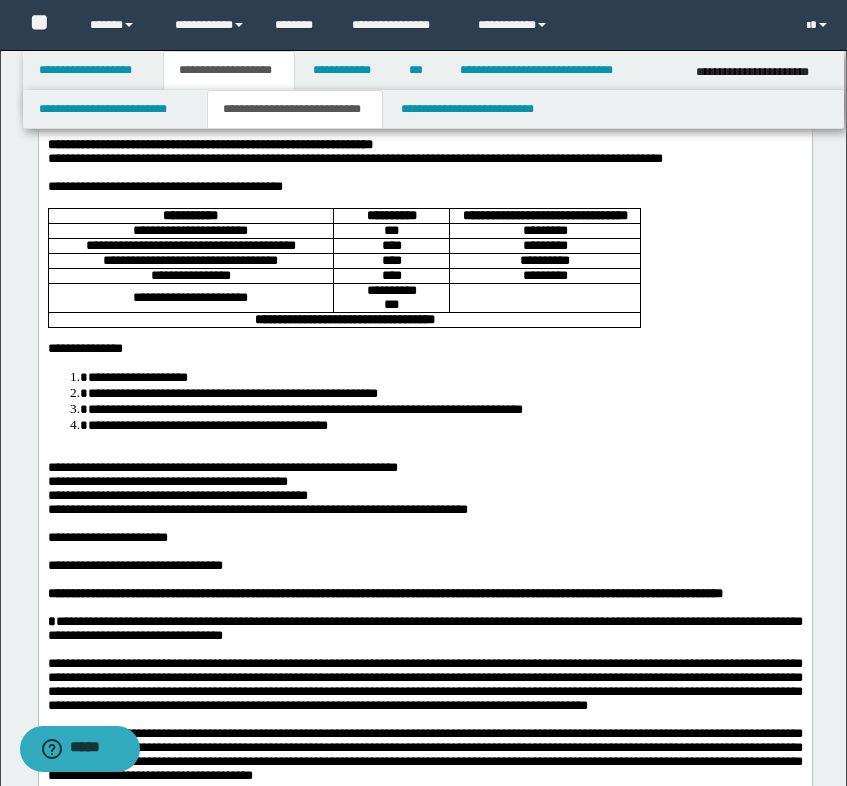 click on "**********" at bounding box center [190, 276] 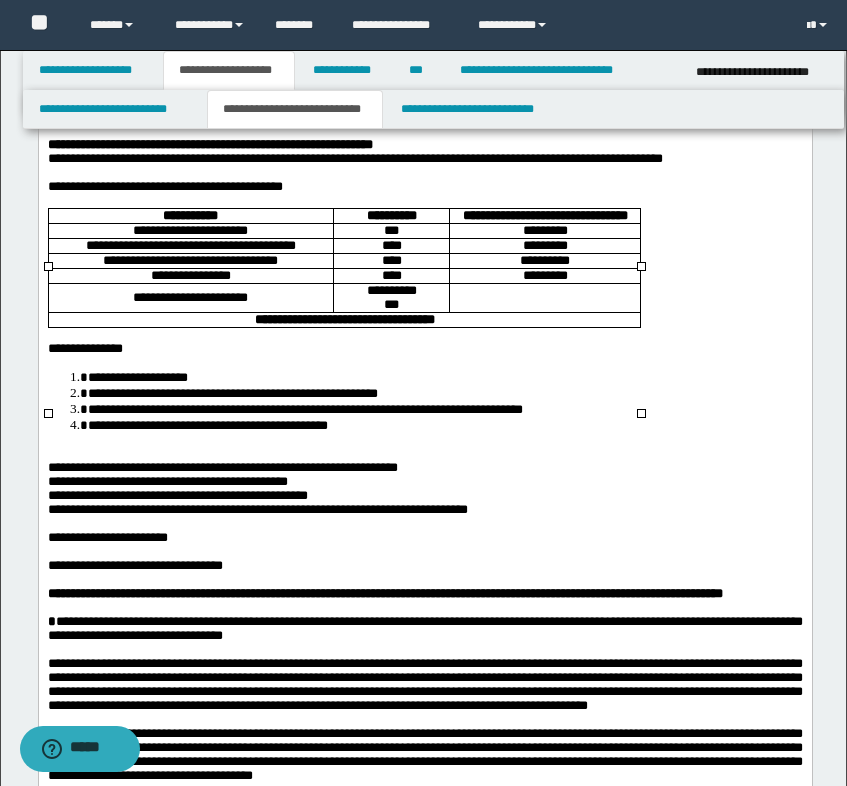 click on "**********" at bounding box center [190, 276] 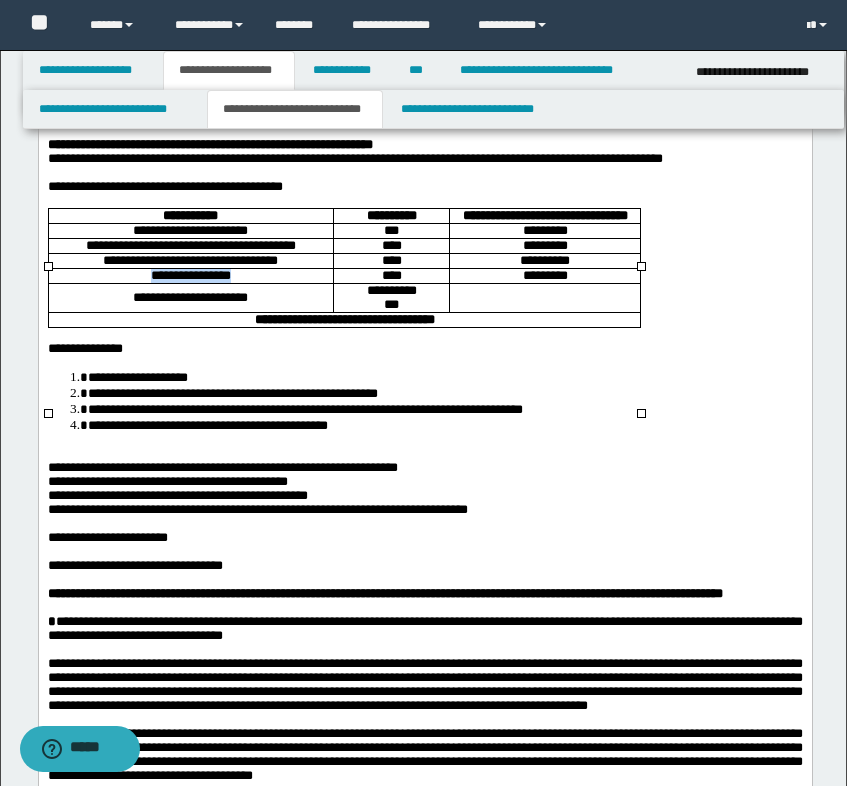 click on "**********" at bounding box center [190, 276] 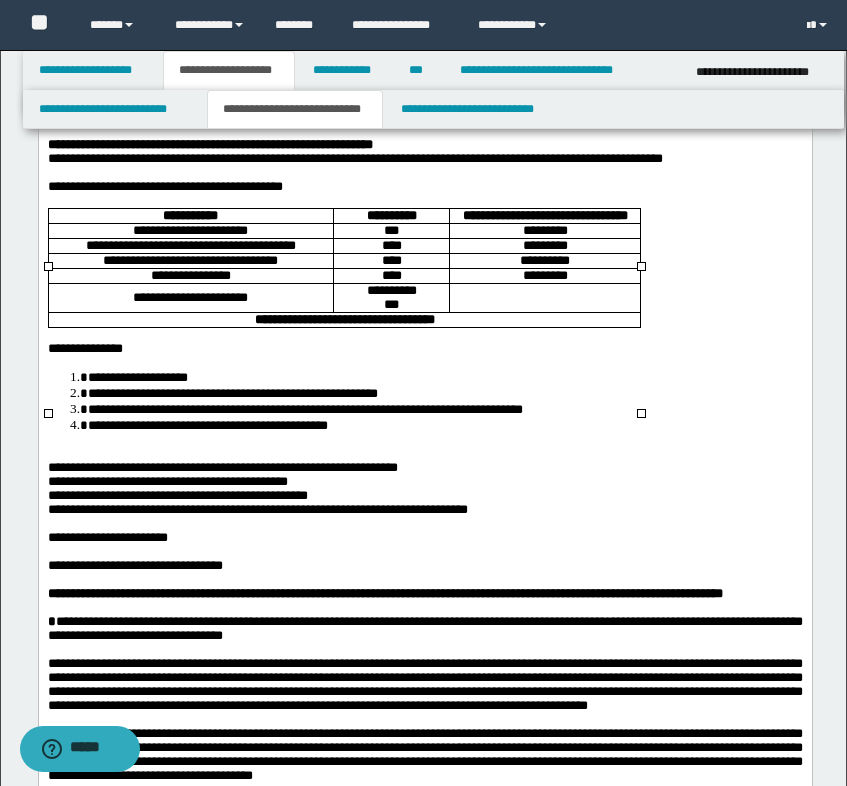 click on "**********" at bounding box center [189, 230] 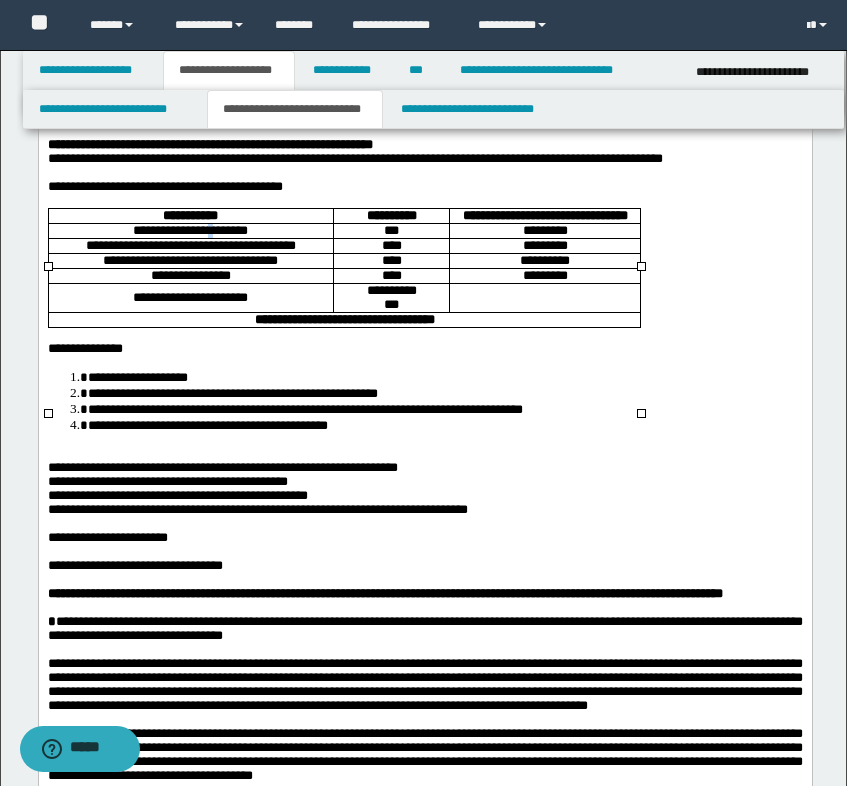 click on "**********" at bounding box center [189, 230] 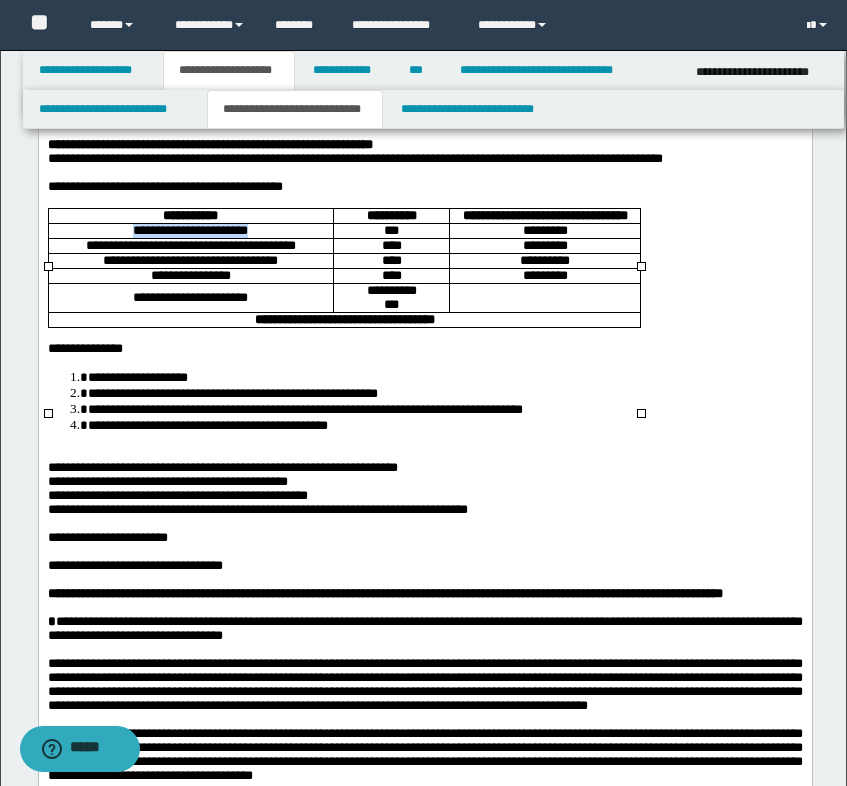 click on "**********" at bounding box center [189, 230] 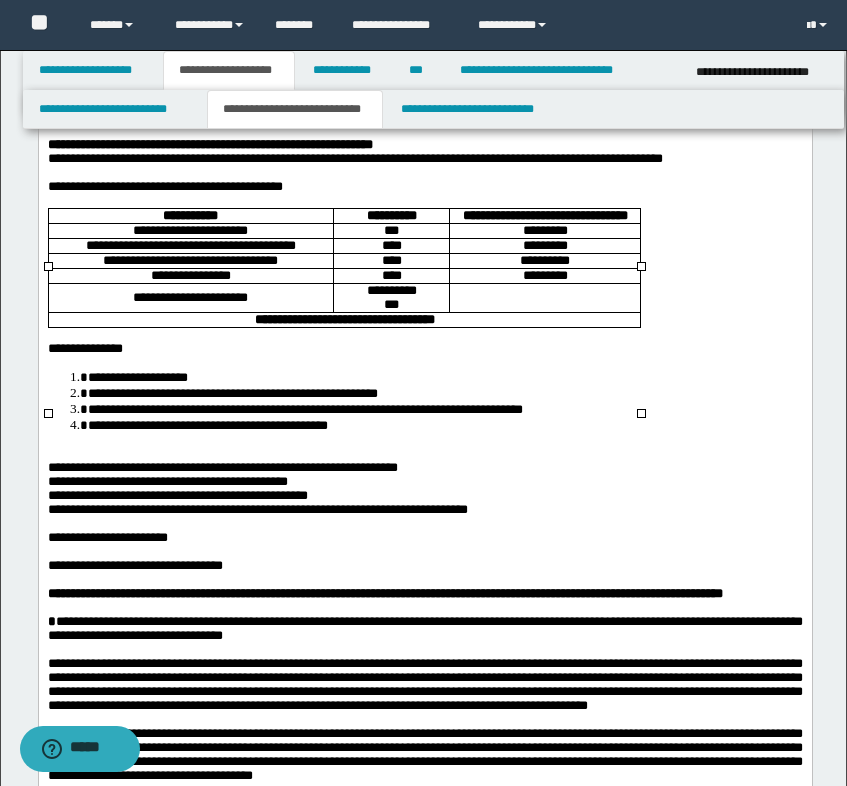 click on "**********" at bounding box center (190, 245) 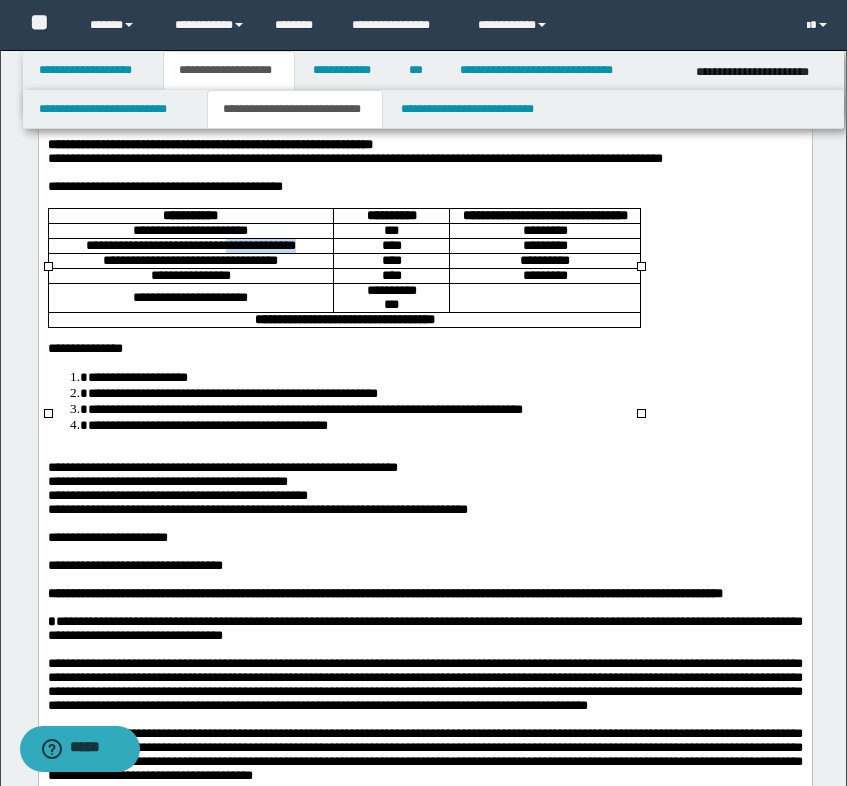click on "**********" at bounding box center (190, 245) 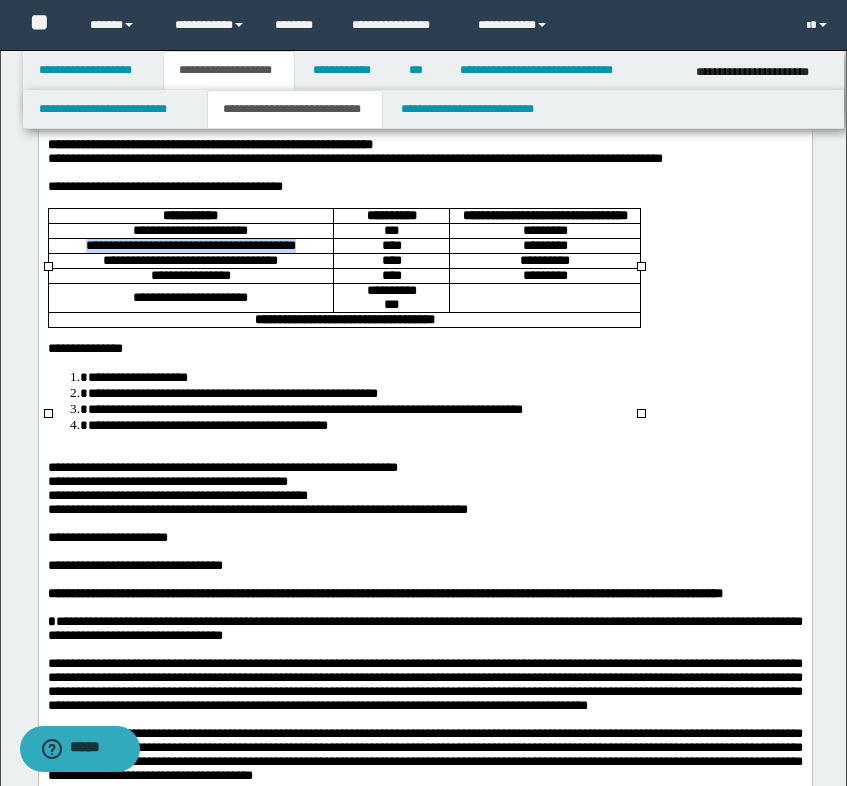 click on "**********" at bounding box center (190, 245) 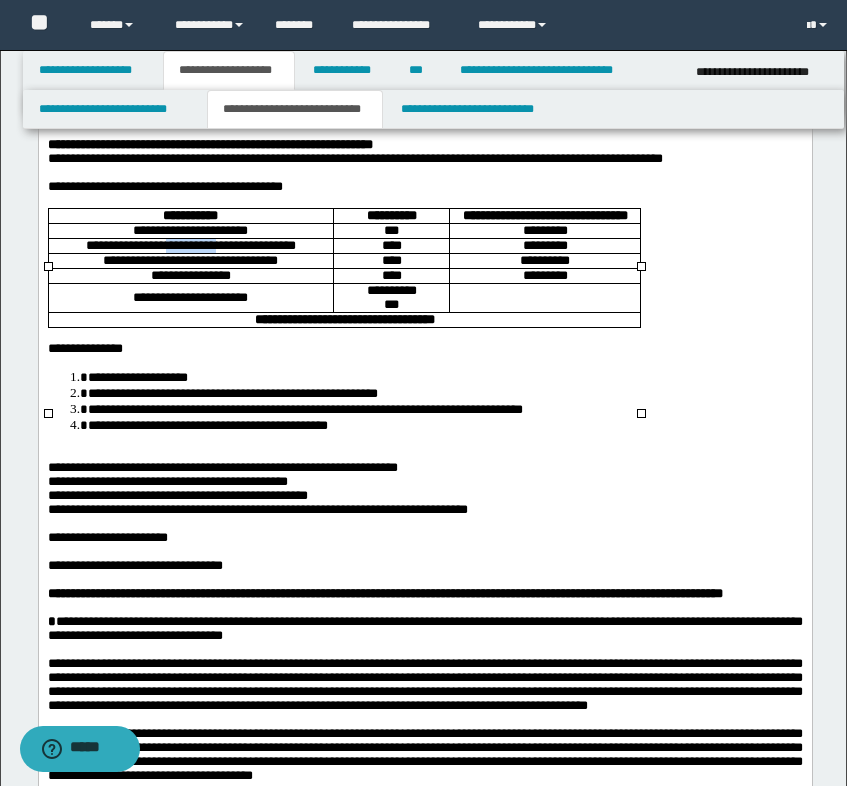 click on "**********" at bounding box center (190, 245) 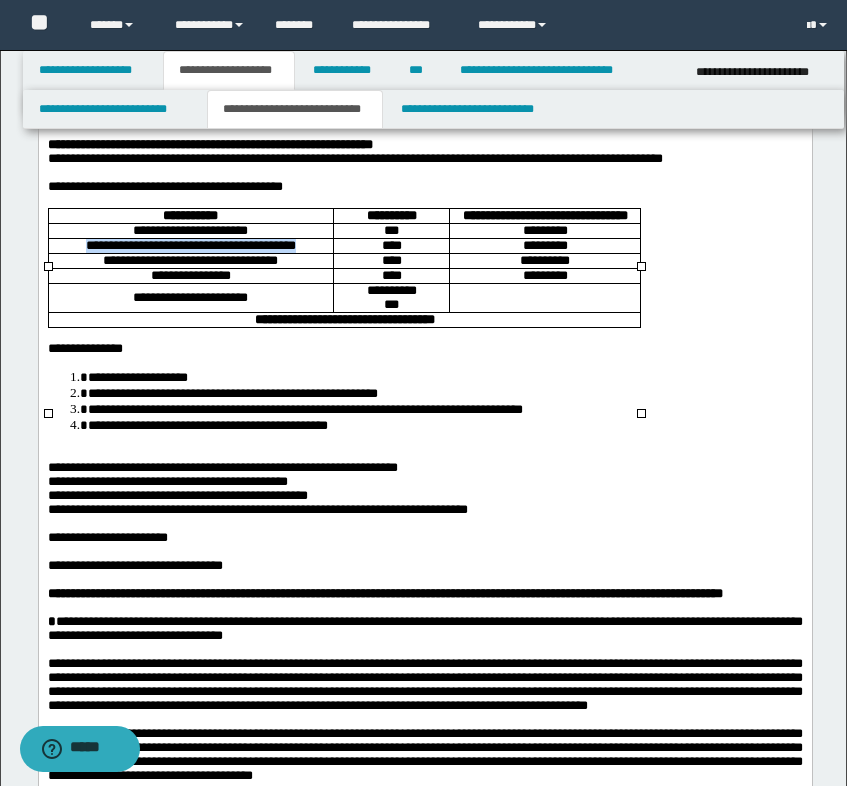click on "**********" at bounding box center (190, 245) 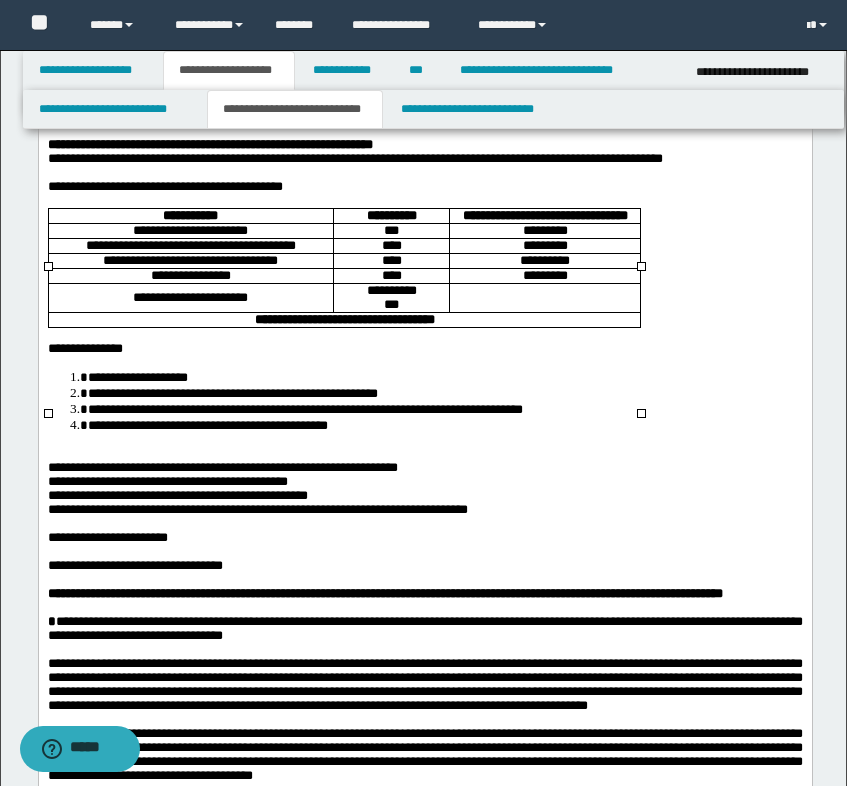 click on "**********" at bounding box center [189, 260] 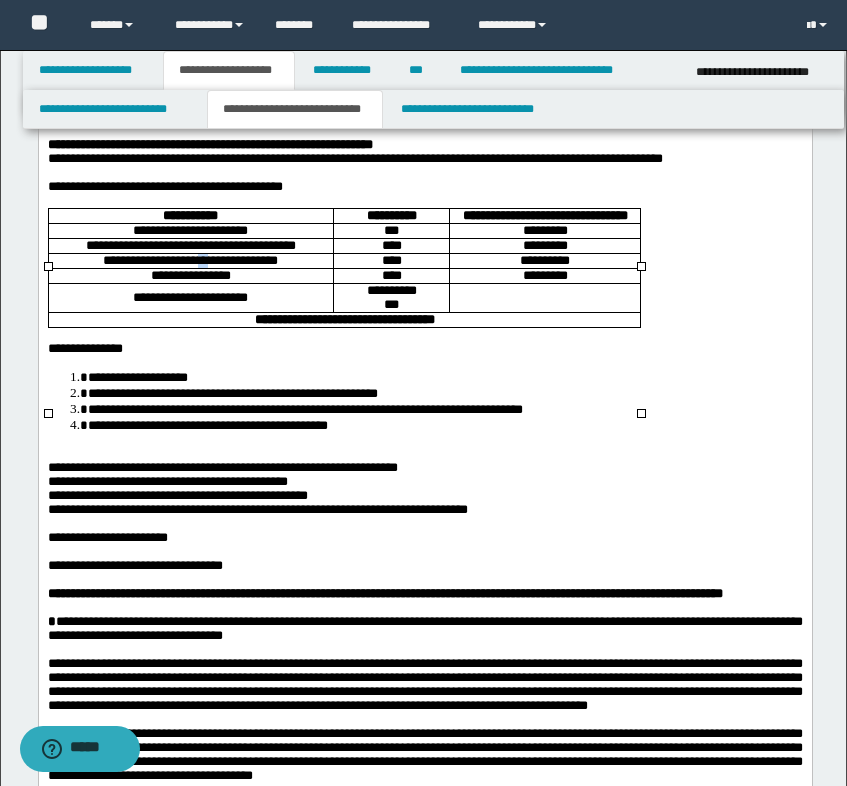 click on "**********" at bounding box center [189, 260] 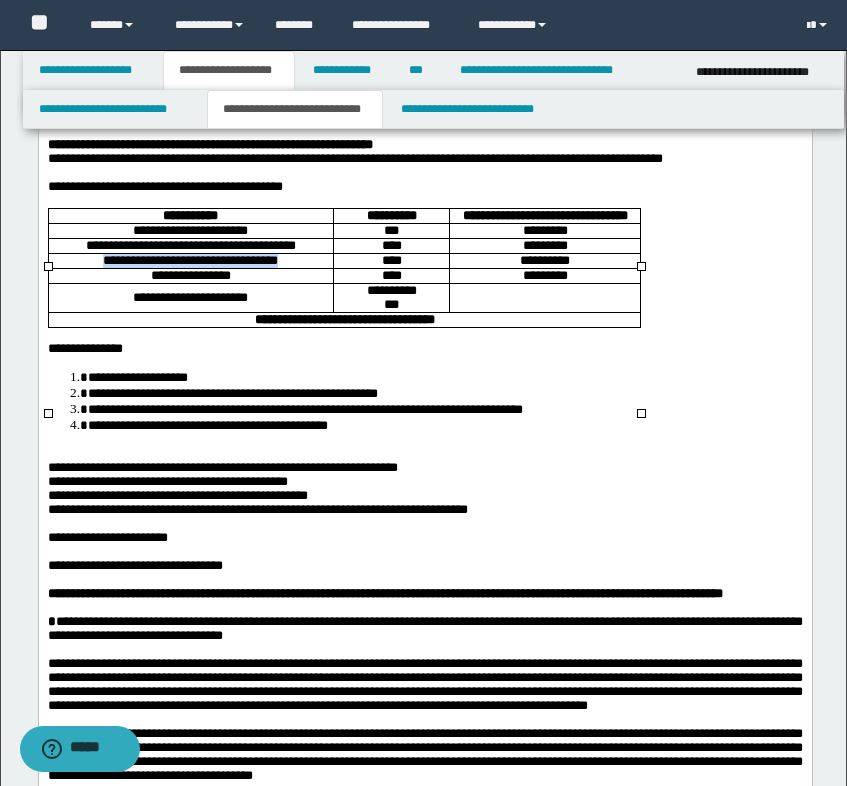 click on "**********" at bounding box center (189, 260) 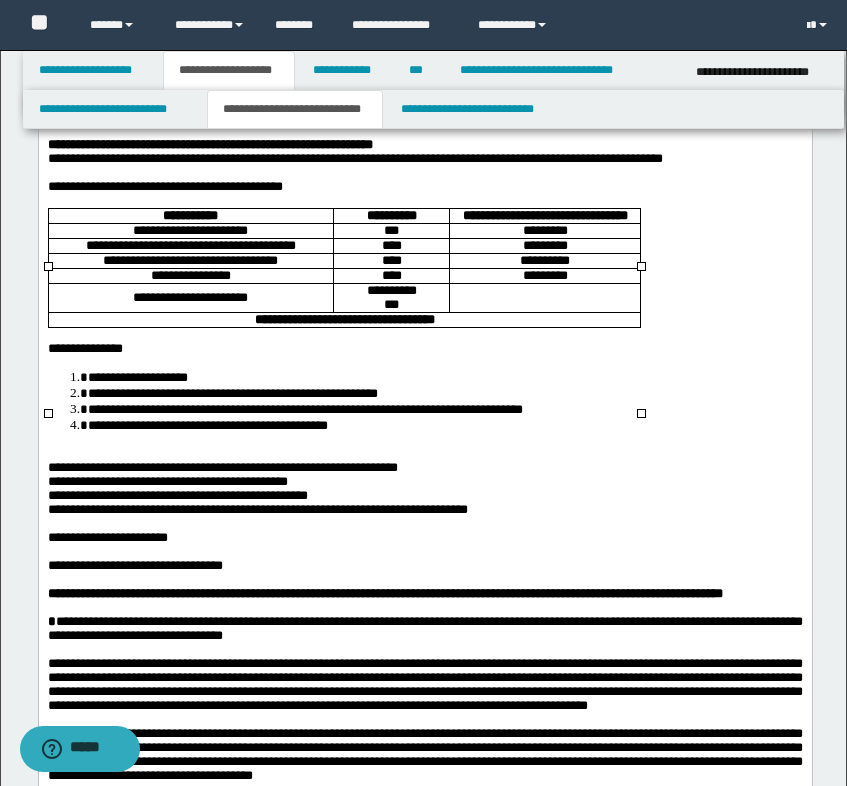 click on "**********" at bounding box center (190, 275) 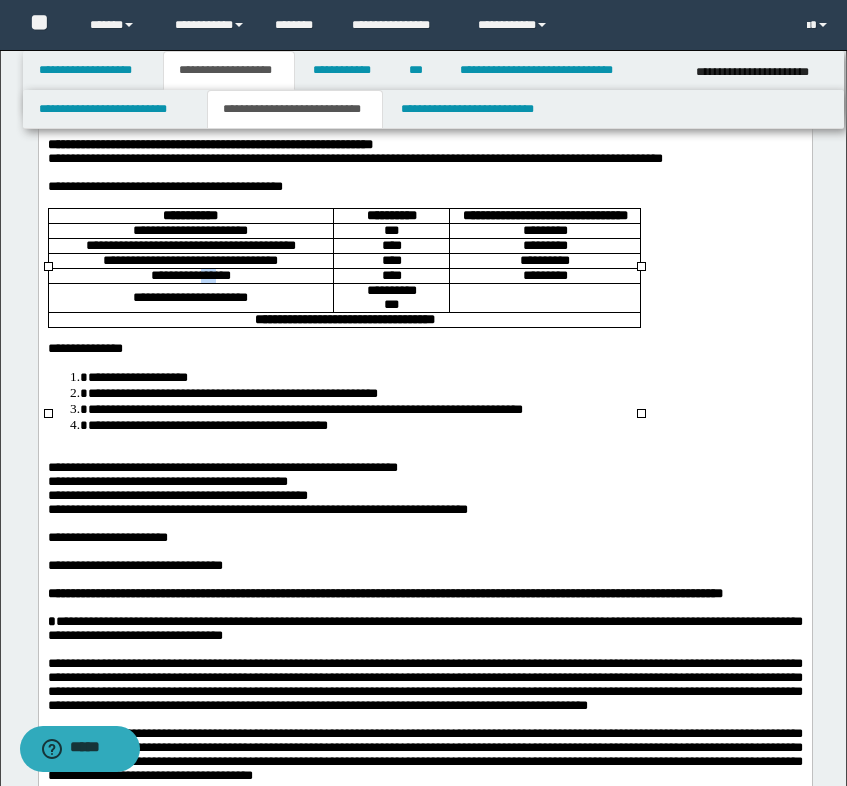 click on "**********" at bounding box center [190, 275] 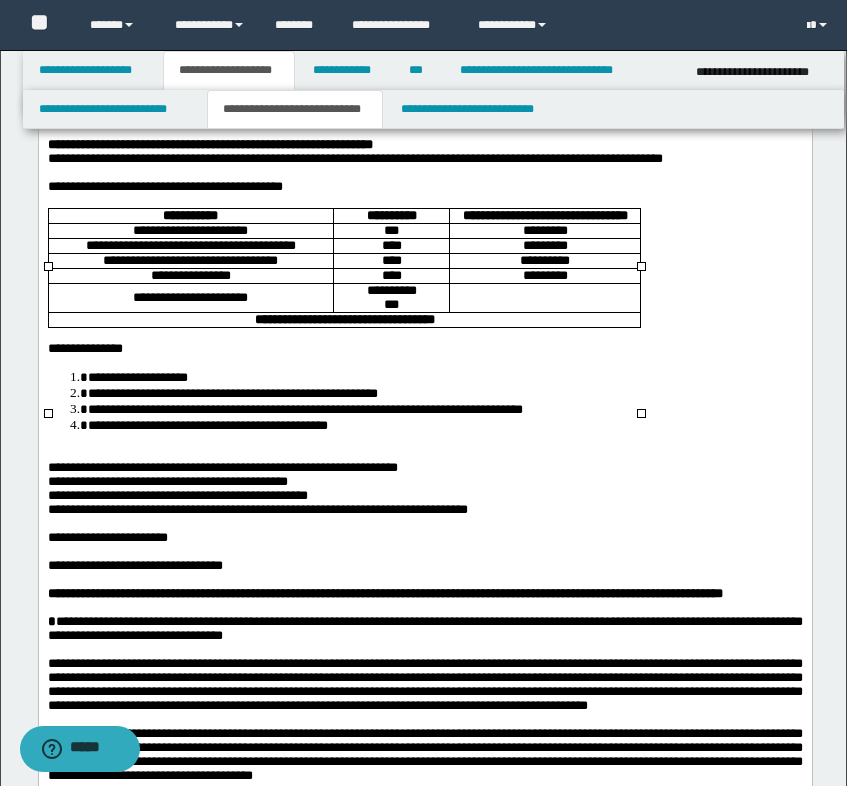 click on "**********" at bounding box center (189, 260) 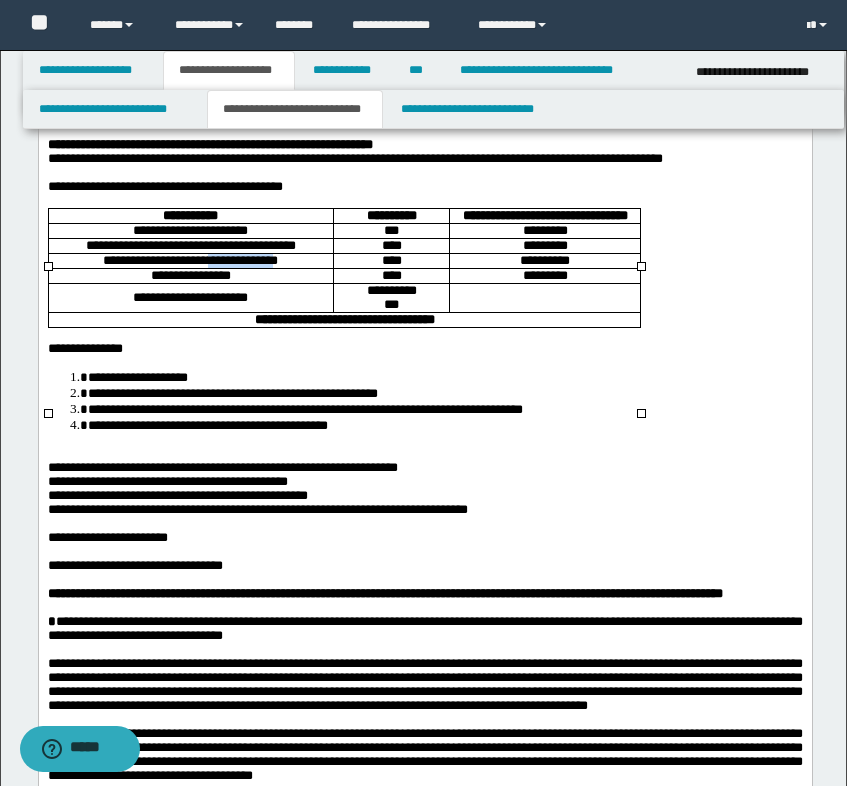 click on "**********" at bounding box center [189, 260] 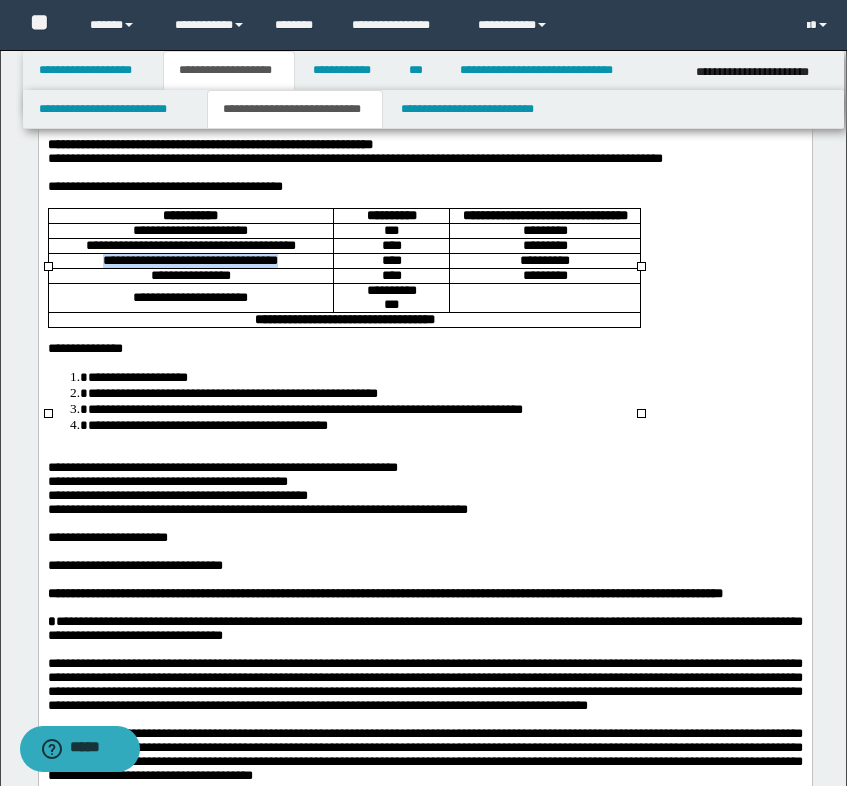 click on "**********" at bounding box center [189, 260] 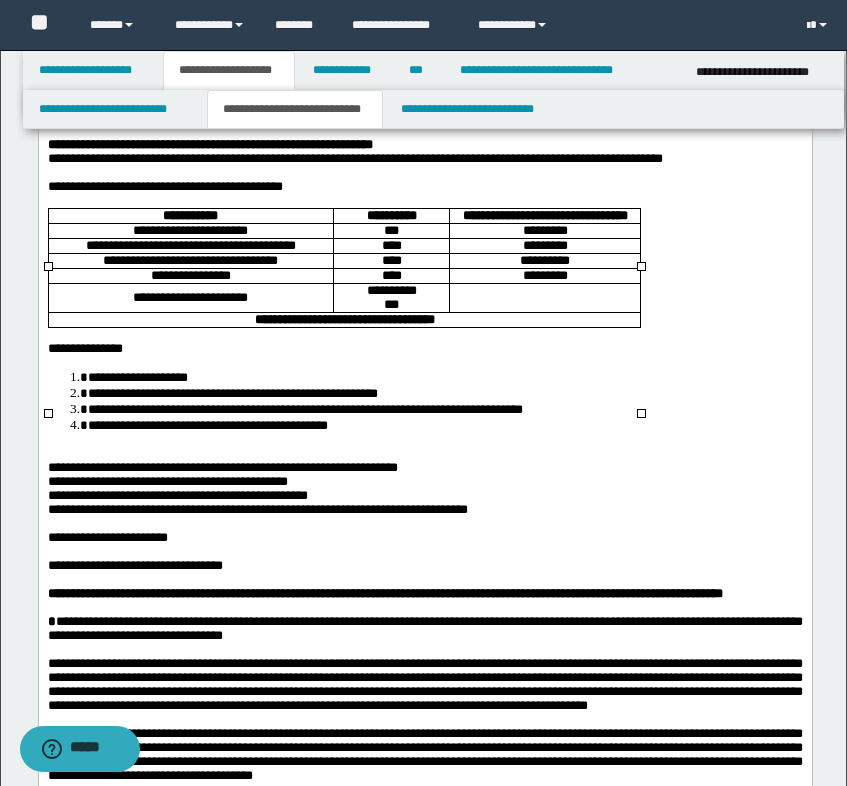 click on "**********" at bounding box center [190, 275] 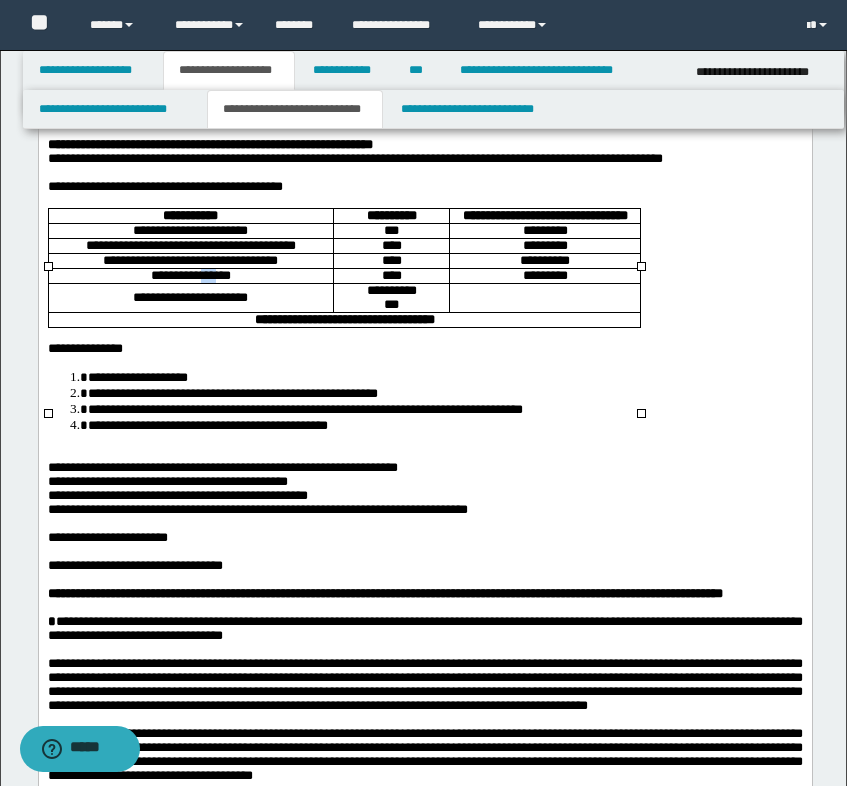 click on "**********" at bounding box center [190, 275] 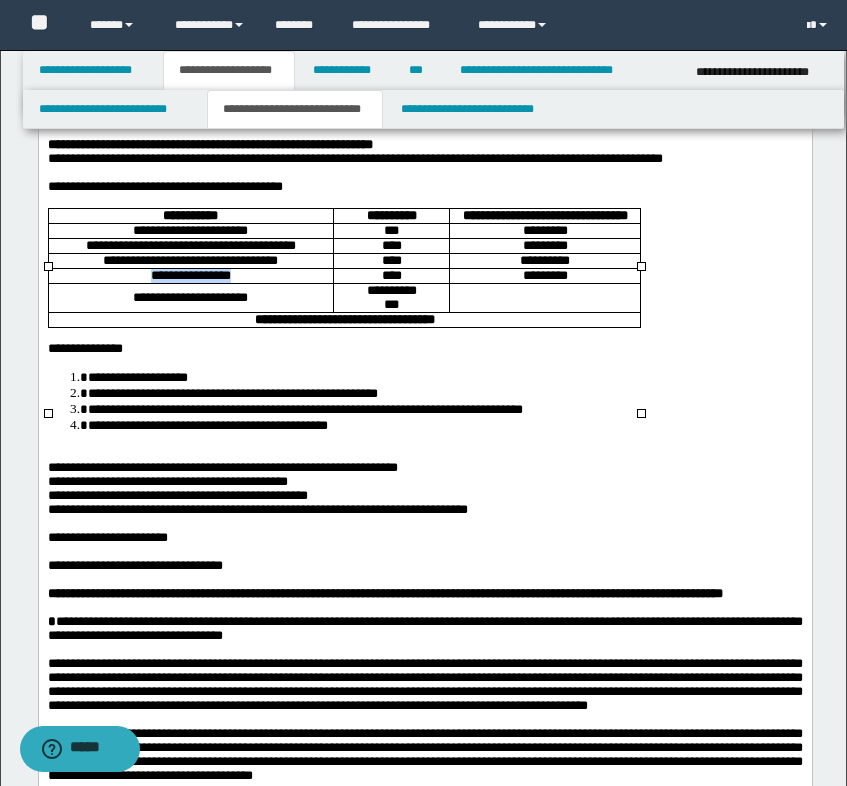 click on "**********" at bounding box center (190, 275) 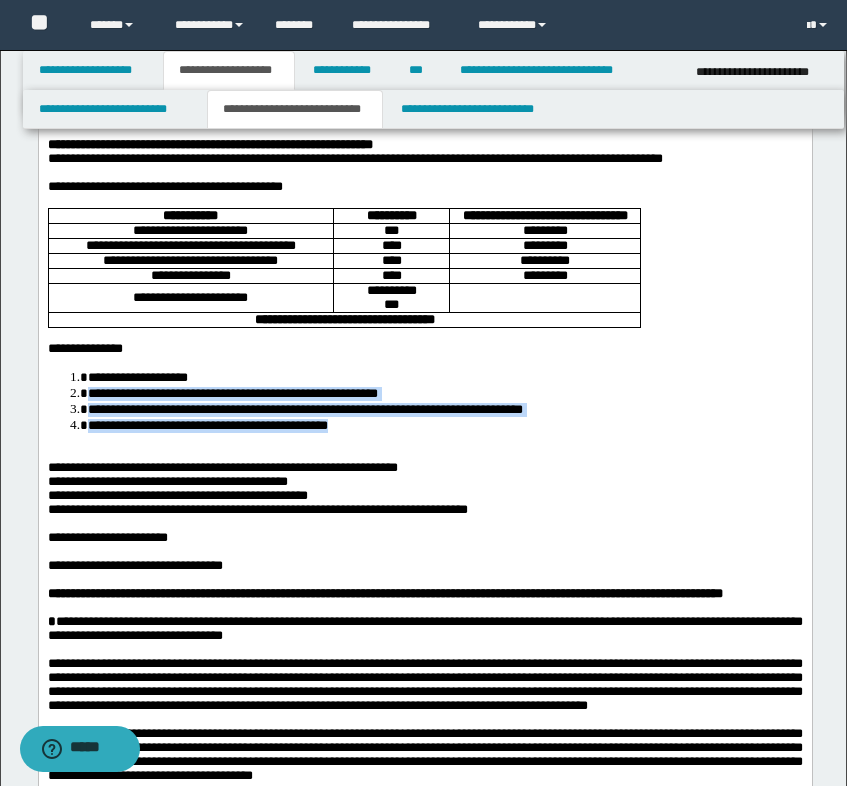 drag, startPoint x: 221, startPoint y: 450, endPoint x: 385, endPoint y: 514, distance: 176.04546 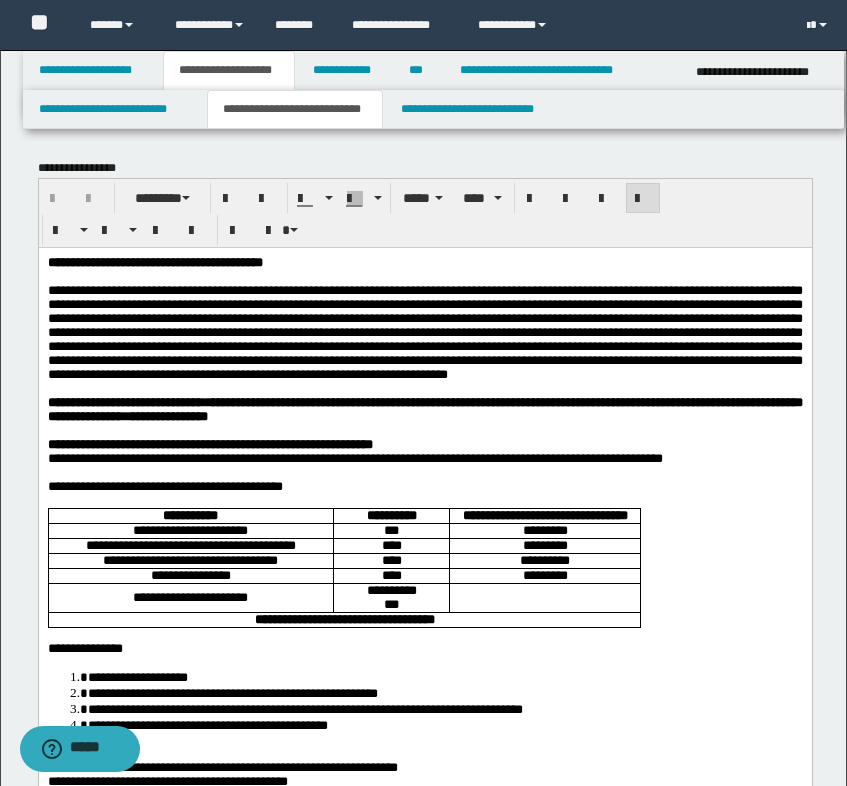 click on "**********" at bounding box center (424, 331) 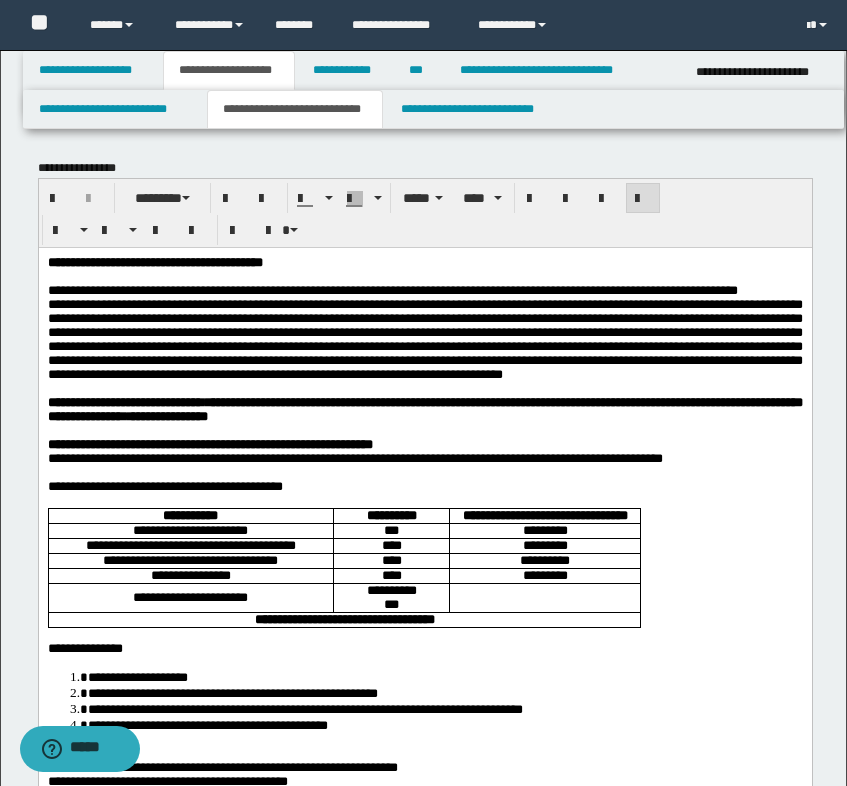 click on "**********" at bounding box center [424, 338] 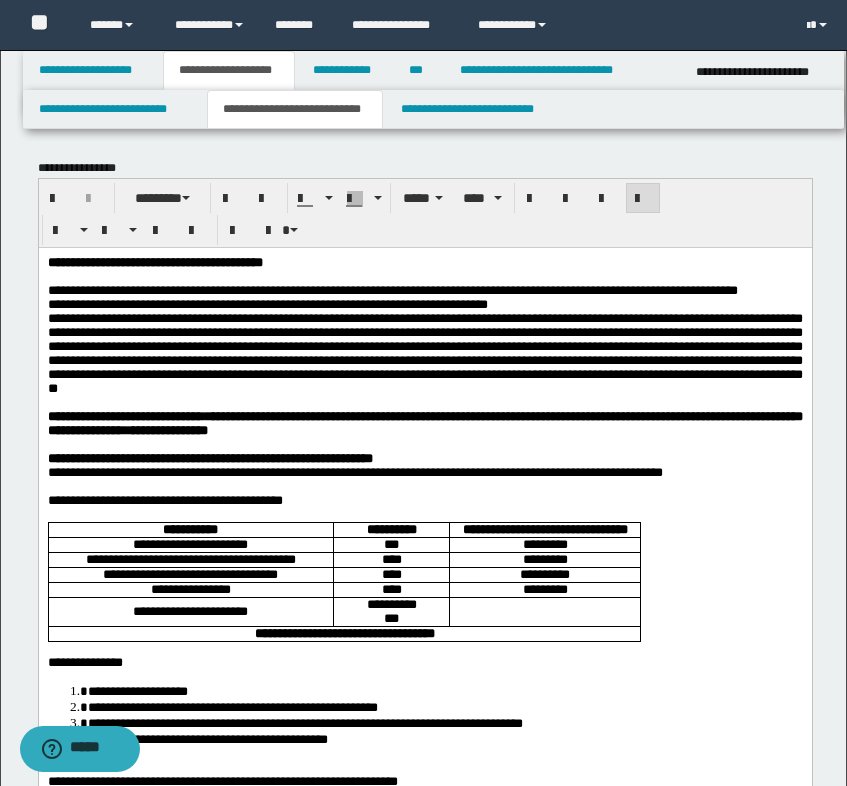 click on "**********" at bounding box center (424, 352) 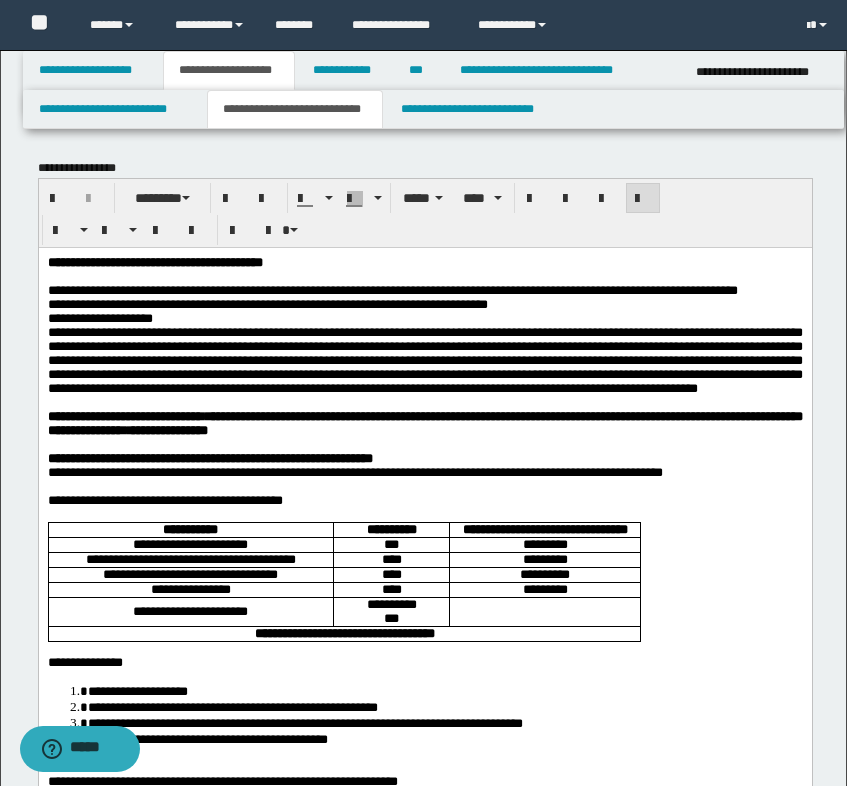 click on "**********" at bounding box center (424, 359) 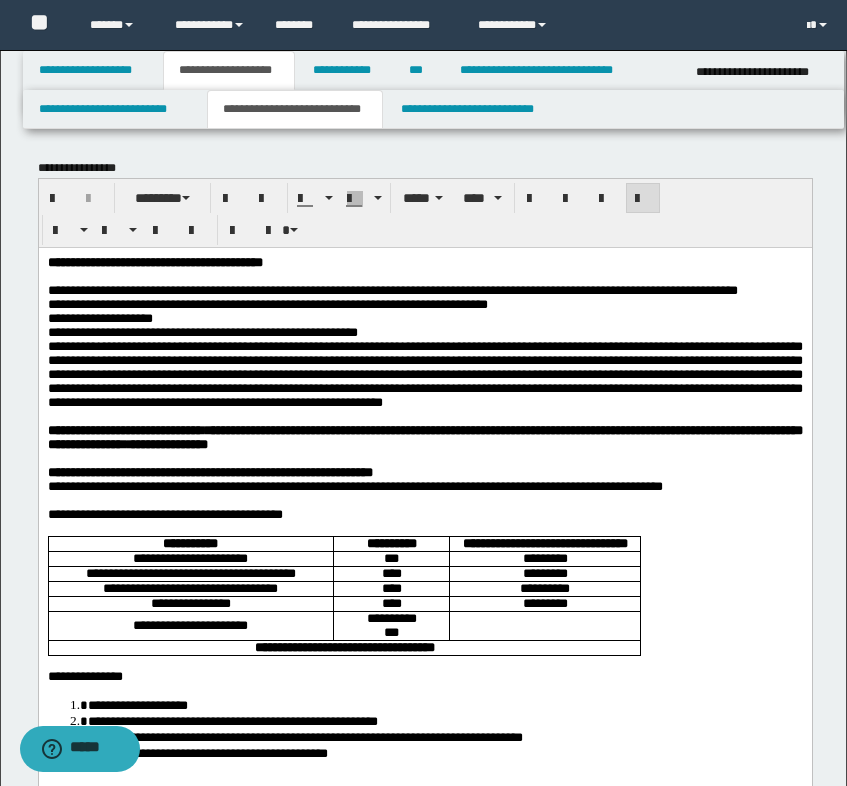 click on "**********" at bounding box center (424, 373) 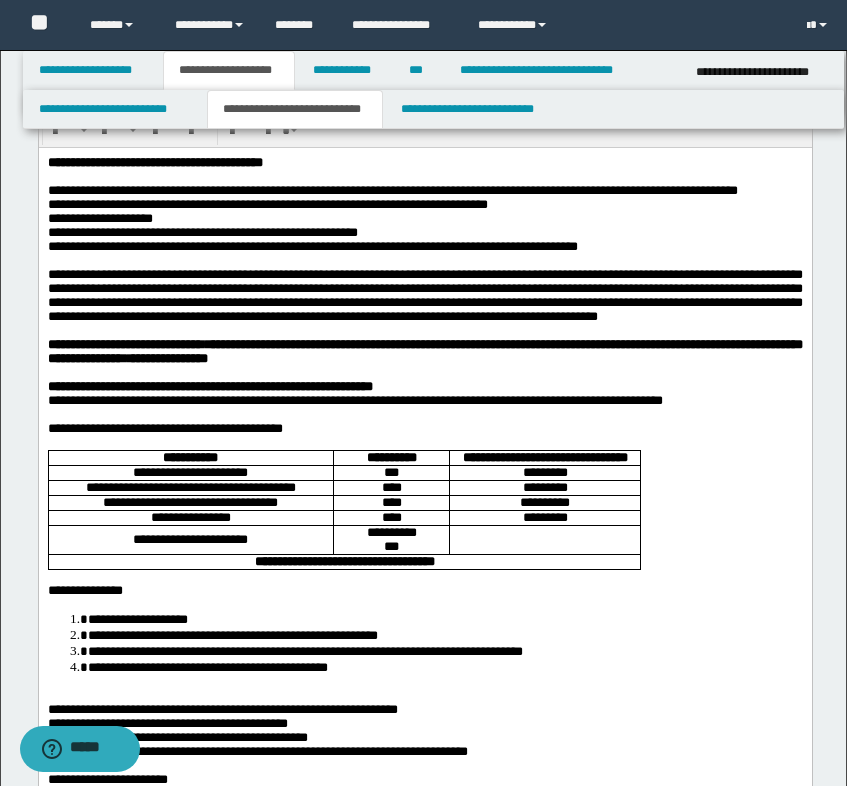 scroll, scrollTop: 0, scrollLeft: 0, axis: both 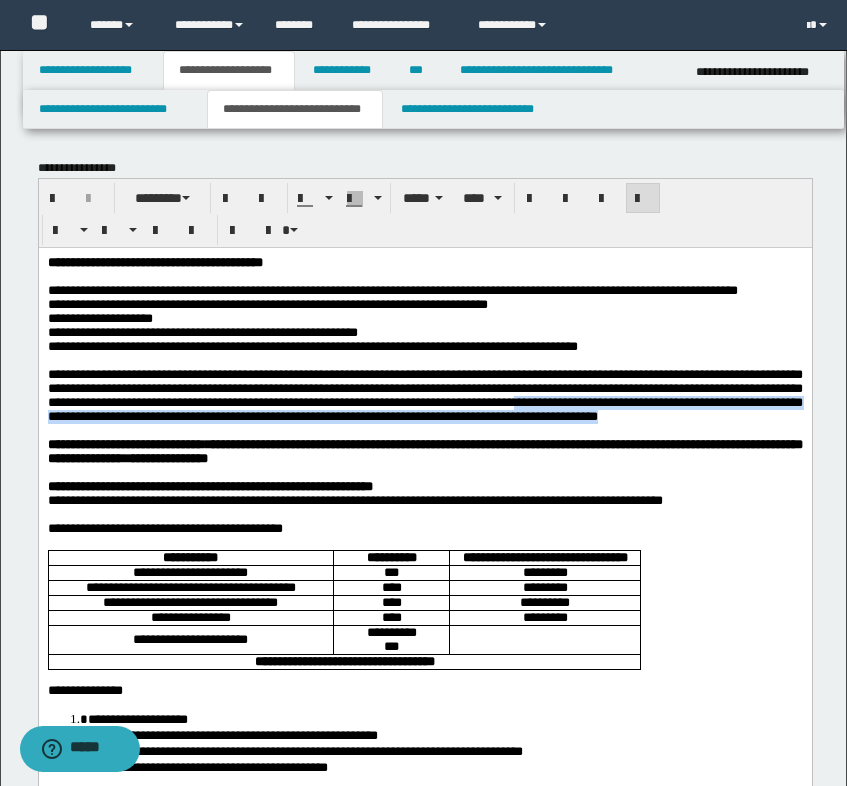 drag, startPoint x: 224, startPoint y: 450, endPoint x: 662, endPoint y: 459, distance: 438.09247 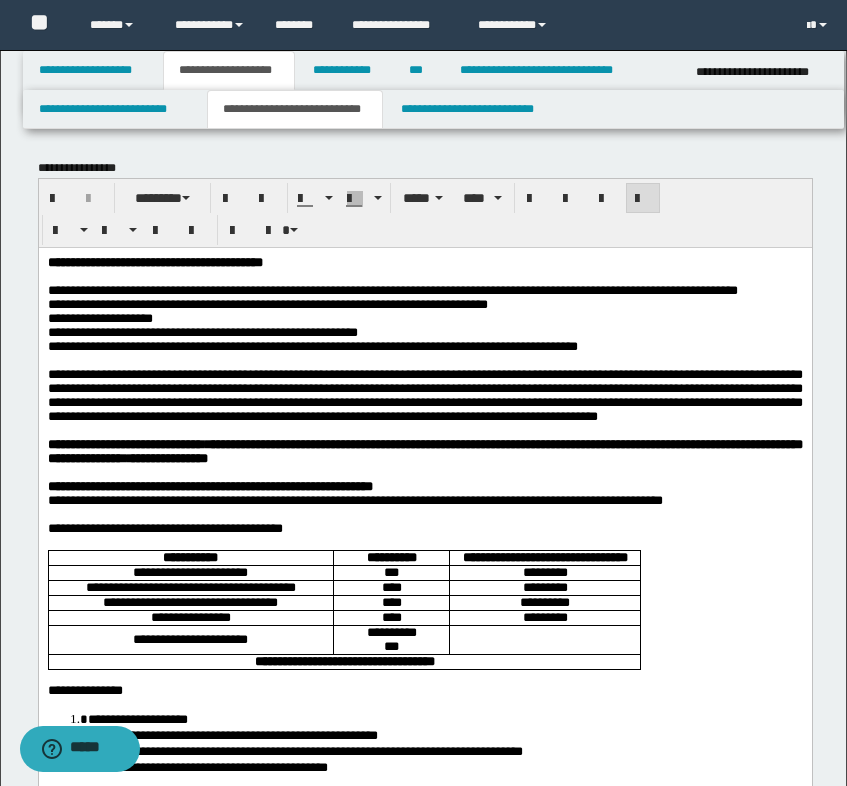 click on "**********" at bounding box center (424, 394) 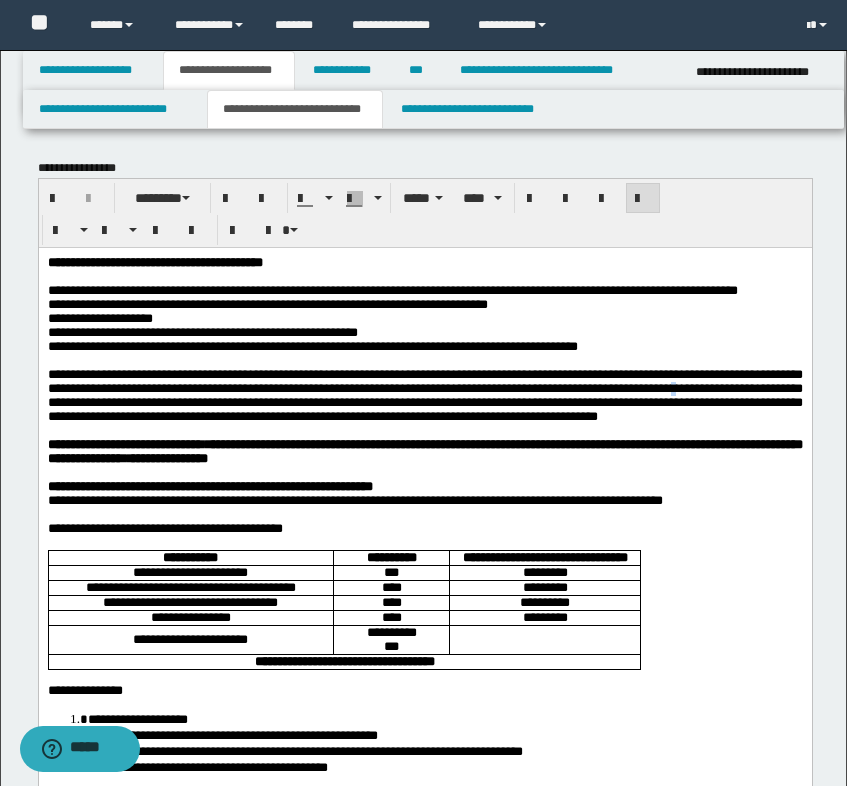drag, startPoint x: 243, startPoint y: 434, endPoint x: 264, endPoint y: 436, distance: 21.095022 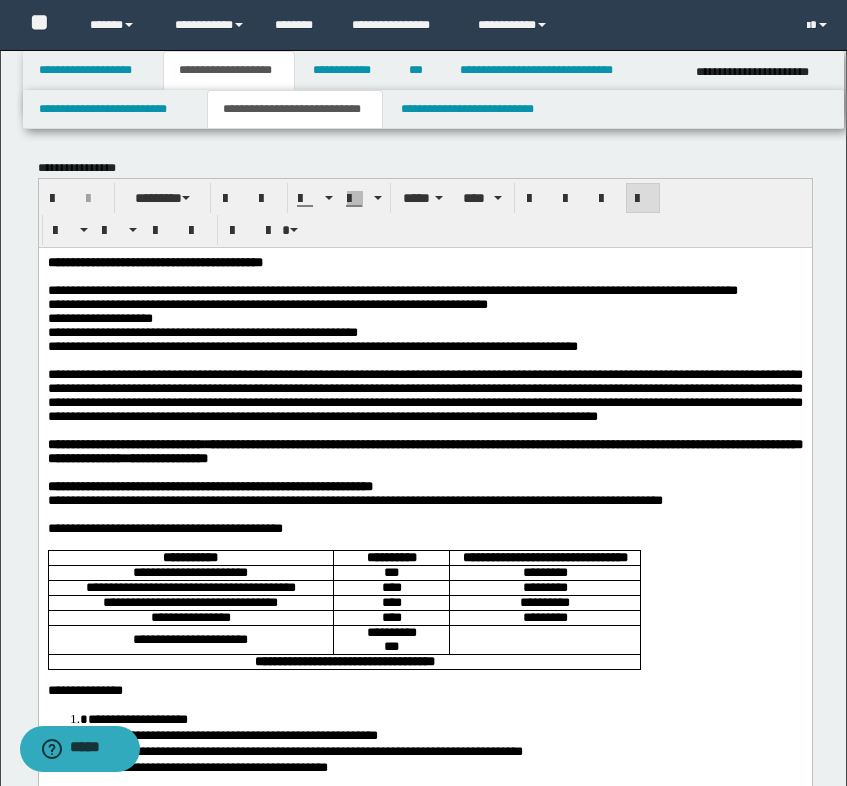 click on "**********" at bounding box center [424, 394] 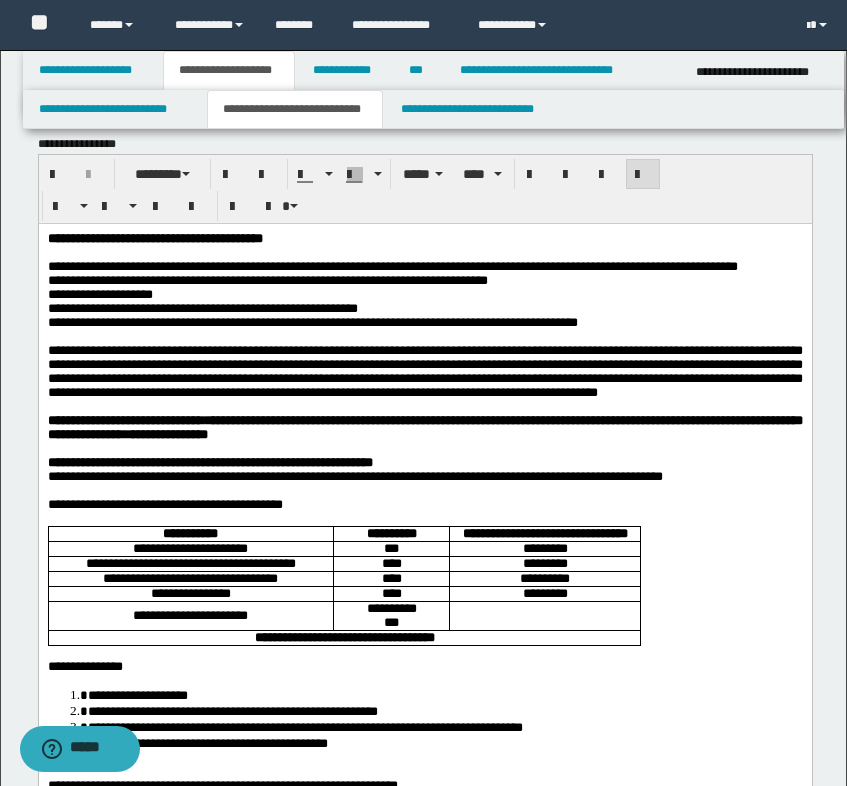 scroll, scrollTop: 0, scrollLeft: 0, axis: both 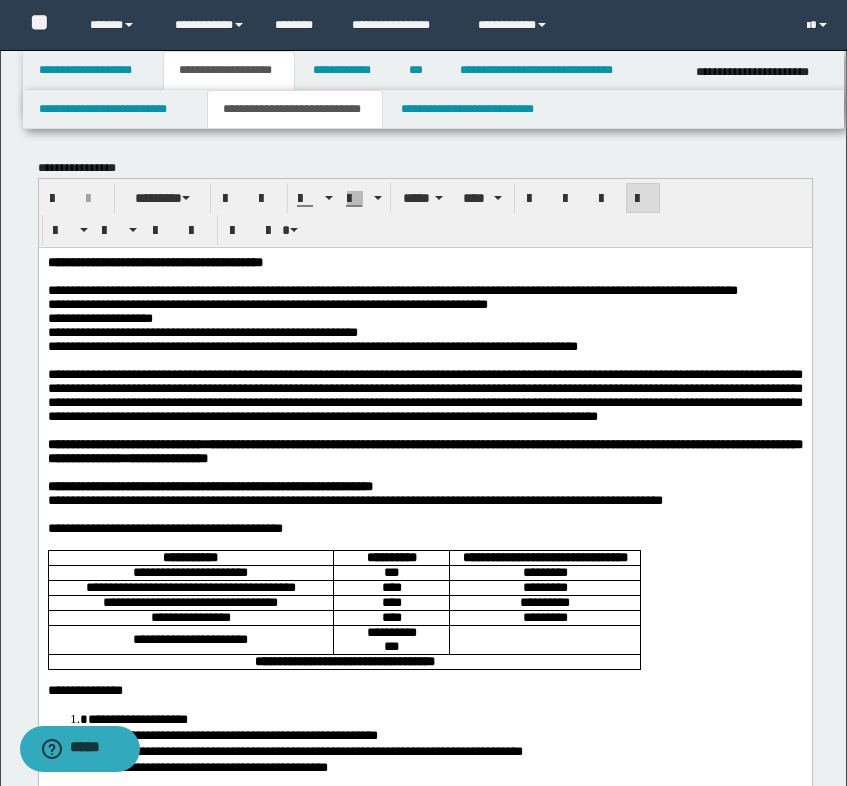 click on "**********" at bounding box center (424, 290) 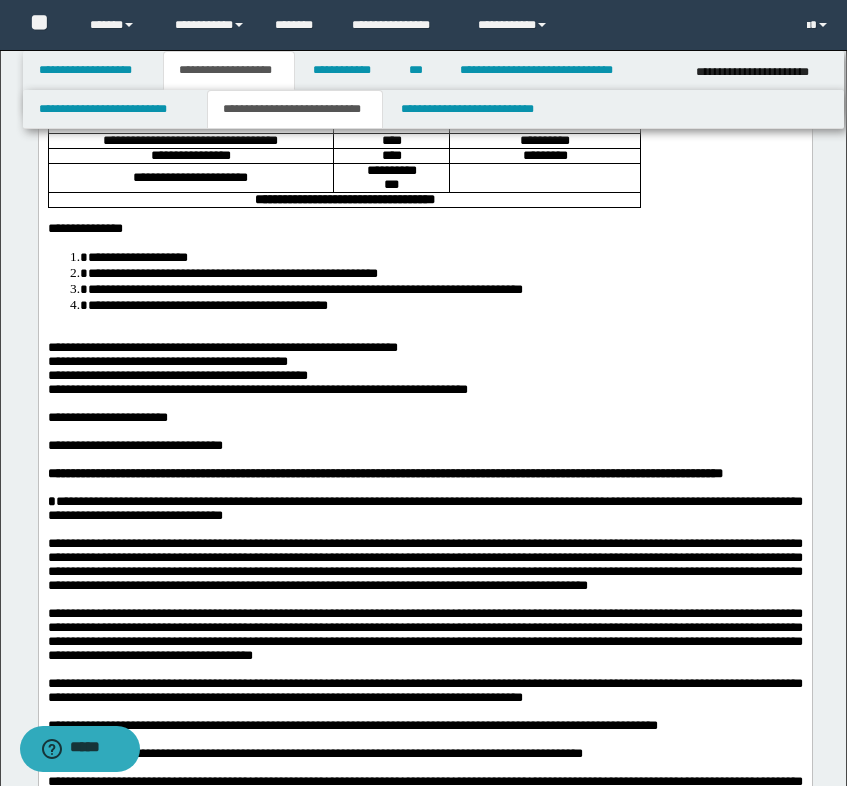 scroll, scrollTop: 500, scrollLeft: 0, axis: vertical 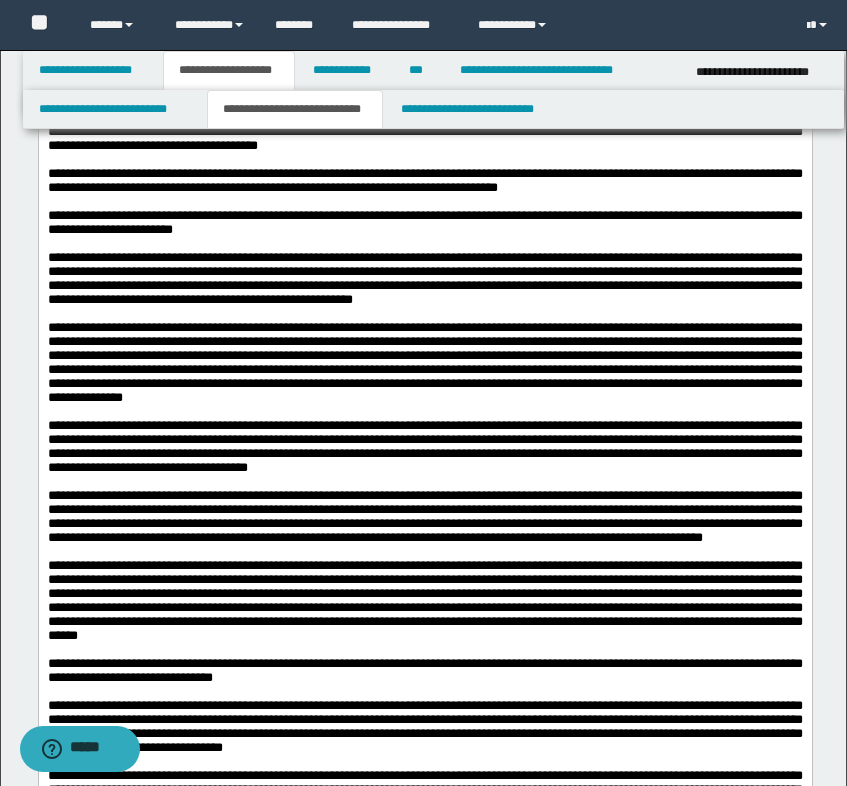 click on "**********" at bounding box center (424, 132) 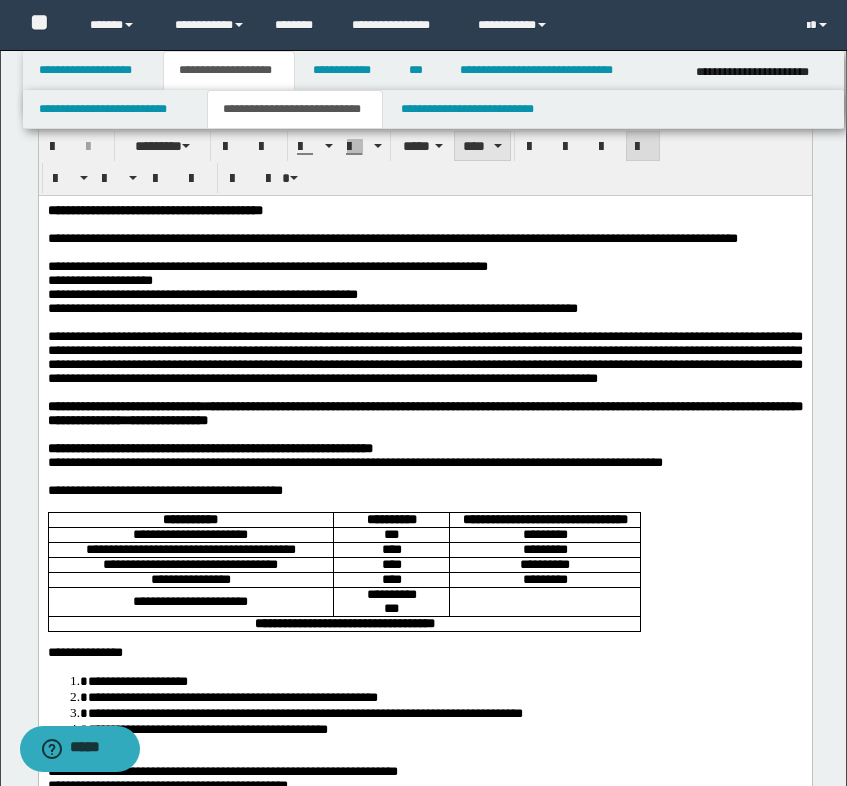 scroll, scrollTop: 0, scrollLeft: 0, axis: both 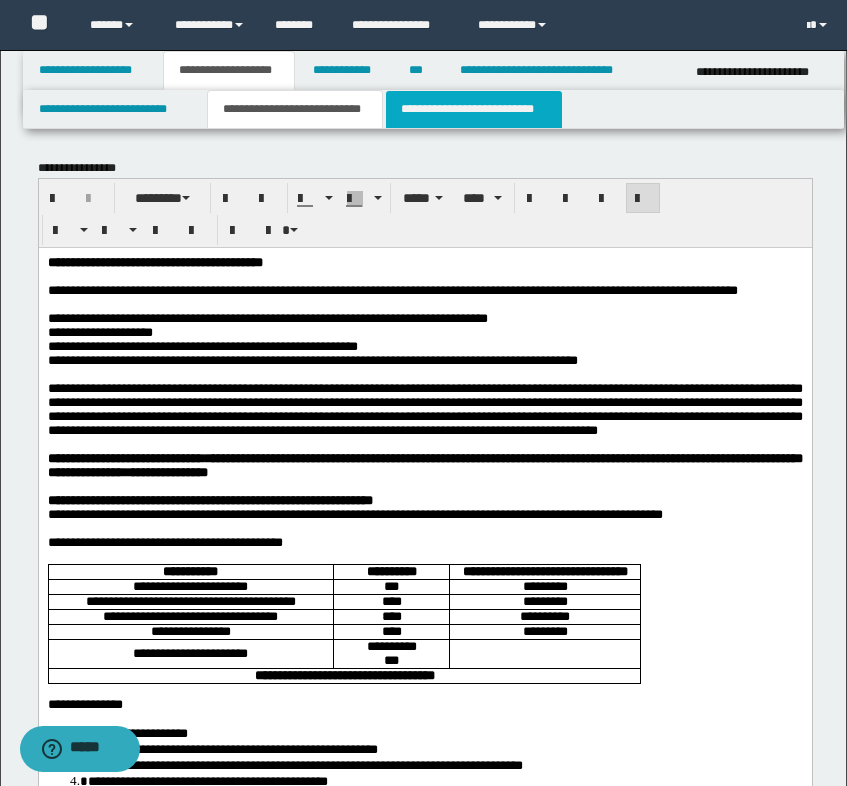 click on "**********" at bounding box center (474, 109) 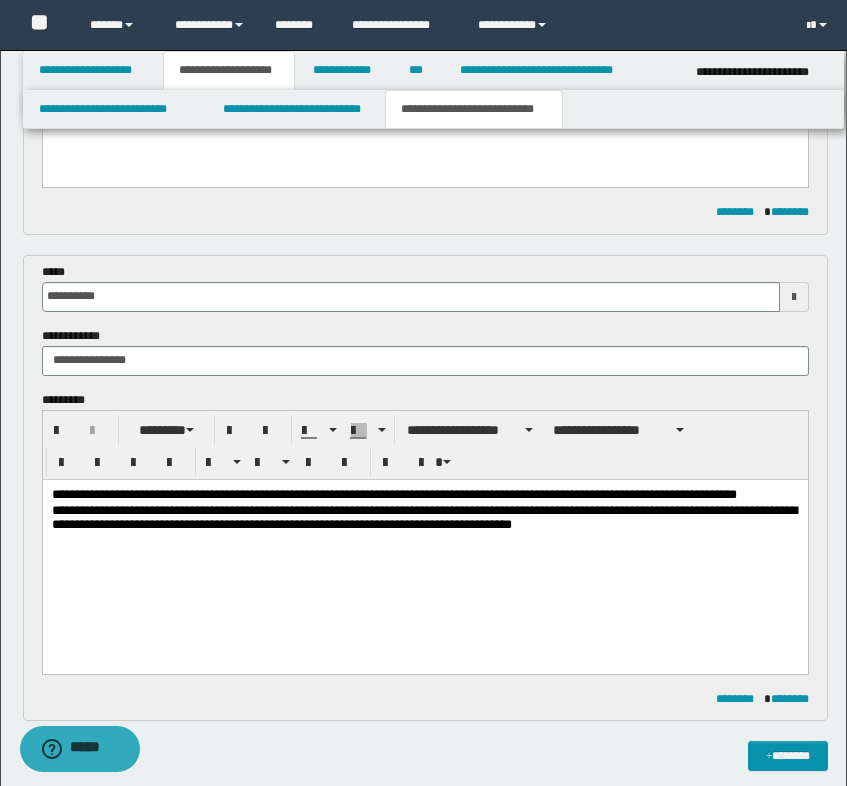 scroll, scrollTop: 700, scrollLeft: 0, axis: vertical 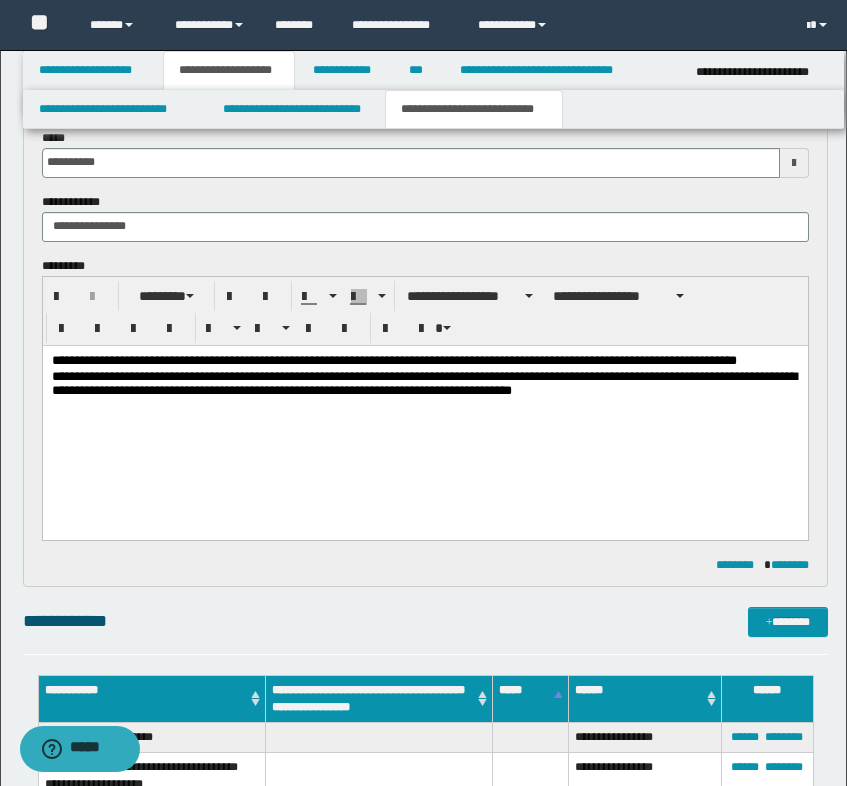 click on "**********" at bounding box center (425, 384) 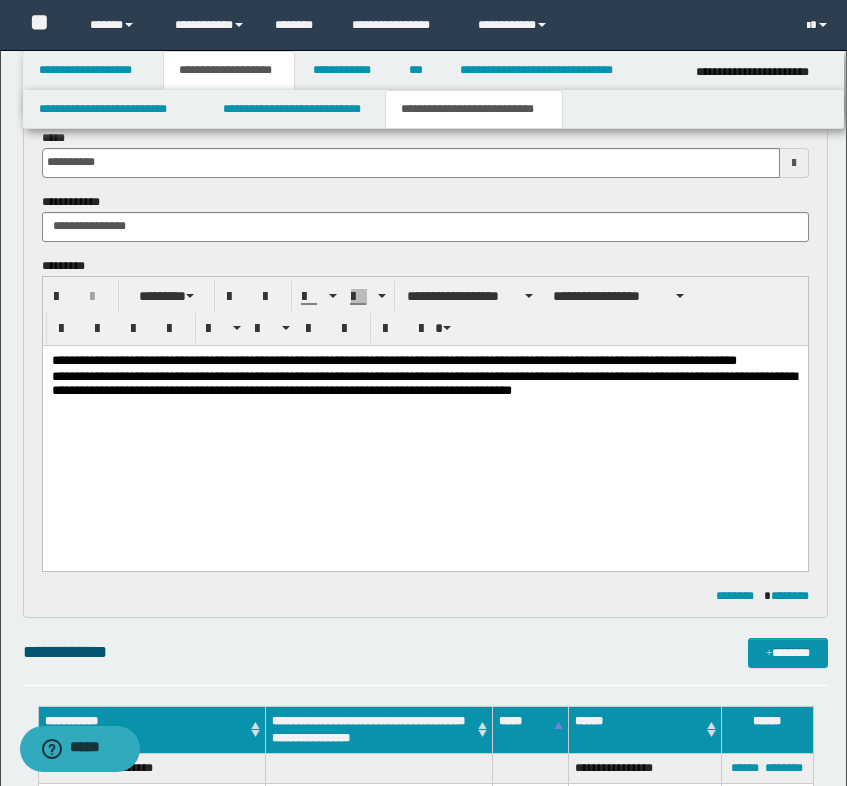 click on "**********" at bounding box center (425, 384) 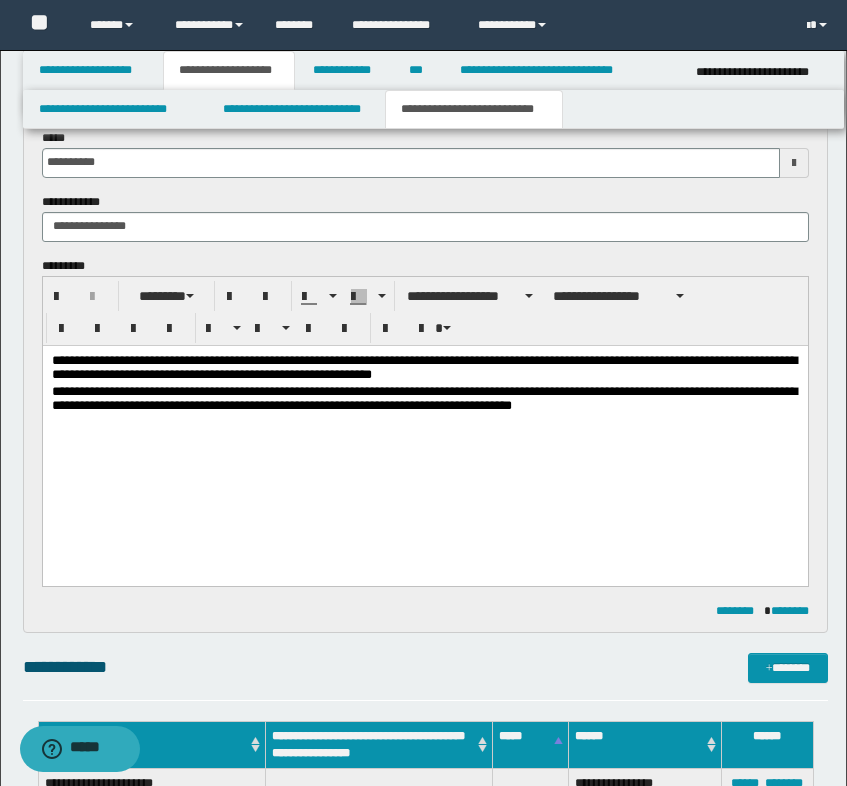 click on "**********" at bounding box center (425, 399) 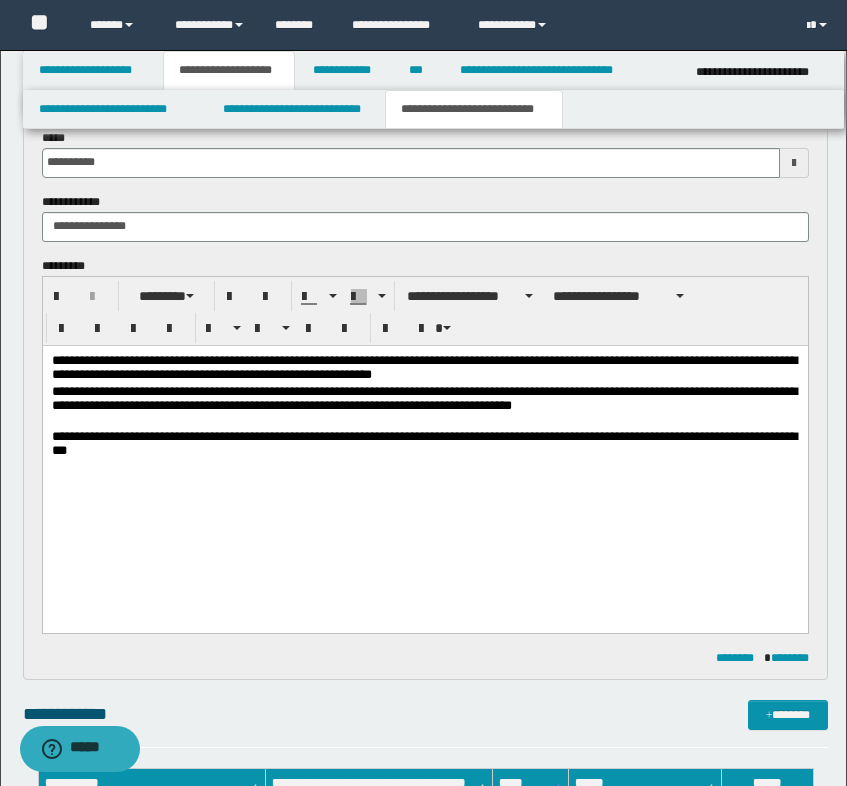 click on "**********" at bounding box center [425, 444] 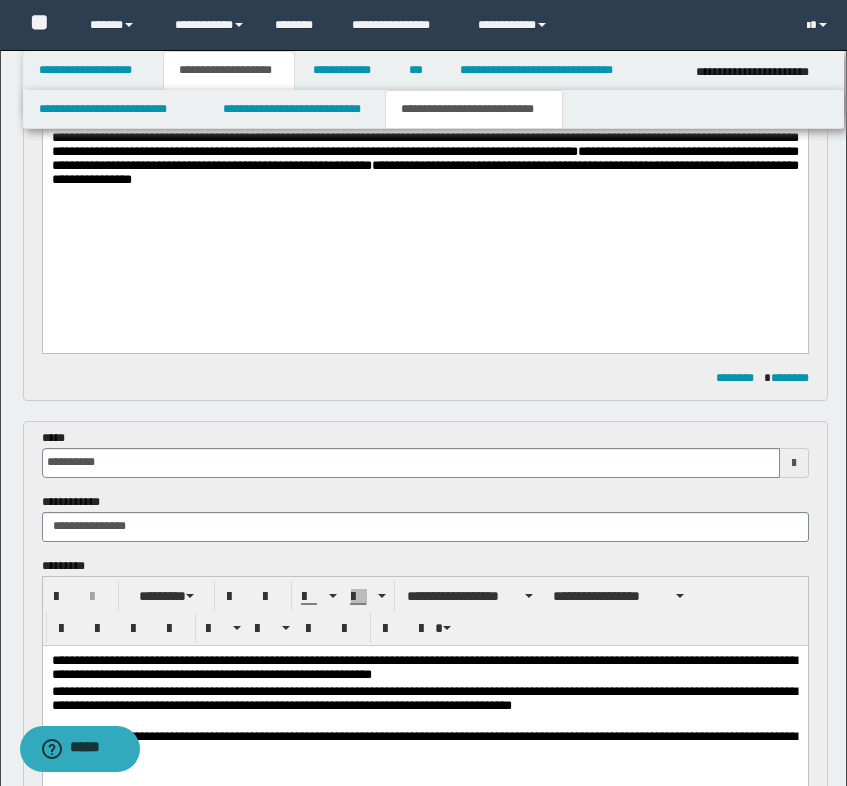 scroll, scrollTop: 800, scrollLeft: 0, axis: vertical 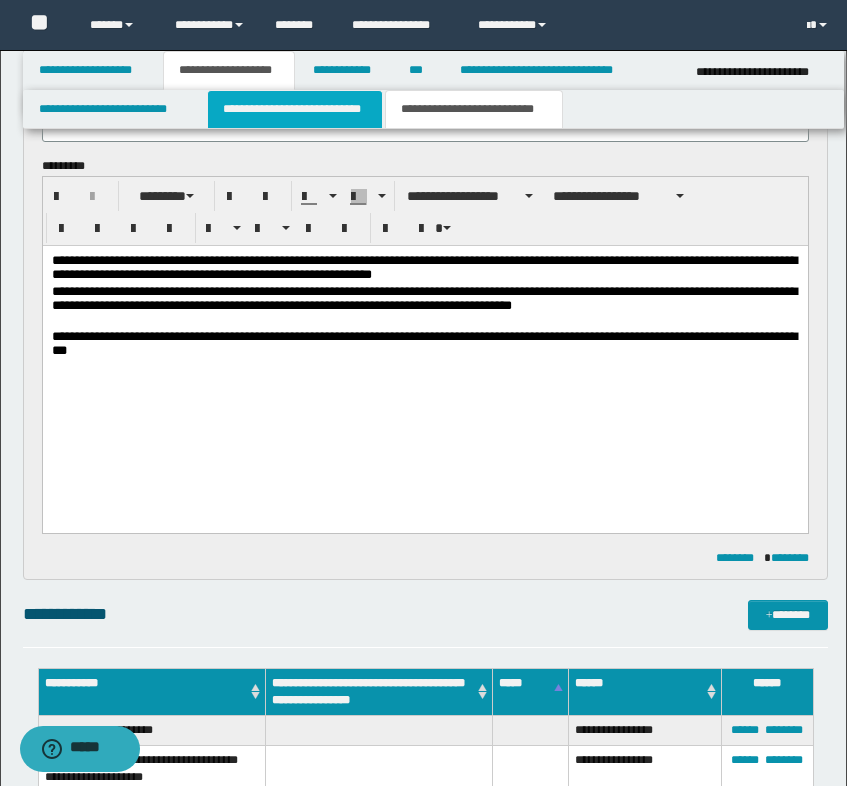 click on "**********" at bounding box center (295, 109) 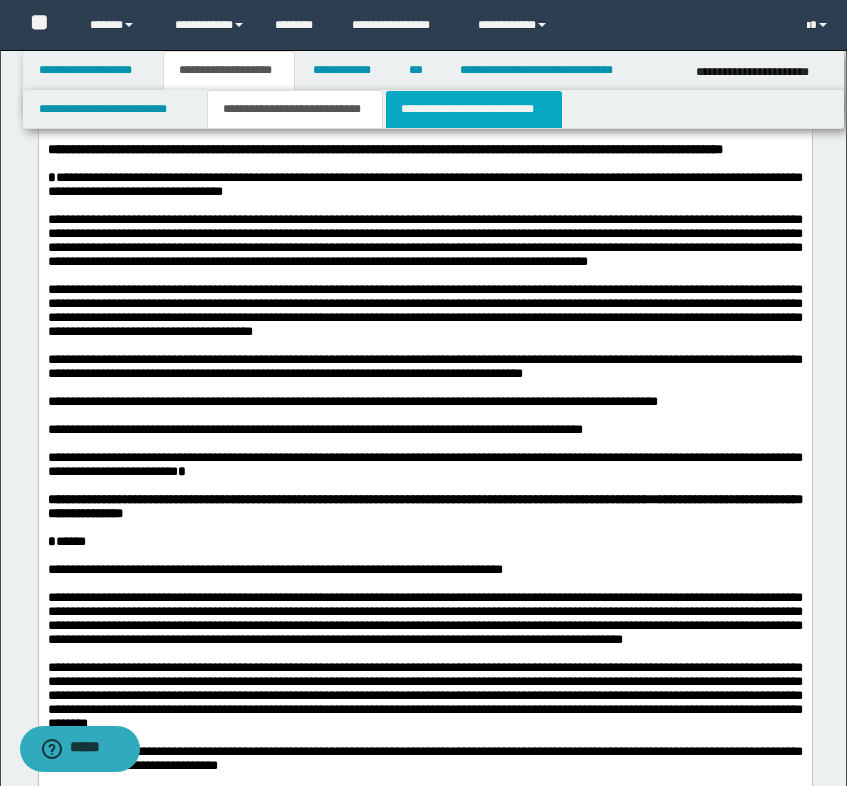 click on "**********" at bounding box center [474, 109] 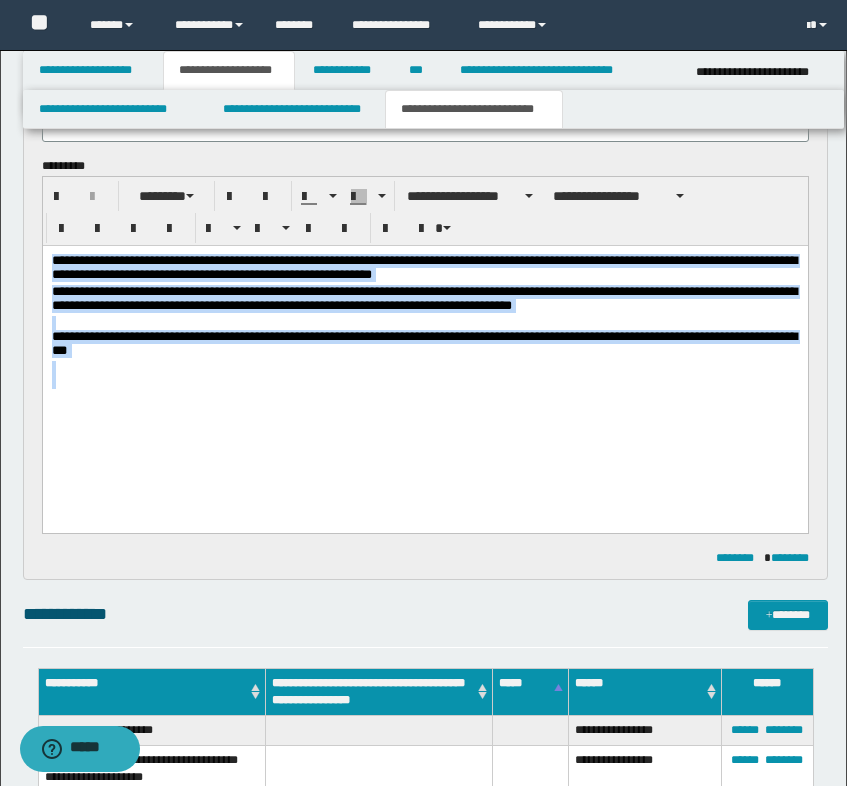 drag, startPoint x: 110, startPoint y: 331, endPoint x: 28, endPoint y: 228, distance: 131.65485 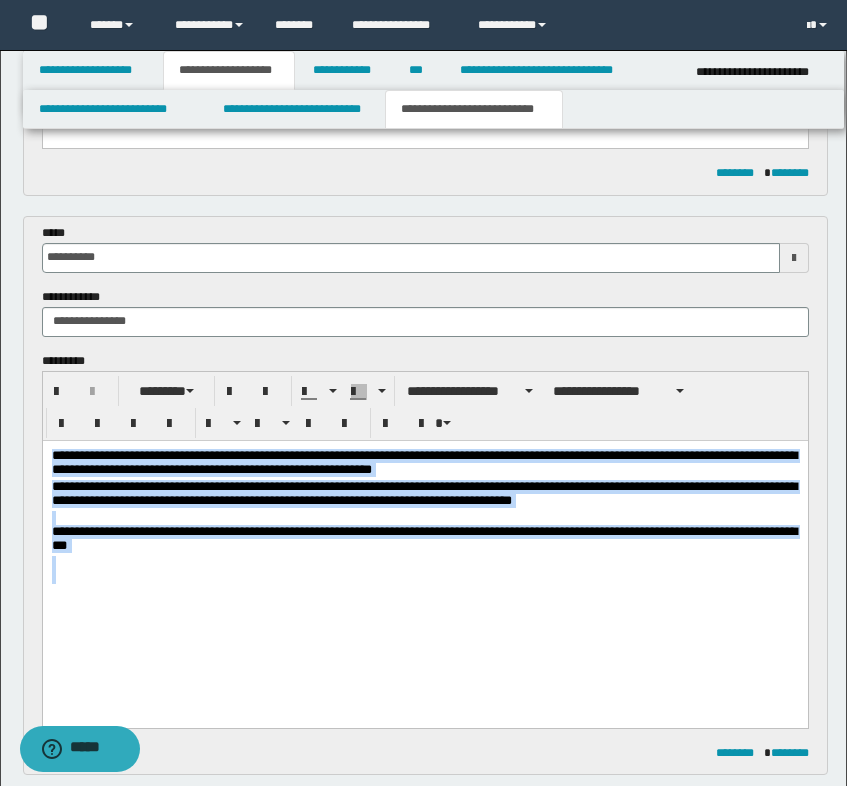 scroll, scrollTop: 600, scrollLeft: 0, axis: vertical 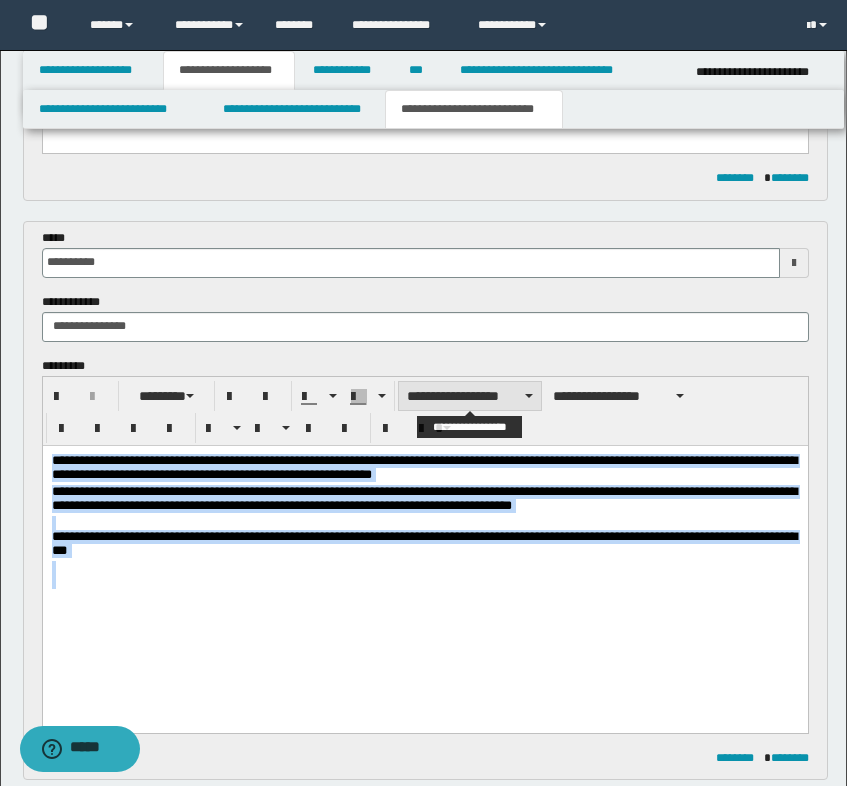 click on "**********" at bounding box center [470, 396] 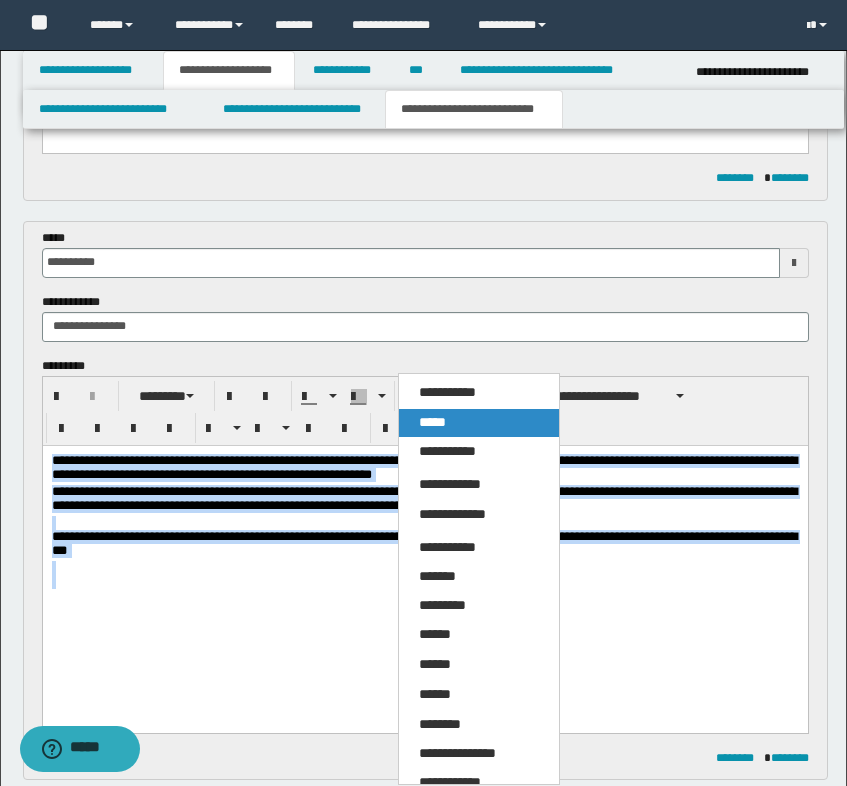 click on "*****" at bounding box center (479, 423) 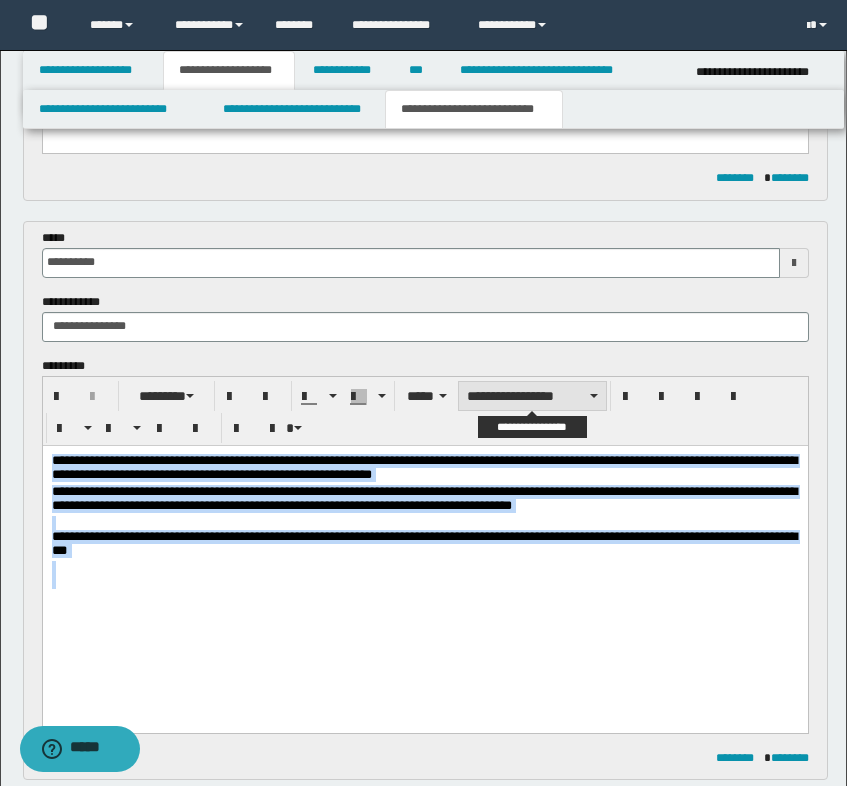 click on "**********" at bounding box center (532, 396) 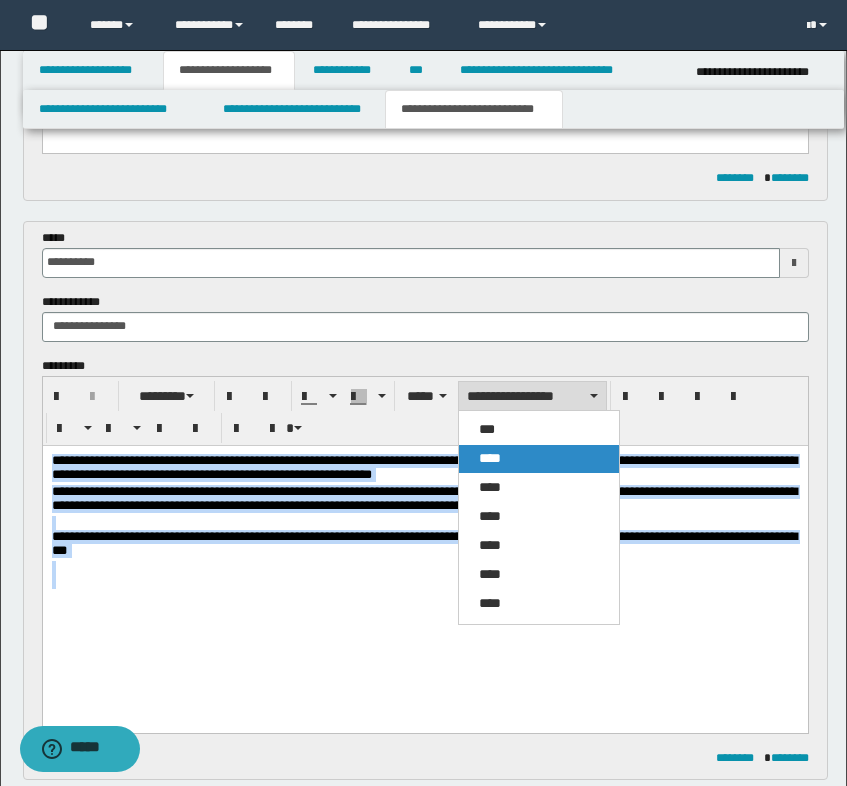 click on "****" at bounding box center (539, 459) 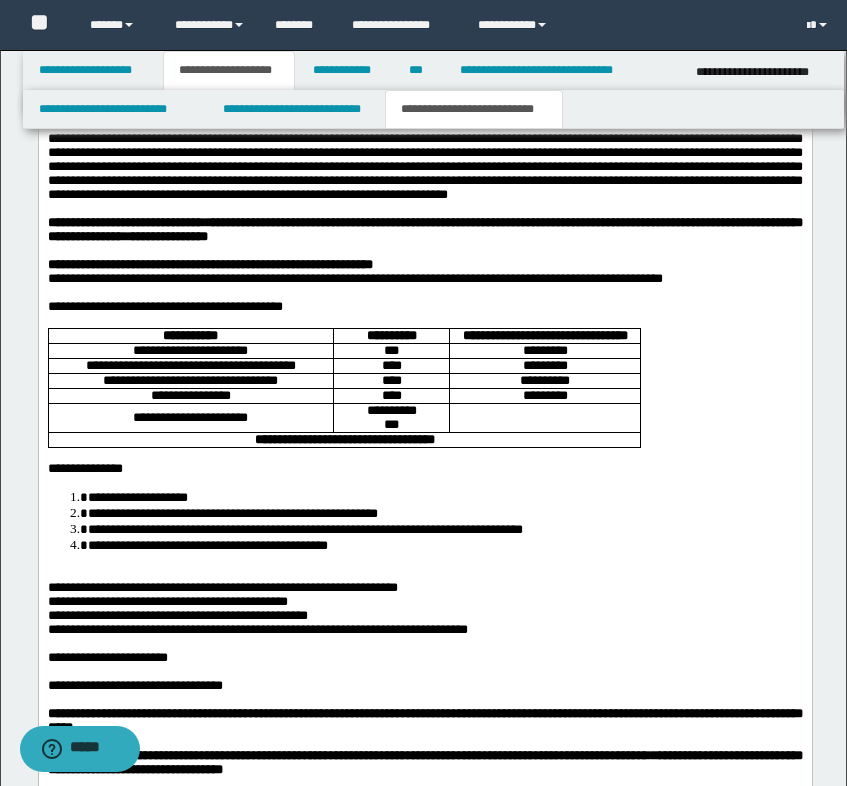 click at bounding box center (424, 321) 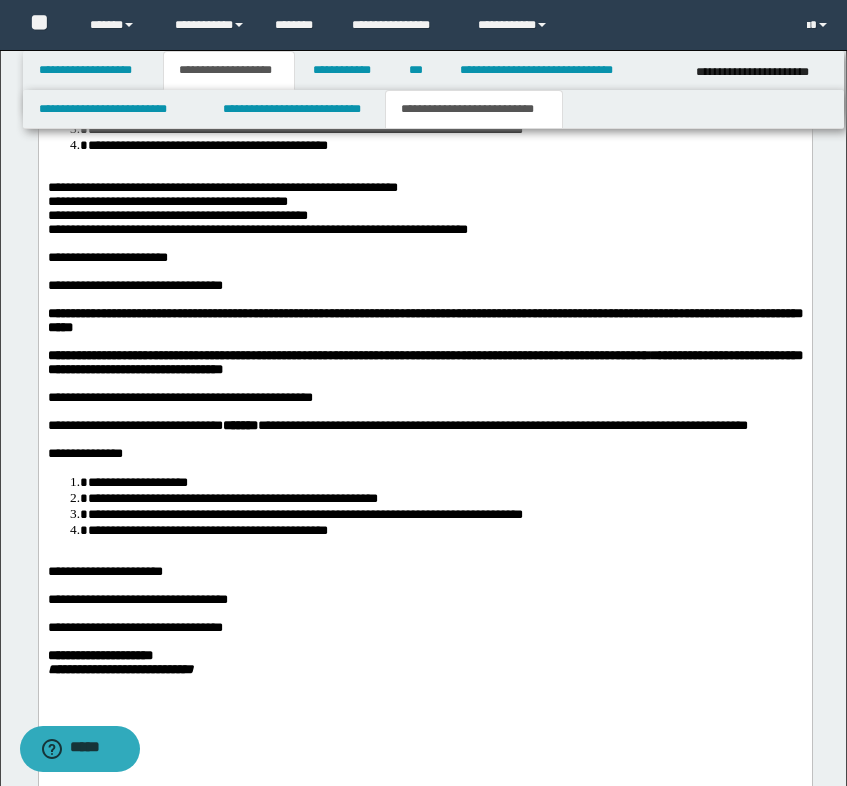 scroll, scrollTop: 2500, scrollLeft: 0, axis: vertical 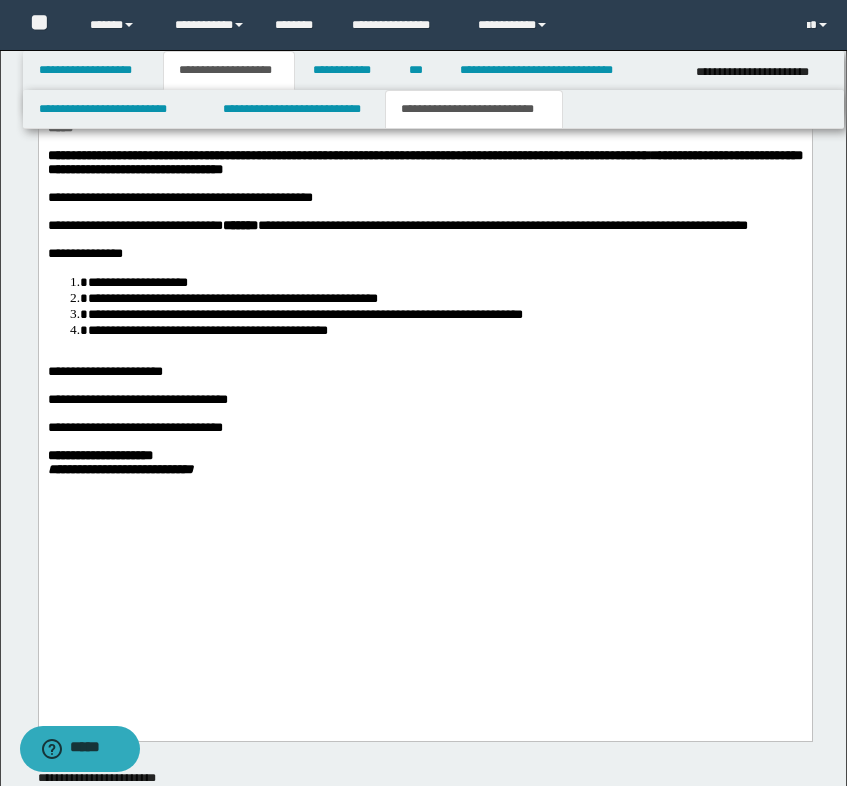 click on "**********" at bounding box center [397, 225] 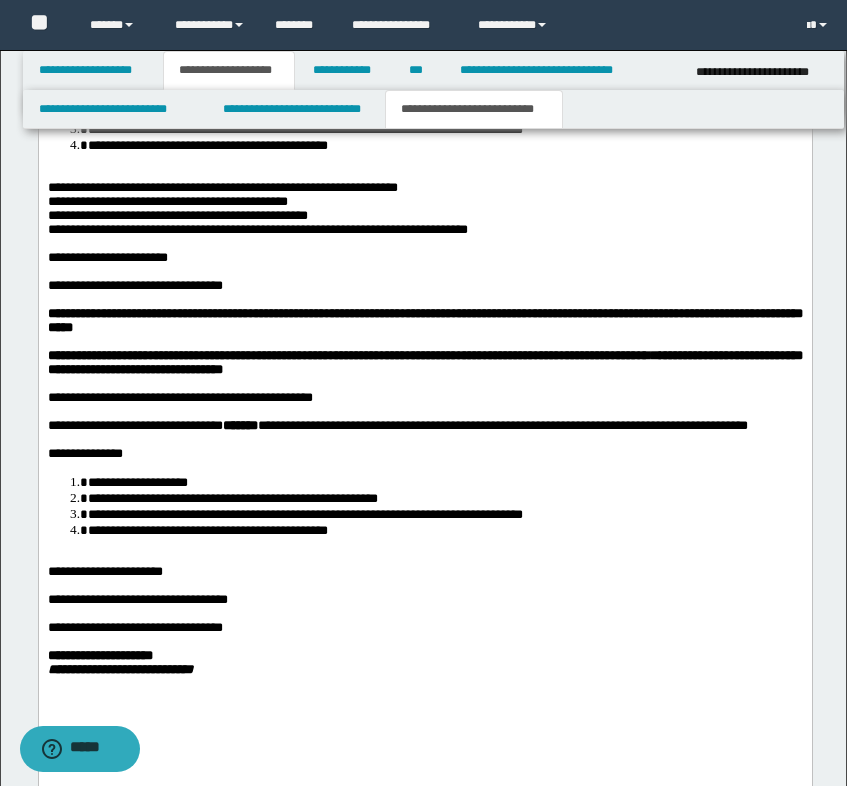 scroll, scrollTop: 2200, scrollLeft: 0, axis: vertical 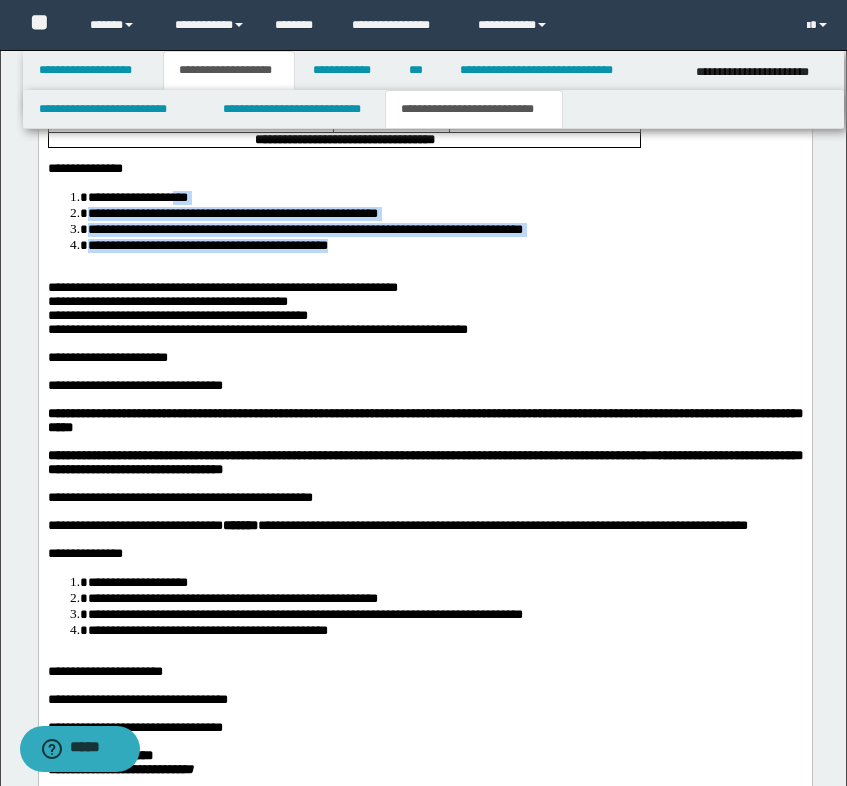 drag, startPoint x: 201, startPoint y: 278, endPoint x: 390, endPoint y: 342, distance: 199.54198 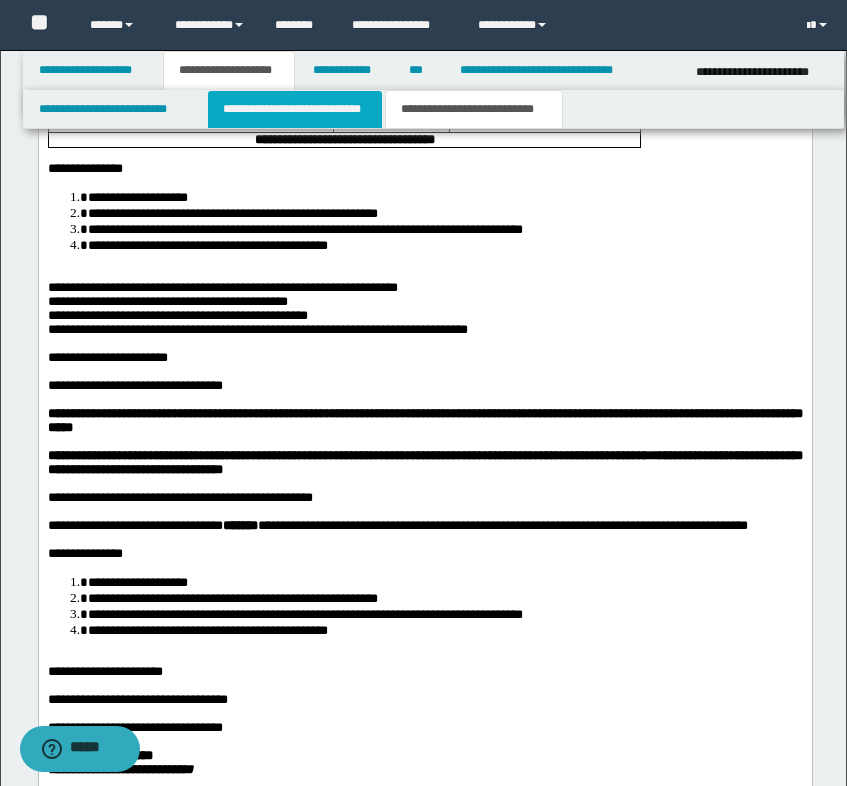 click on "**********" at bounding box center [295, 109] 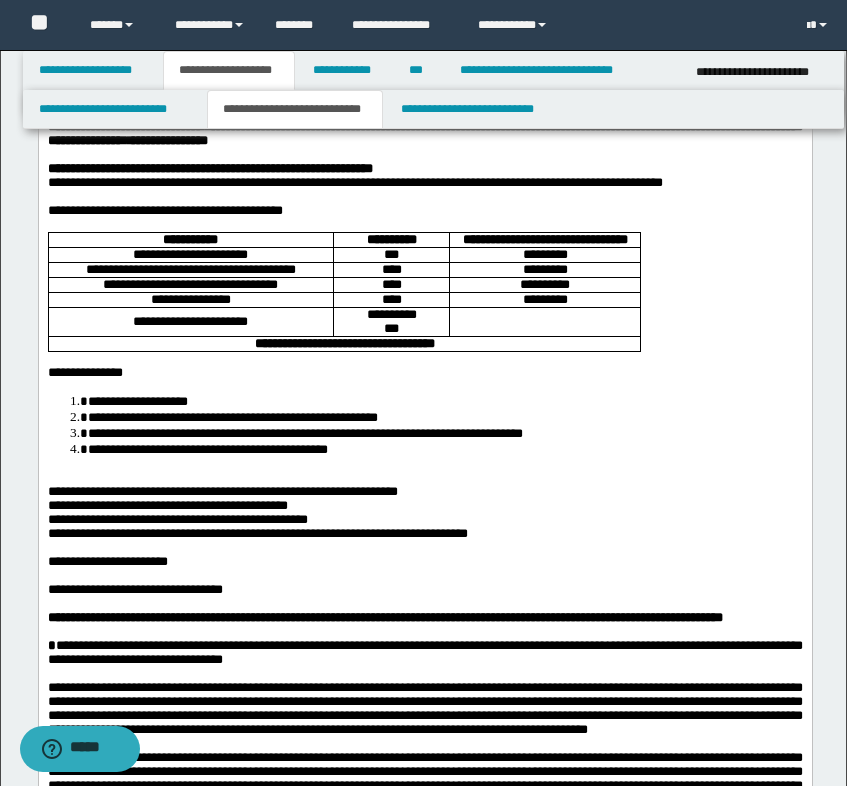 scroll, scrollTop: 300, scrollLeft: 0, axis: vertical 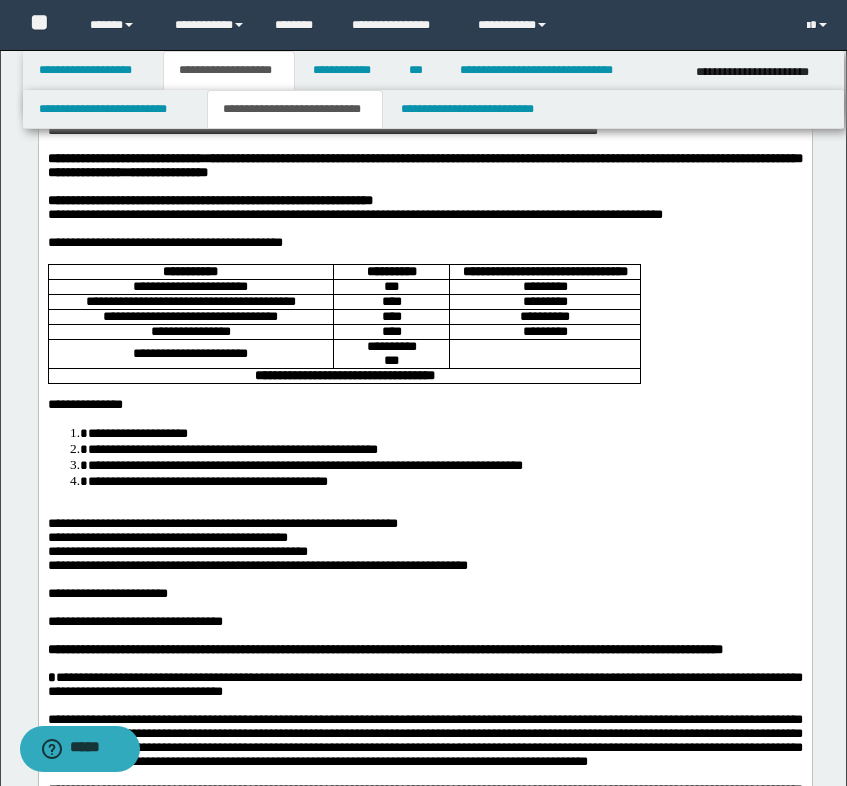 click at bounding box center [424, 229] 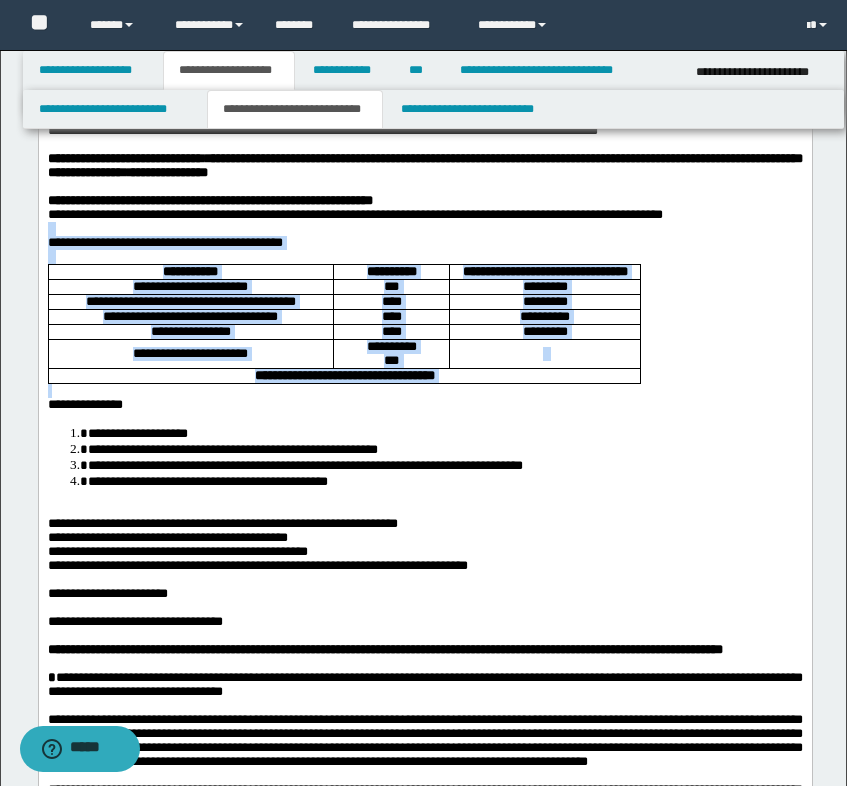 drag, startPoint x: 358, startPoint y: 295, endPoint x: 505, endPoint y: 517, distance: 266.2574 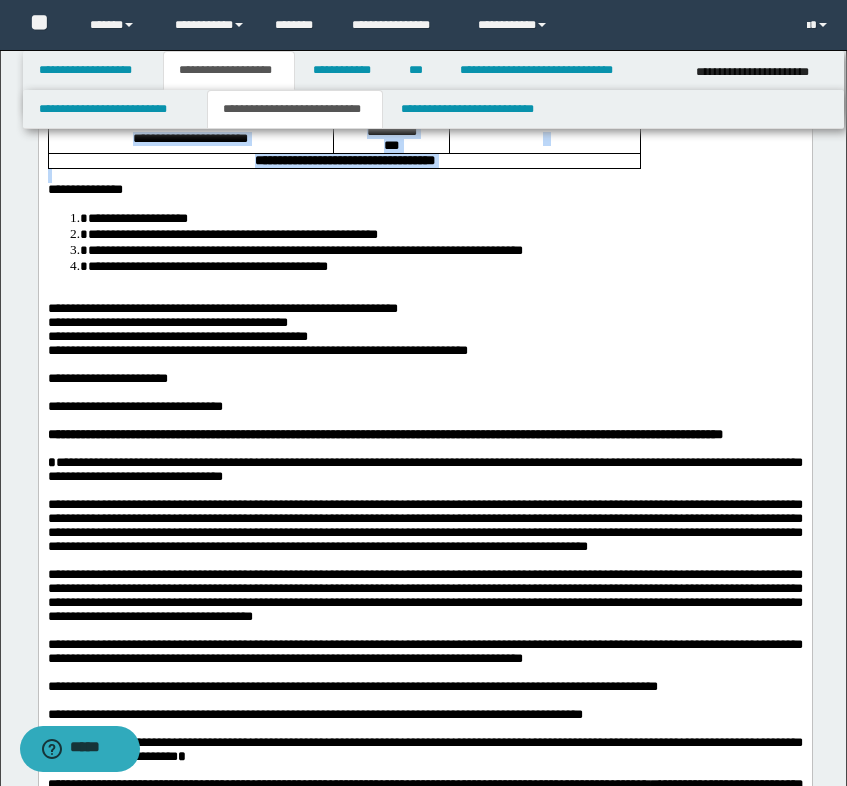 scroll, scrollTop: 600, scrollLeft: 0, axis: vertical 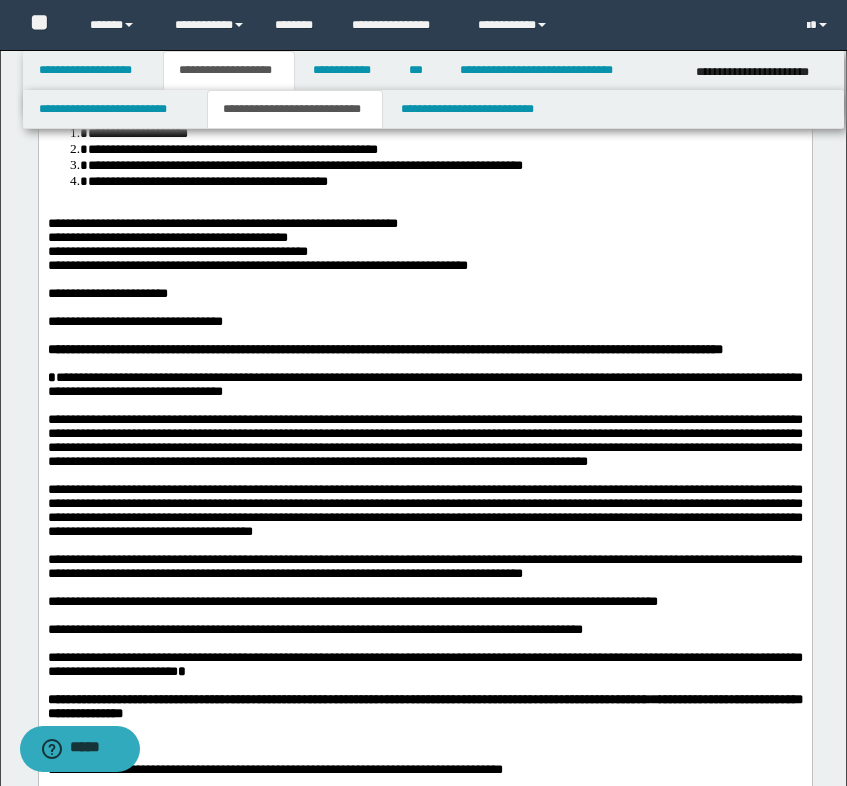 click at bounding box center (424, 280) 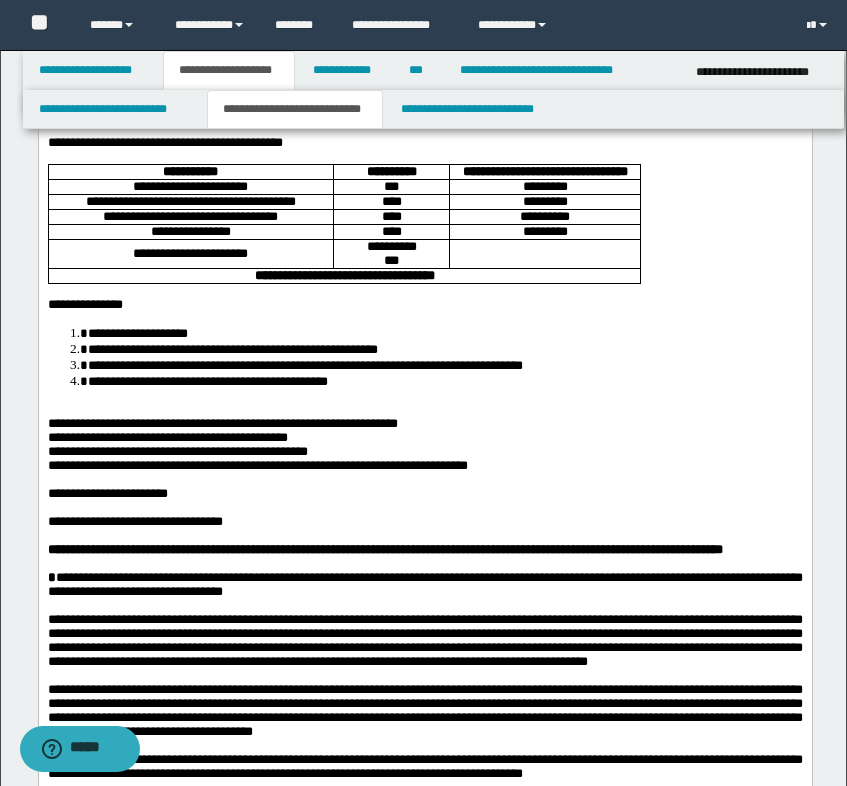 scroll, scrollTop: 700, scrollLeft: 0, axis: vertical 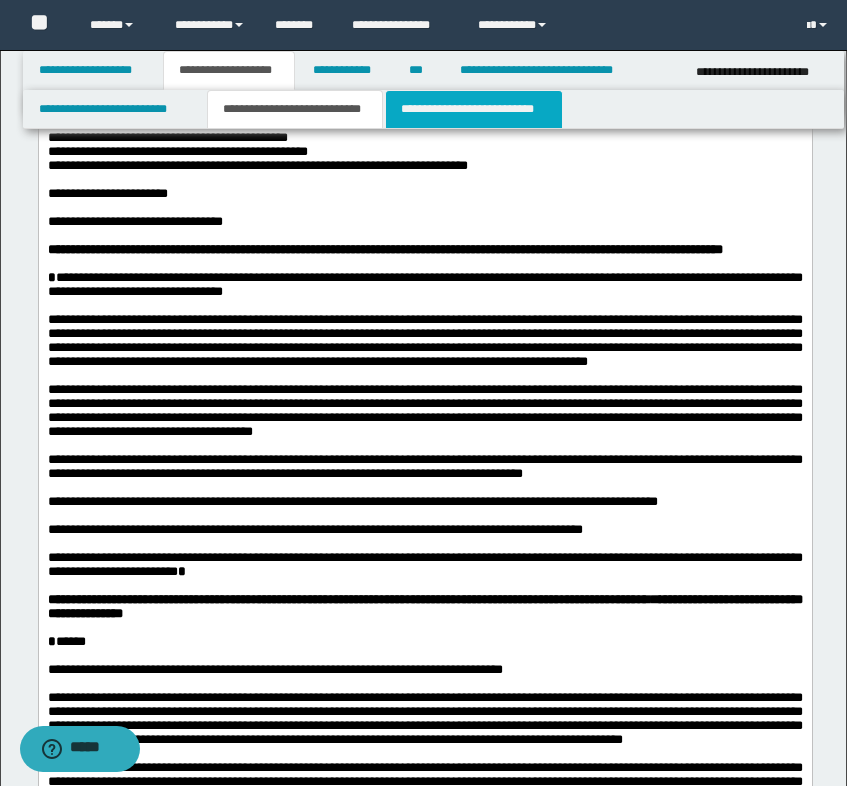 click on "**********" at bounding box center [474, 109] 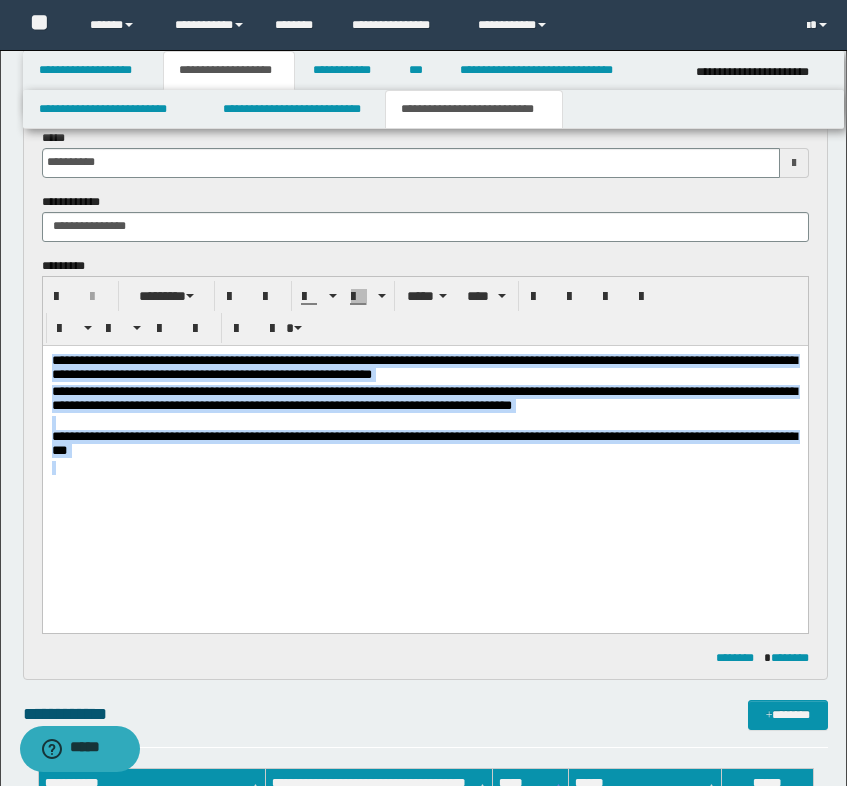 click at bounding box center [424, 511] 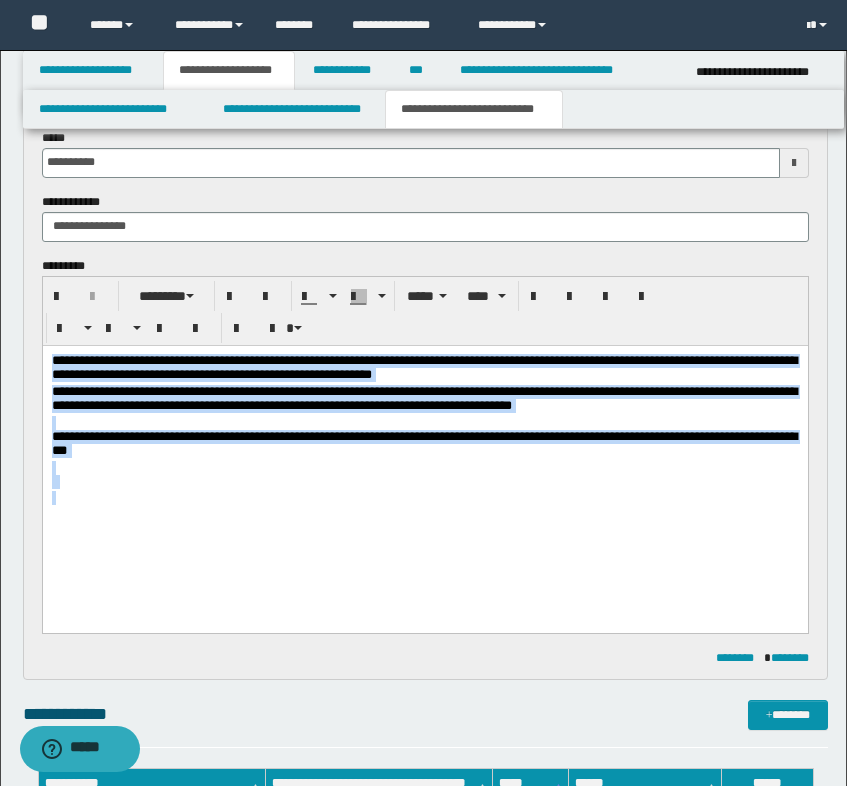 click at bounding box center [424, 511] 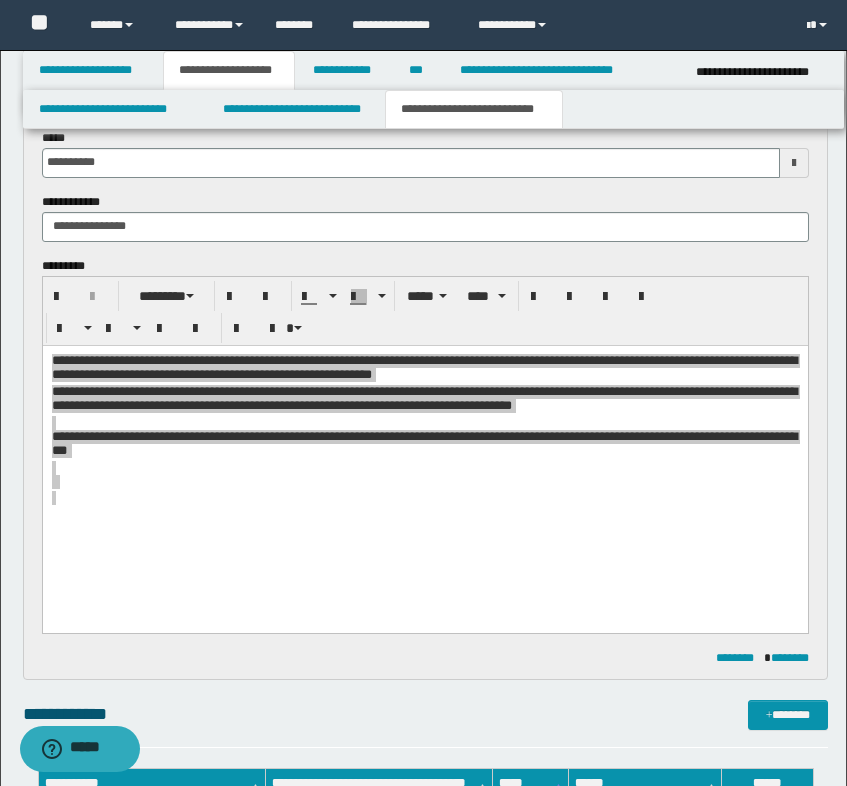 click on "**********" at bounding box center (474, 109) 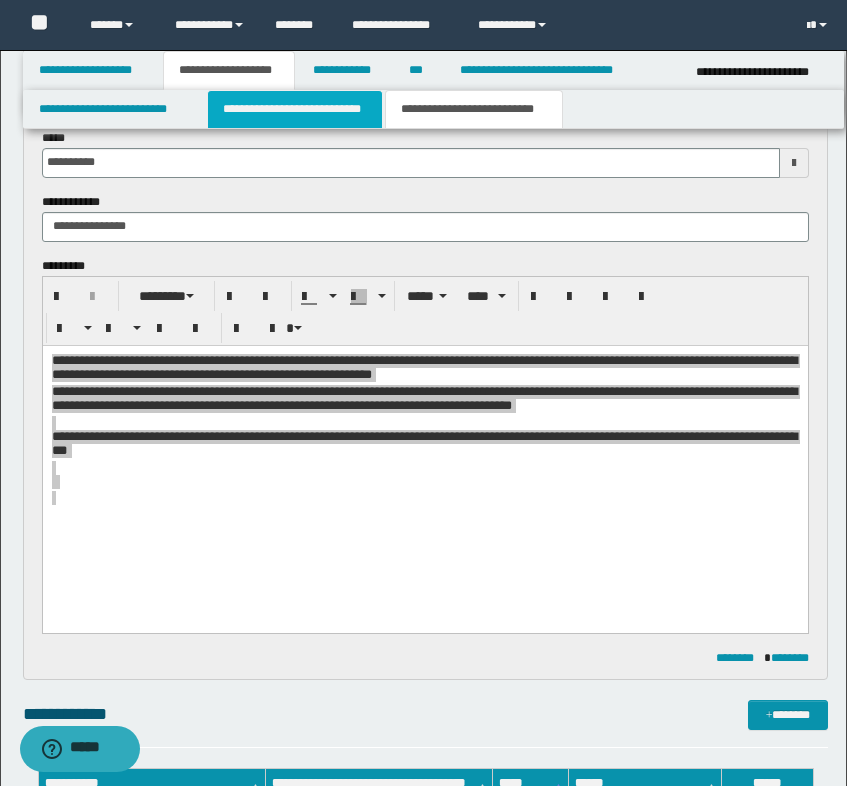 click on "**********" at bounding box center [295, 109] 